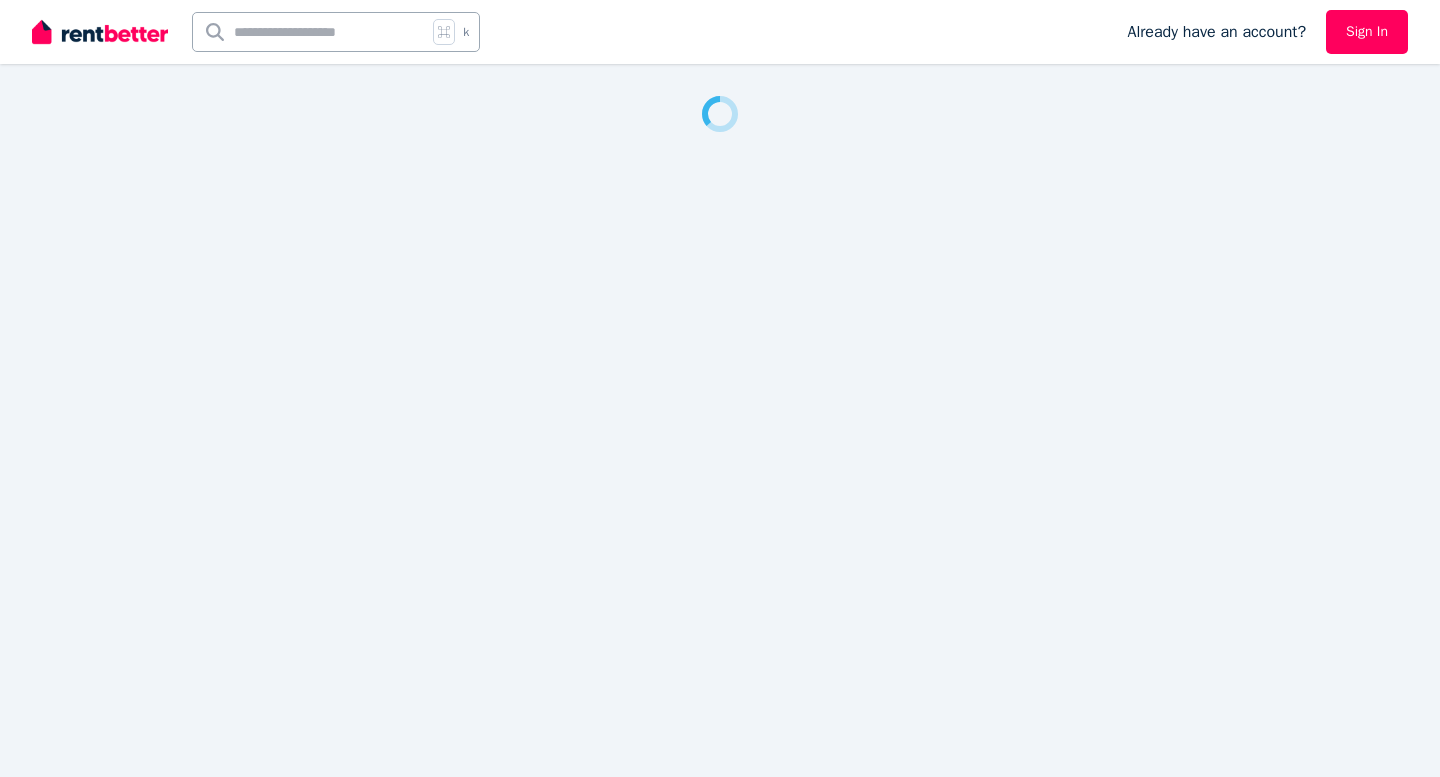 scroll, scrollTop: 0, scrollLeft: 0, axis: both 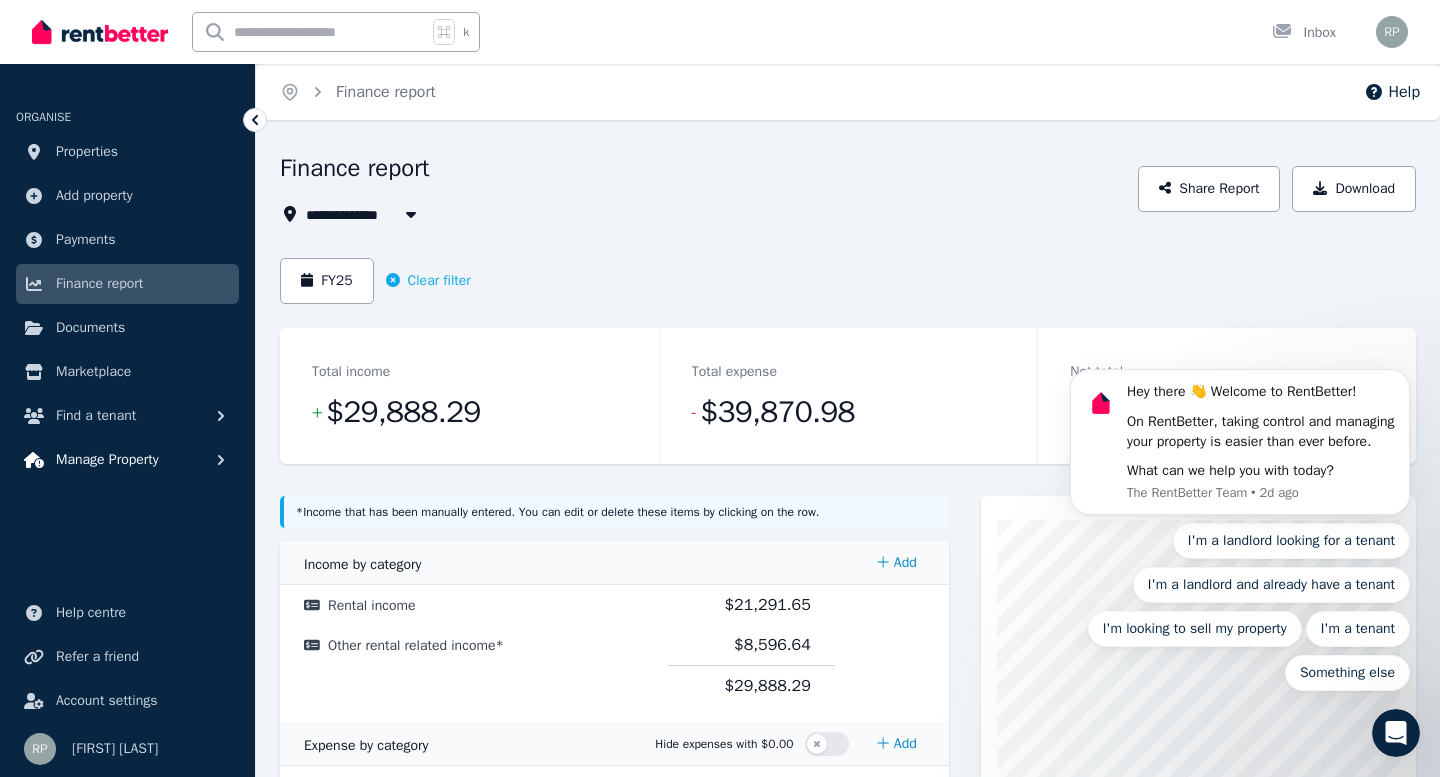 click on "Manage Property" at bounding box center (107, 460) 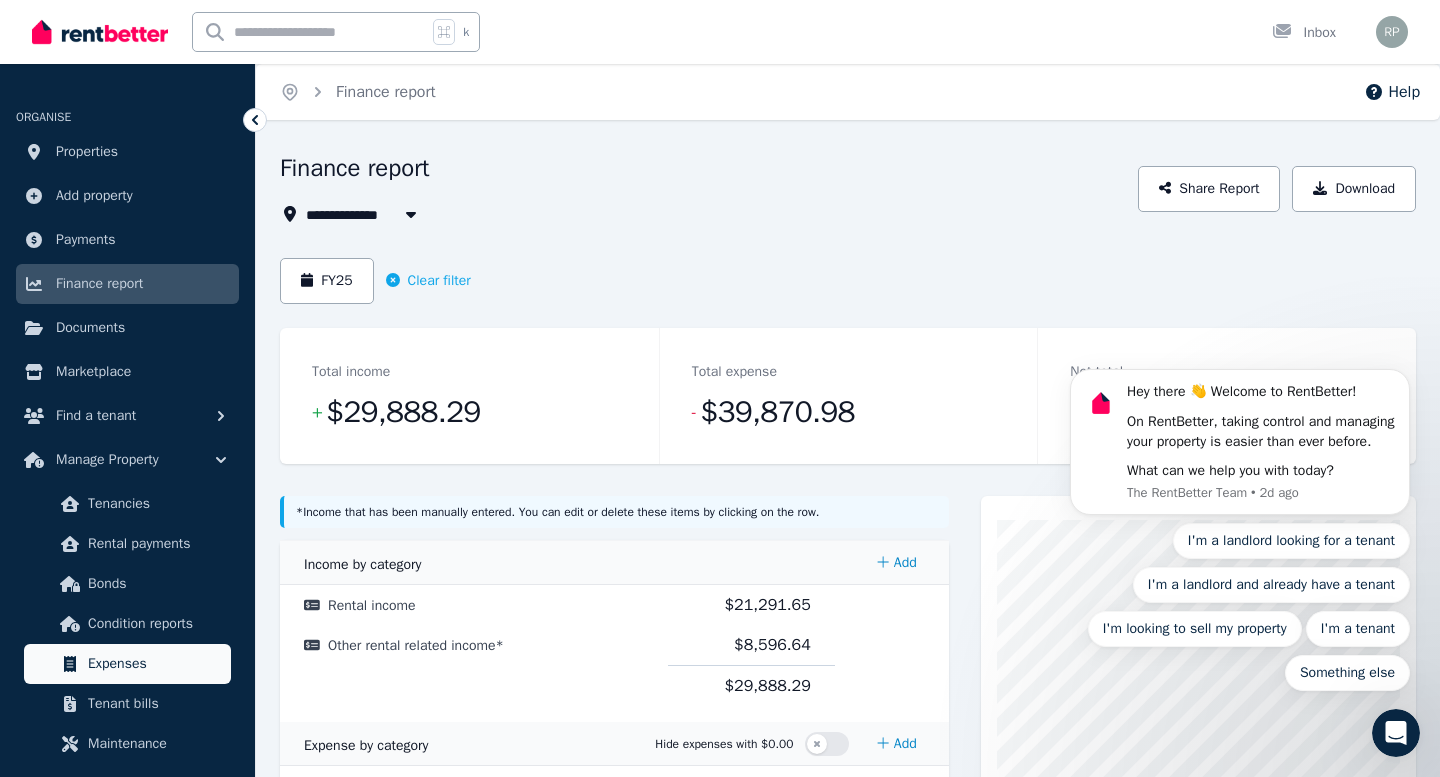 click on "Expenses" at bounding box center (155, 664) 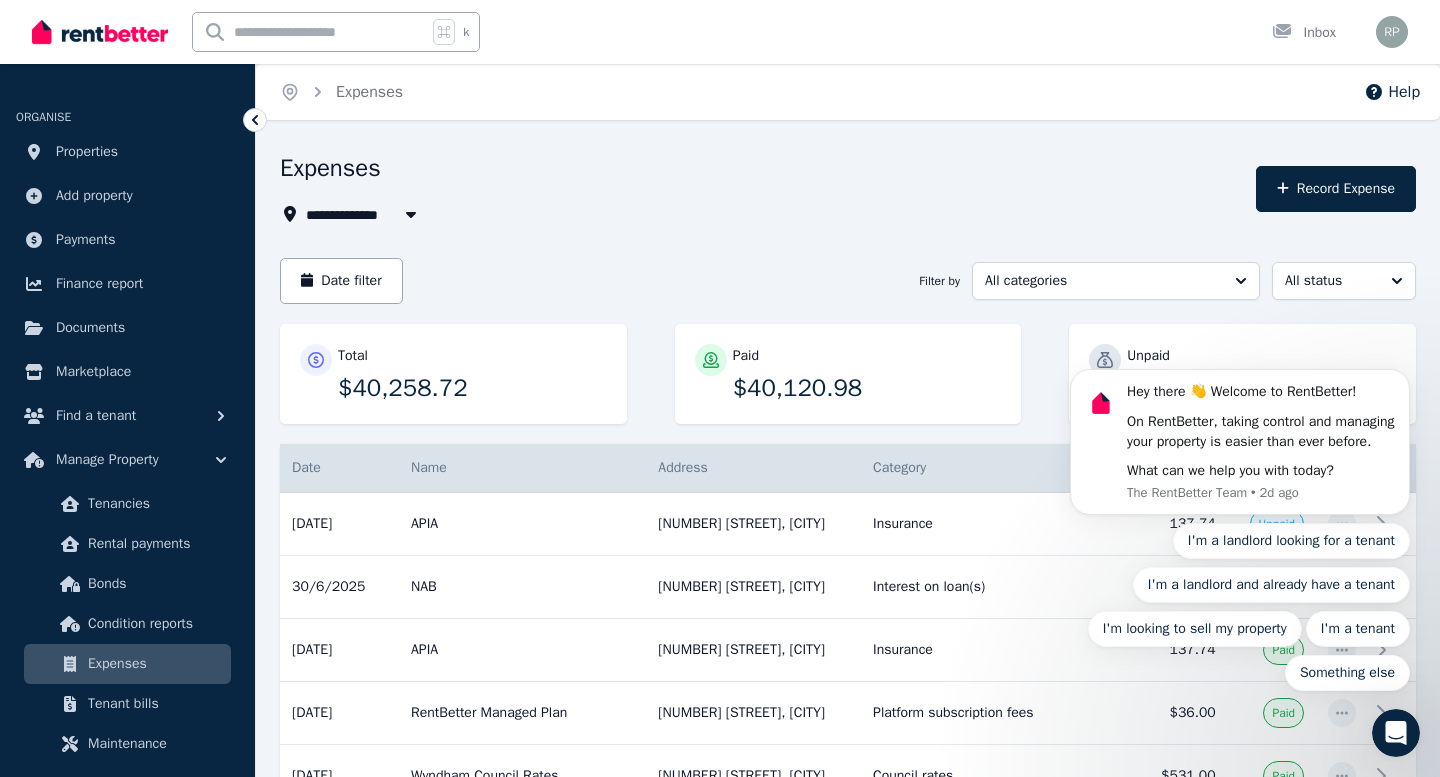 click on "Total $40,258.72 Paid $40,120.98 Unpaid $137.74" at bounding box center (848, 384) 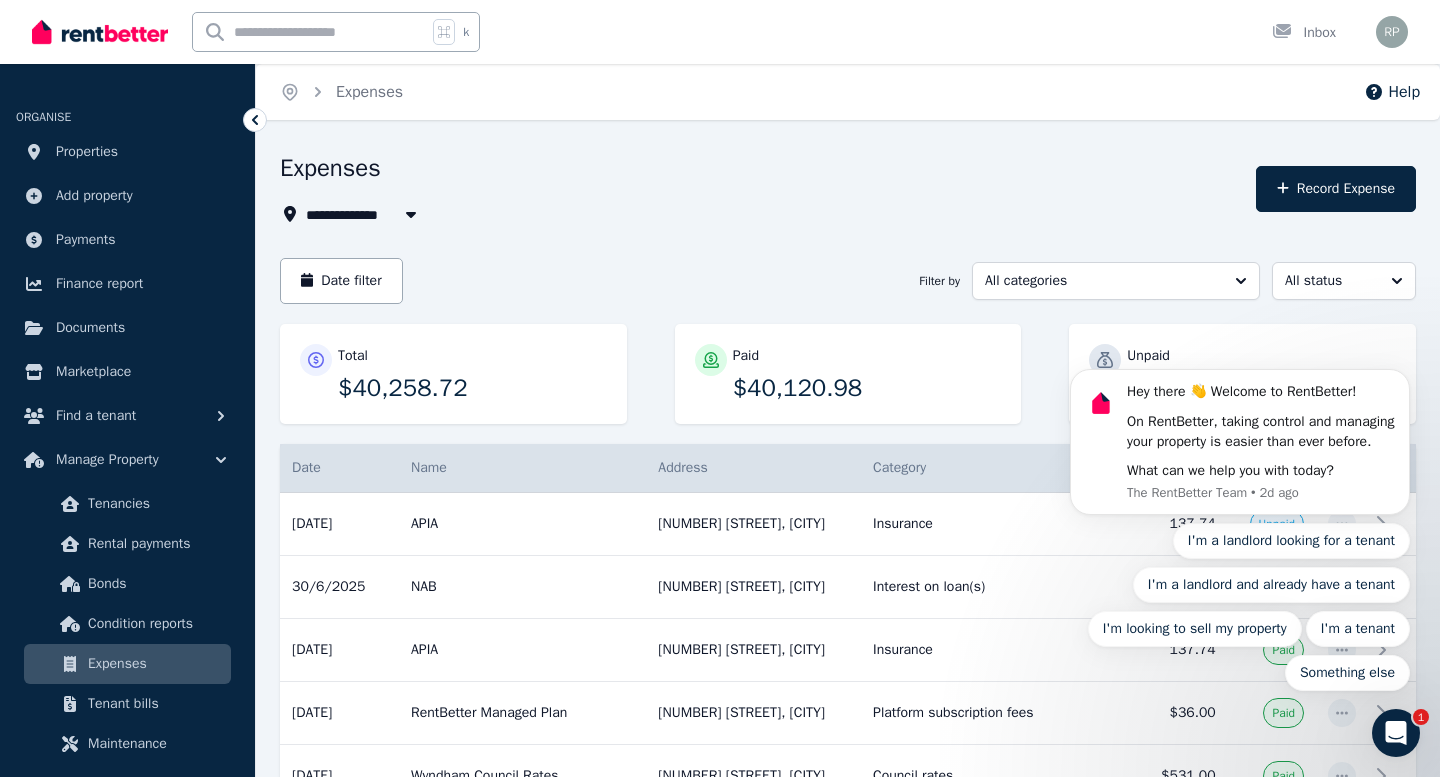 click 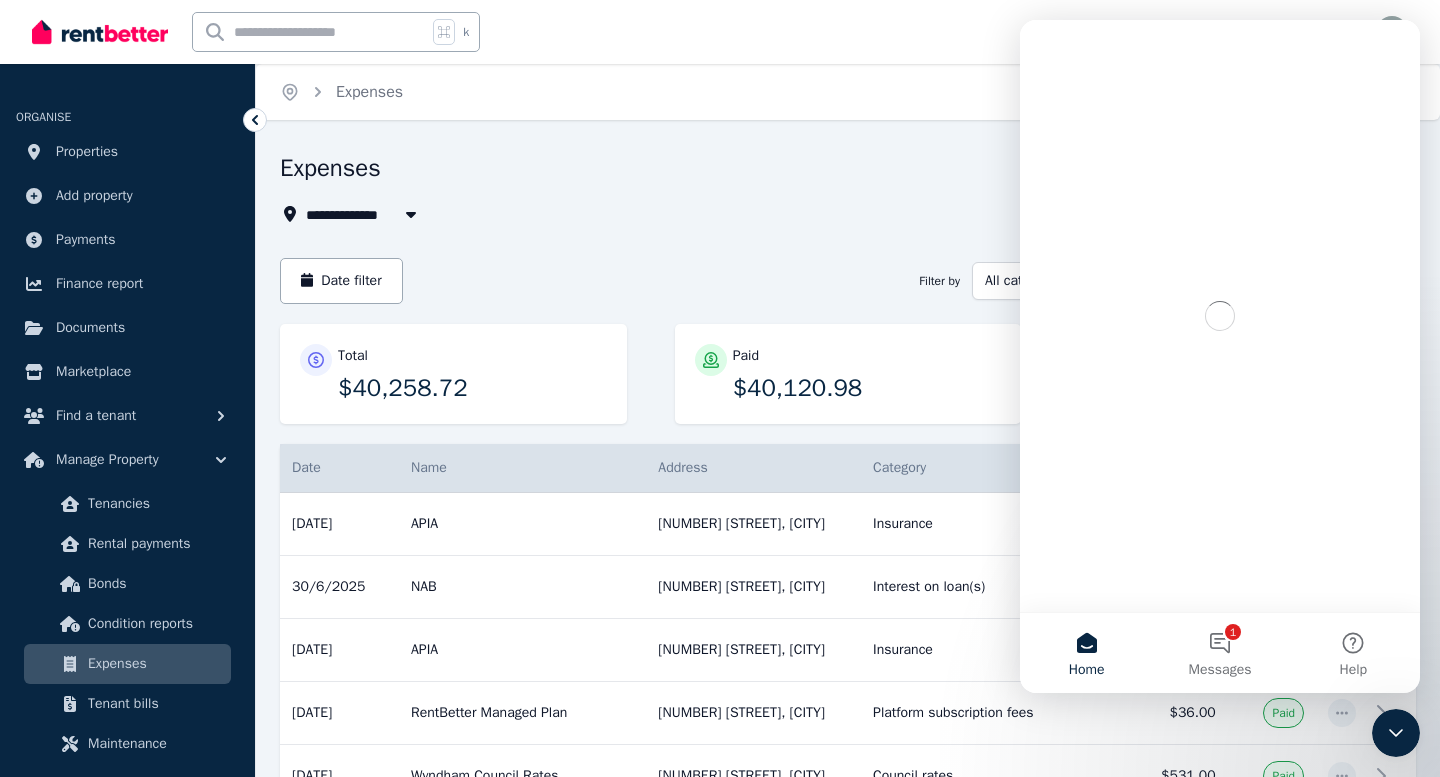 scroll, scrollTop: 0, scrollLeft: 0, axis: both 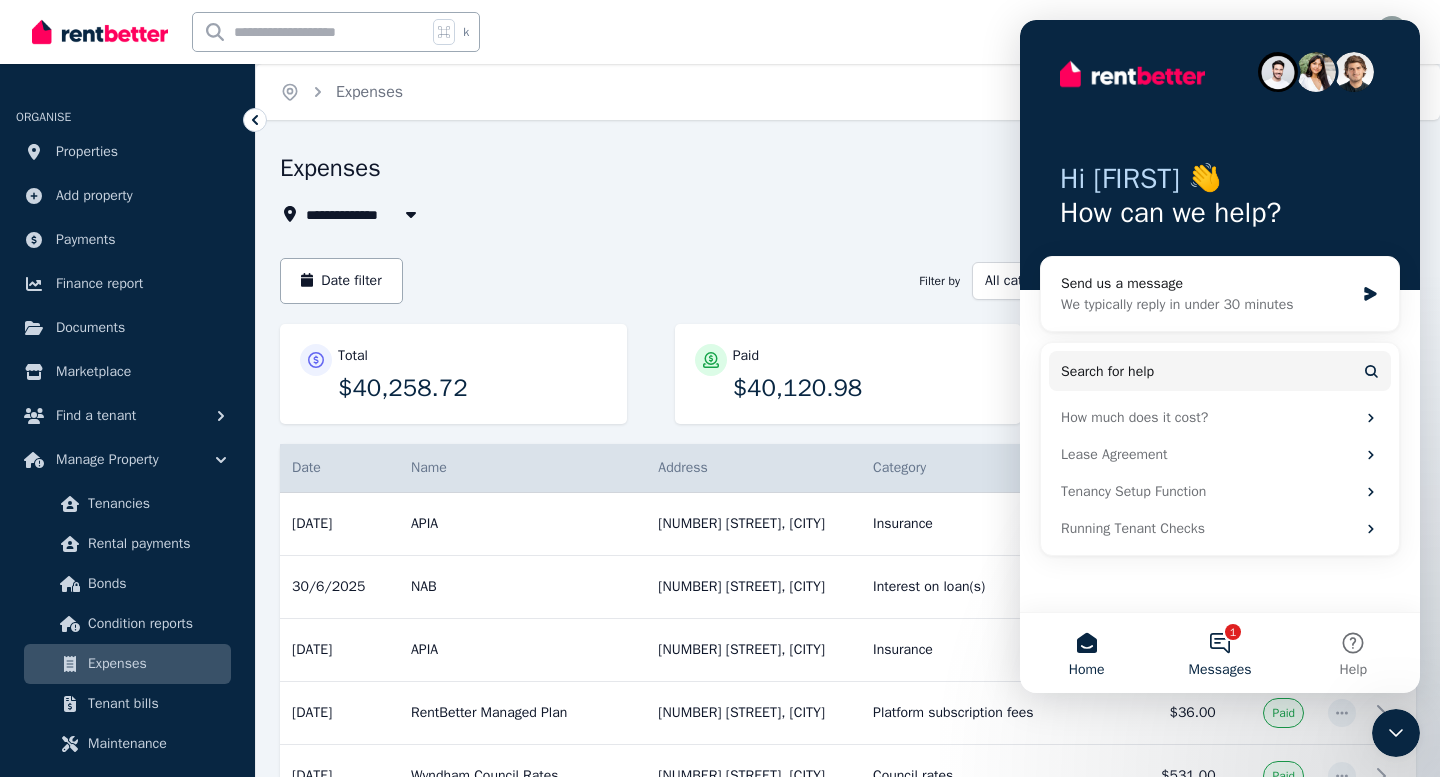 click on "1 Messages" at bounding box center [1219, 653] 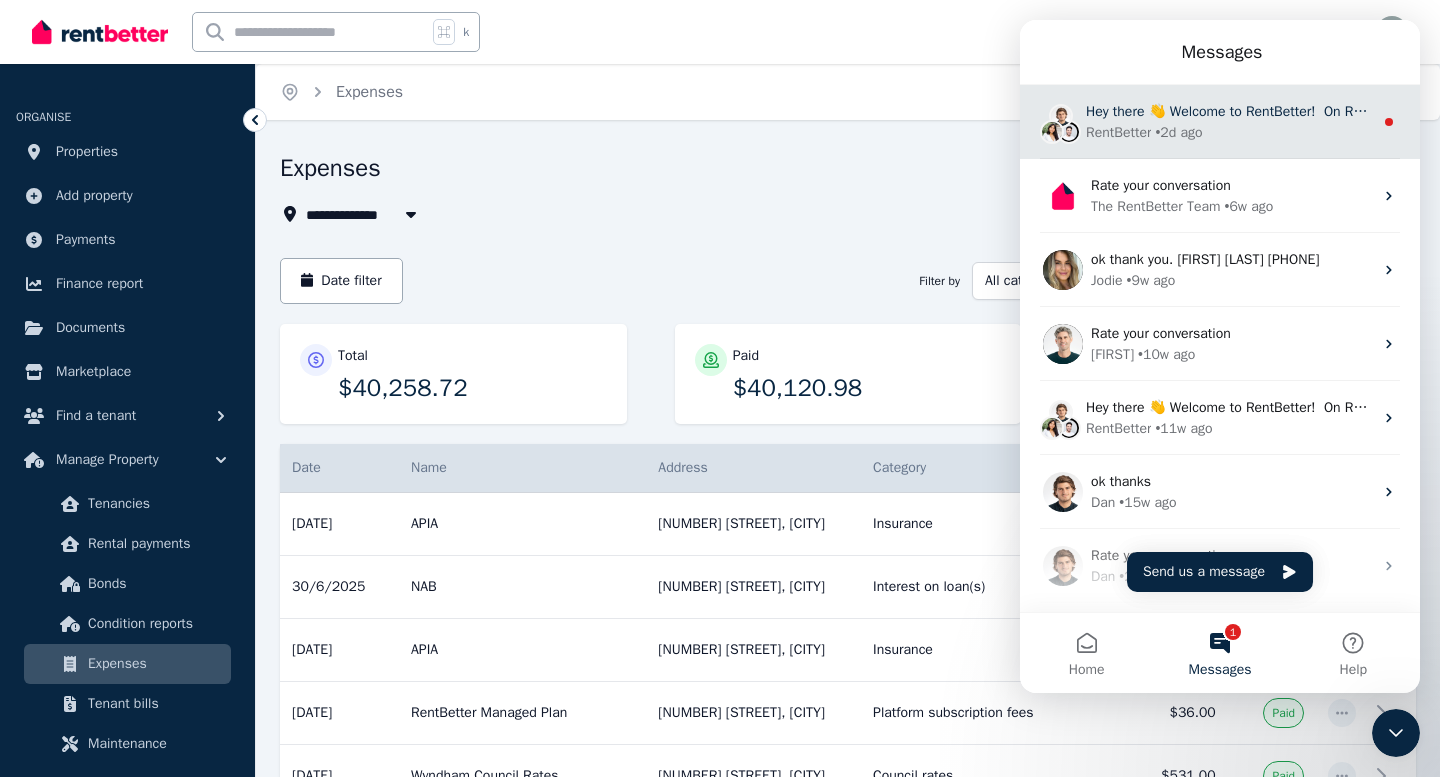 click on "RentBetter • 2d ago" at bounding box center [1229, 132] 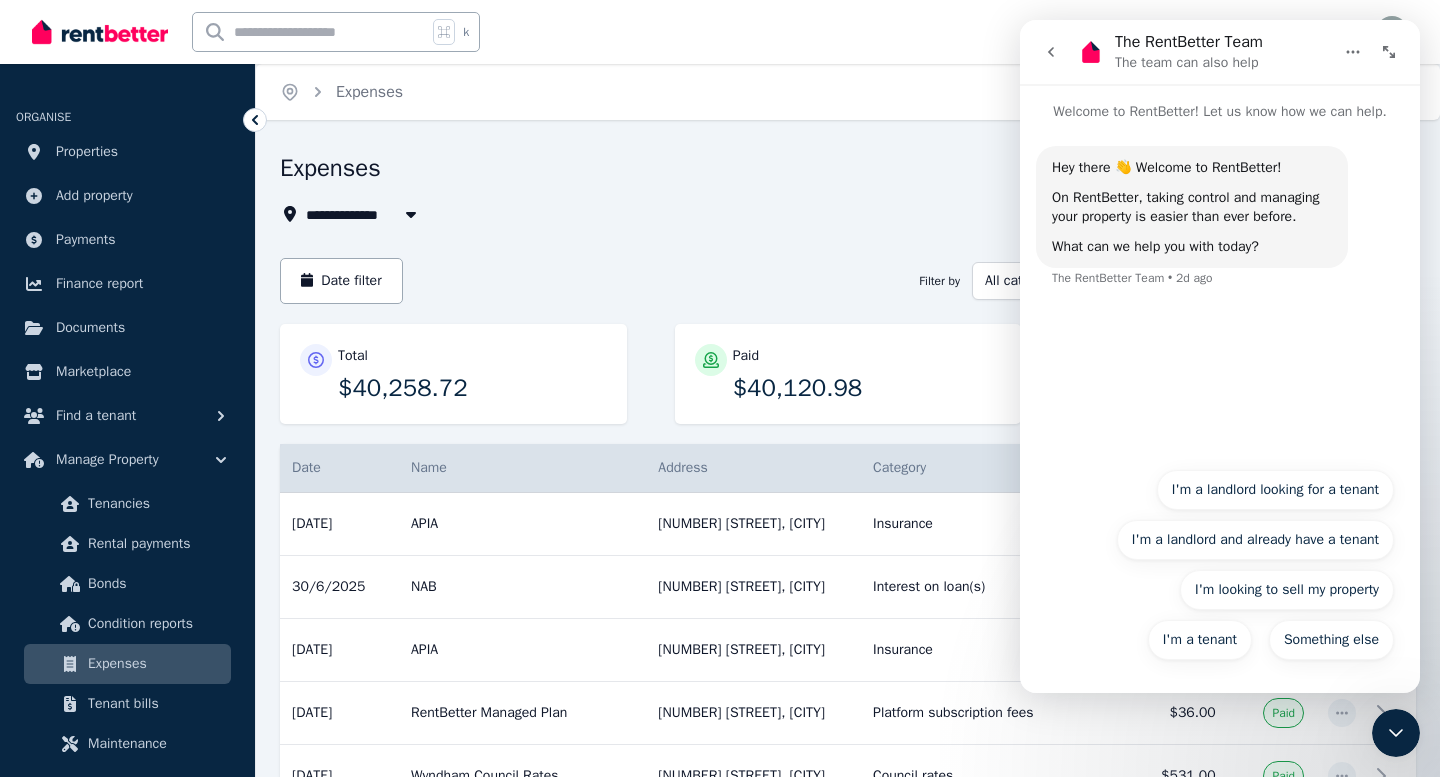 click 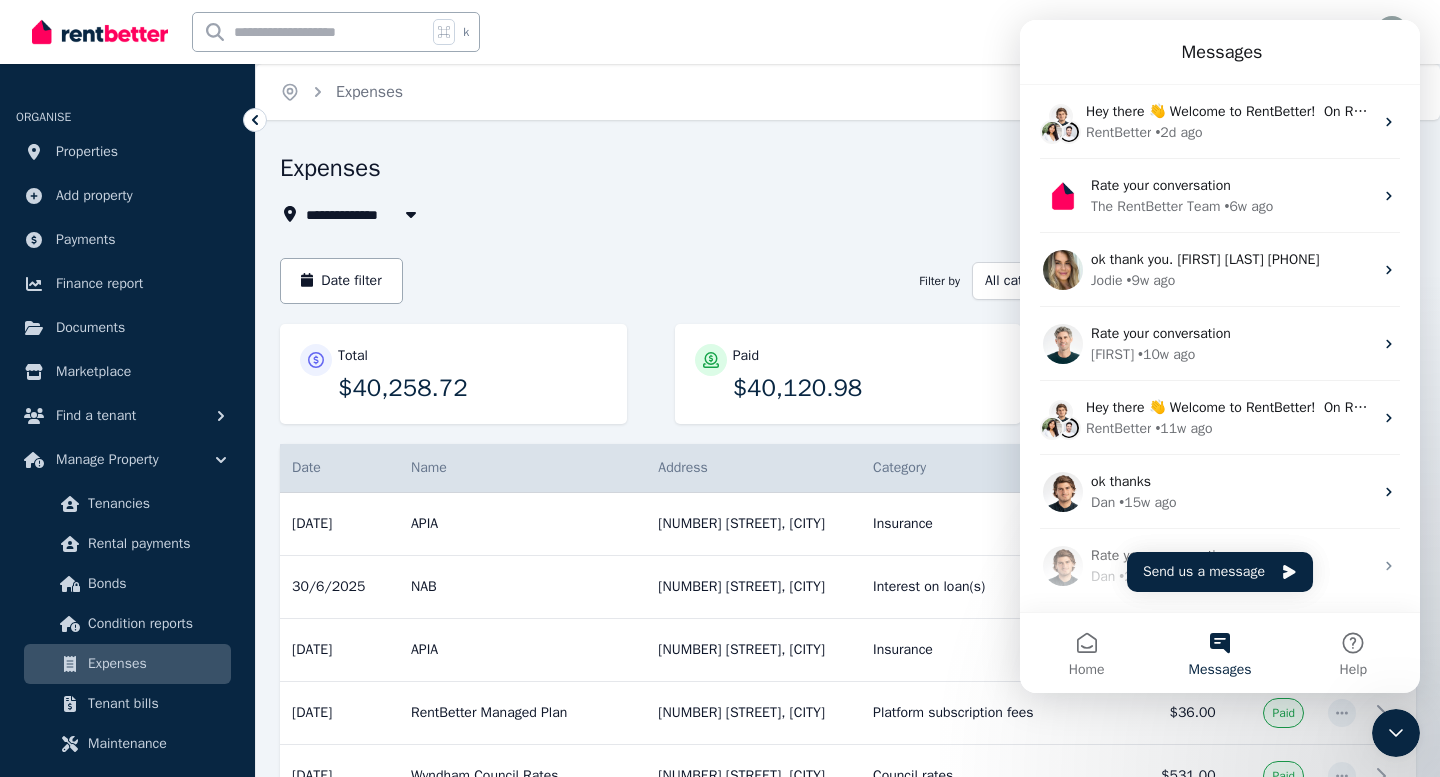 click on "Messages" at bounding box center [1220, 52] 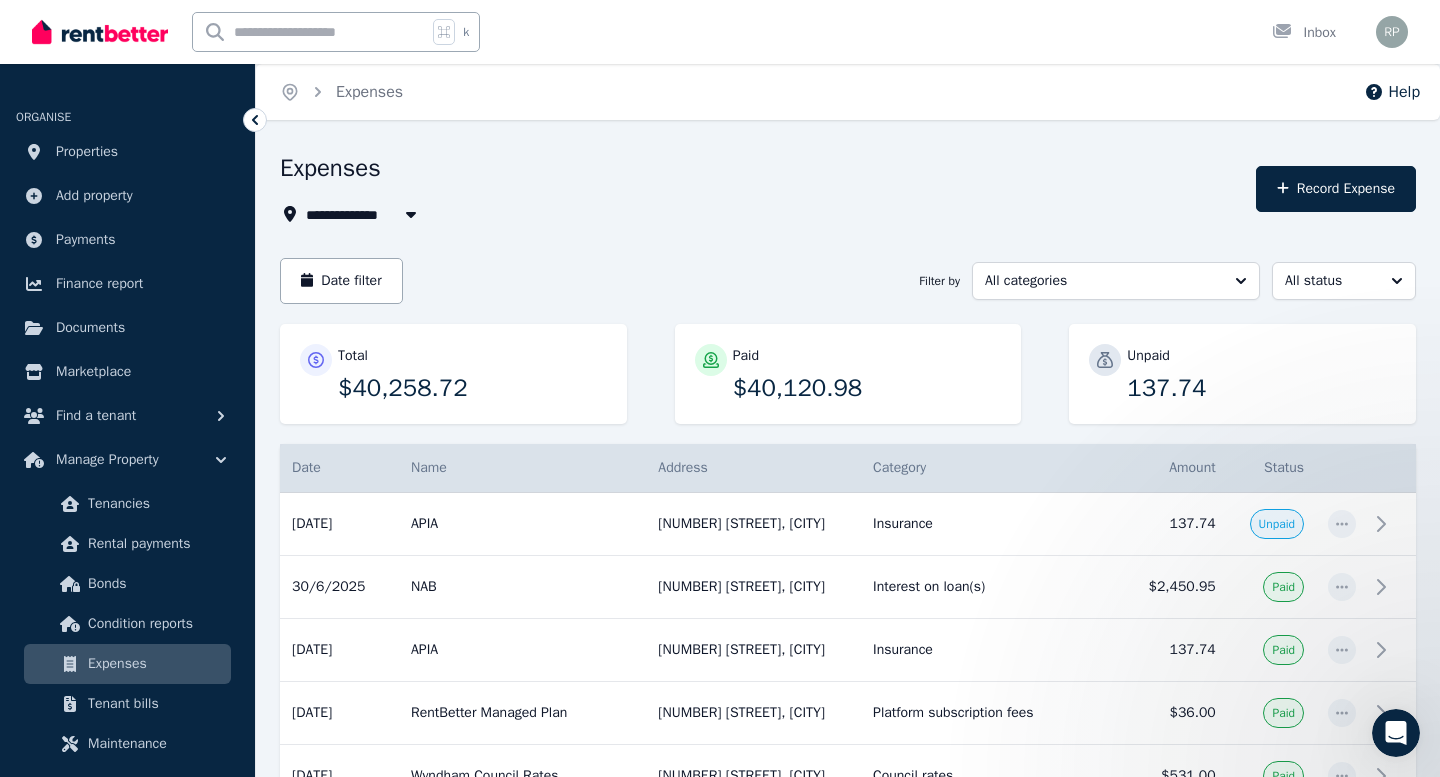 scroll, scrollTop: 0, scrollLeft: 0, axis: both 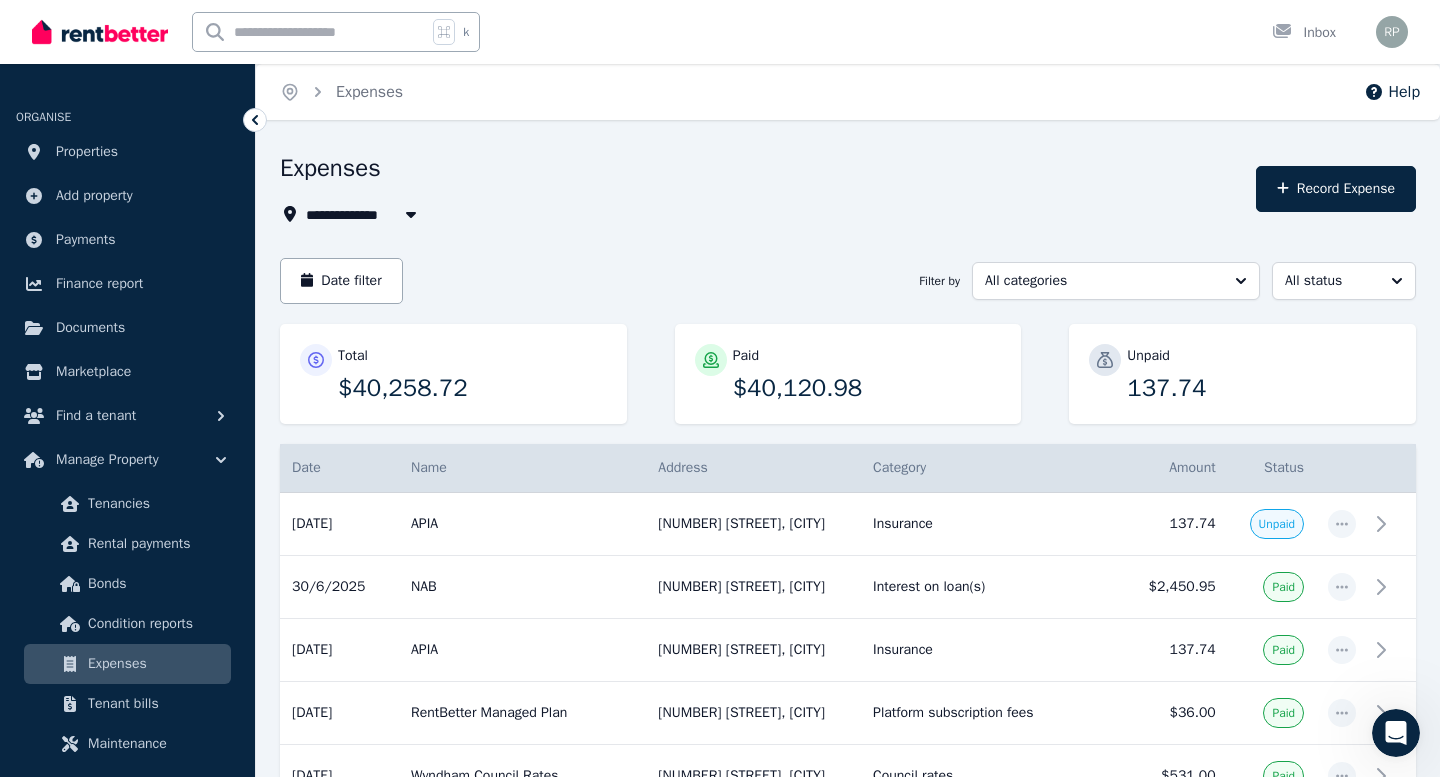 drag, startPoint x: 1146, startPoint y: 383, endPoint x: 1229, endPoint y: 390, distance: 83.294655 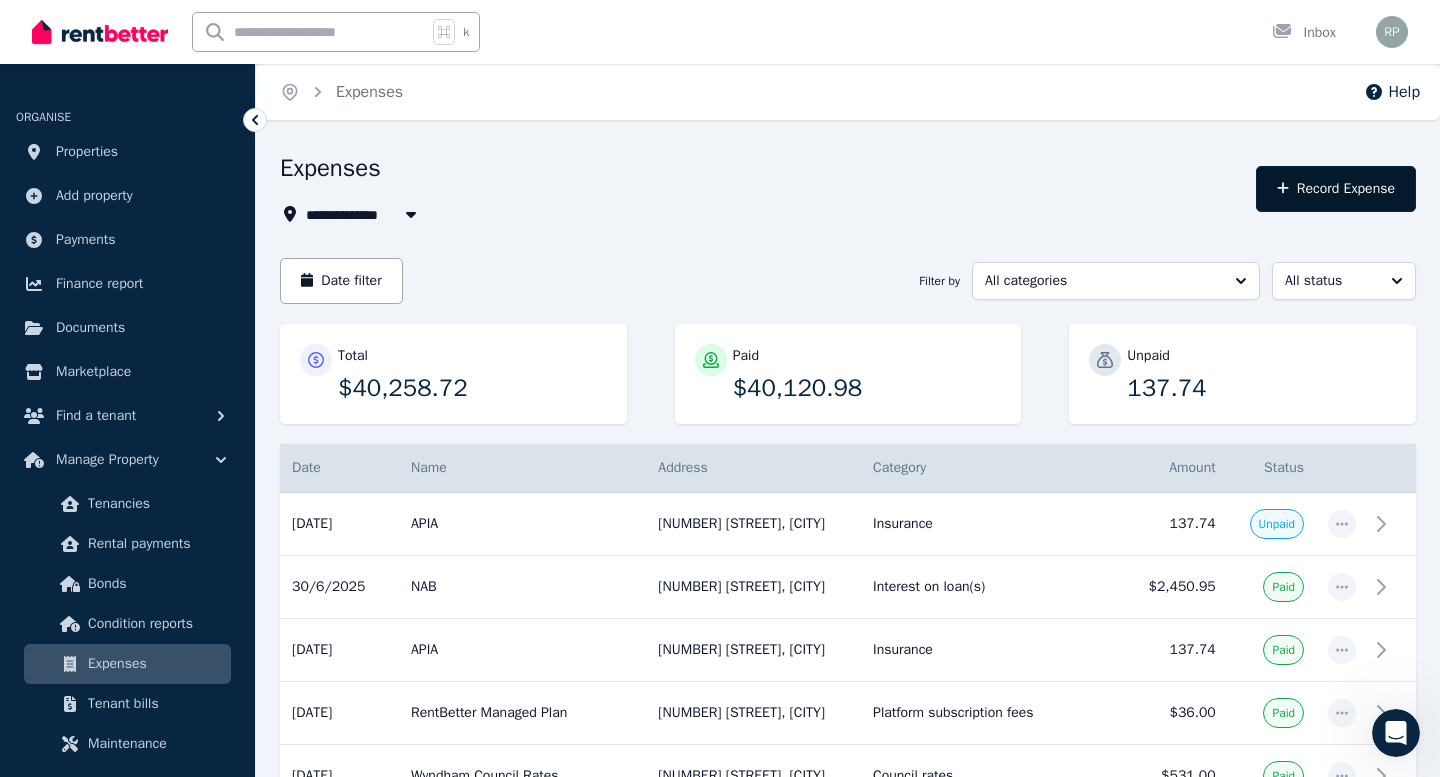 click on "Record Expense" at bounding box center (1336, 189) 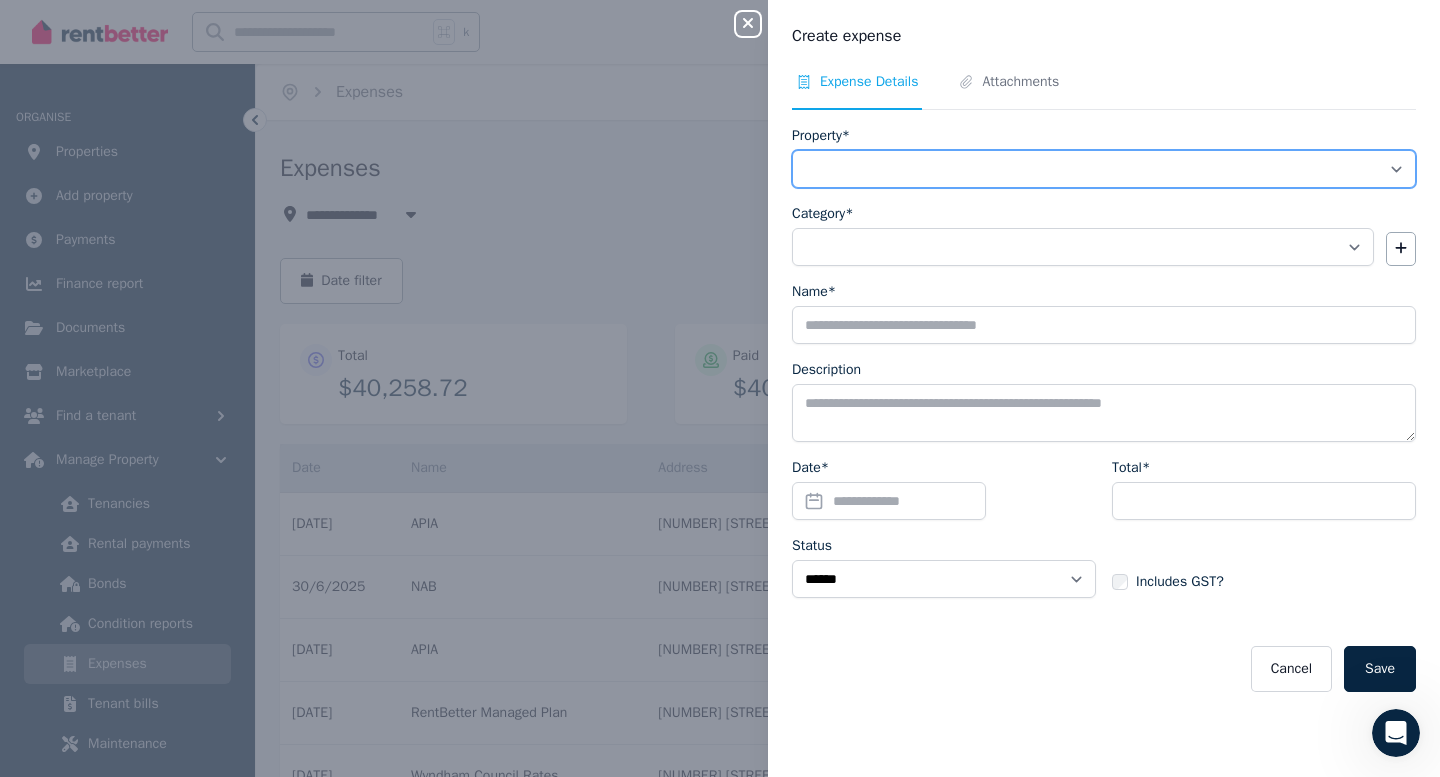 select on "**********" 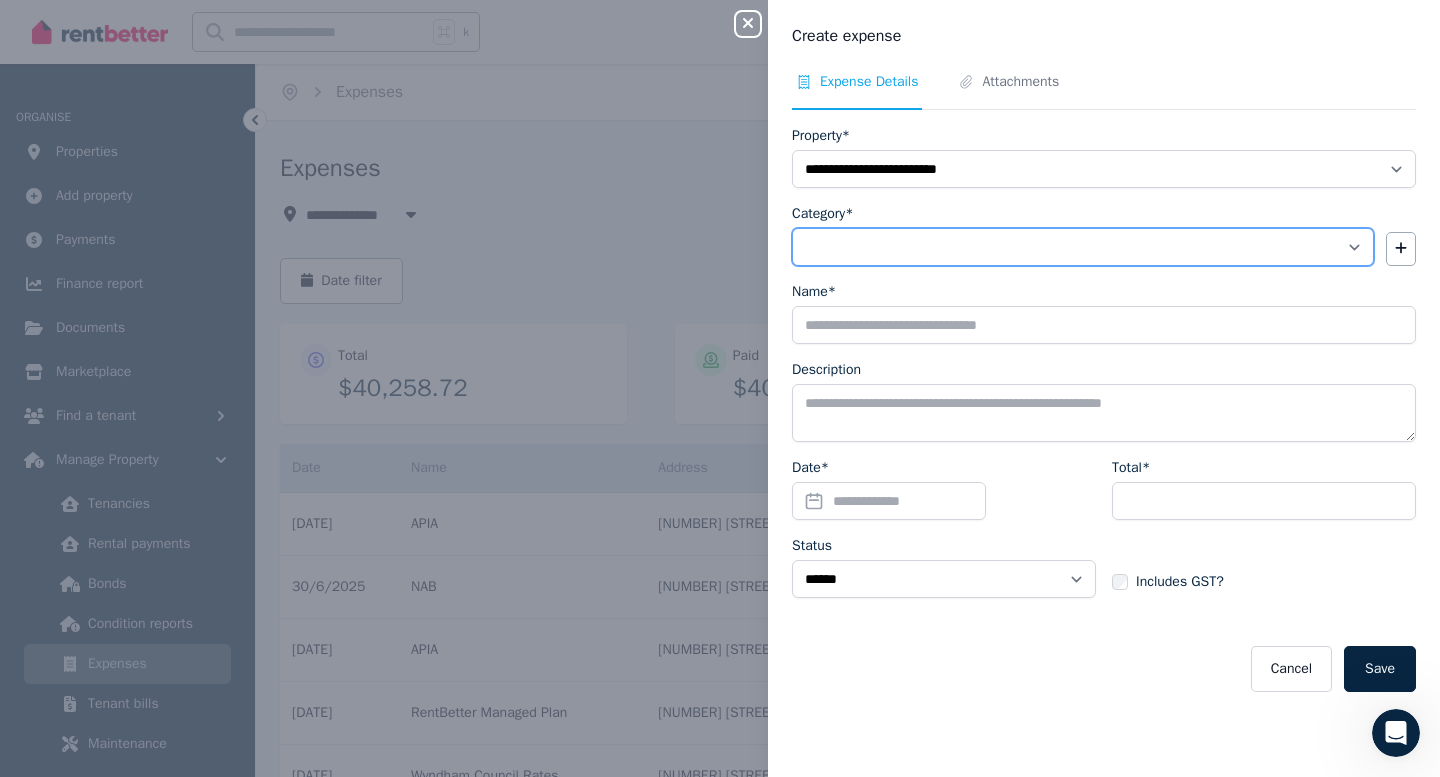select on "**********" 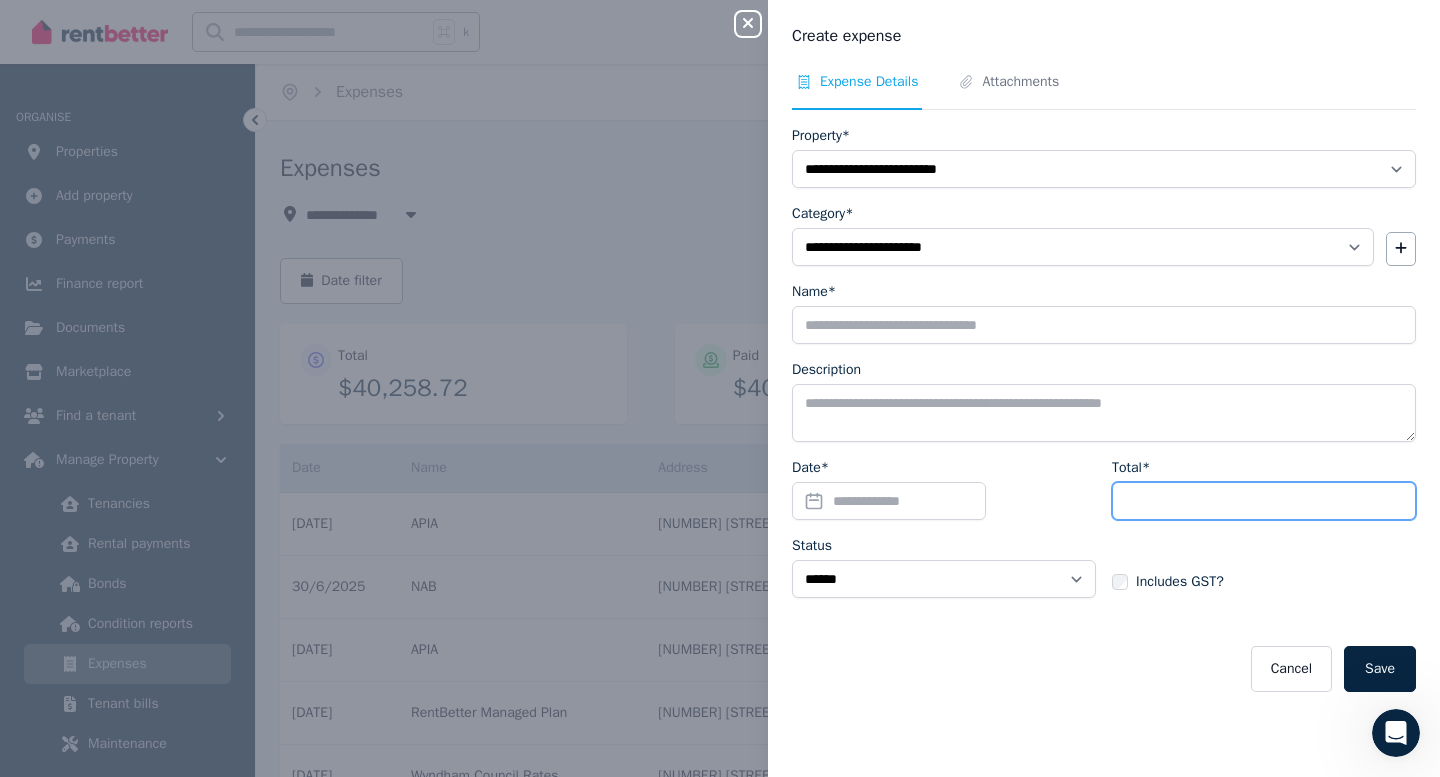 click on "Total*" at bounding box center [1264, 501] 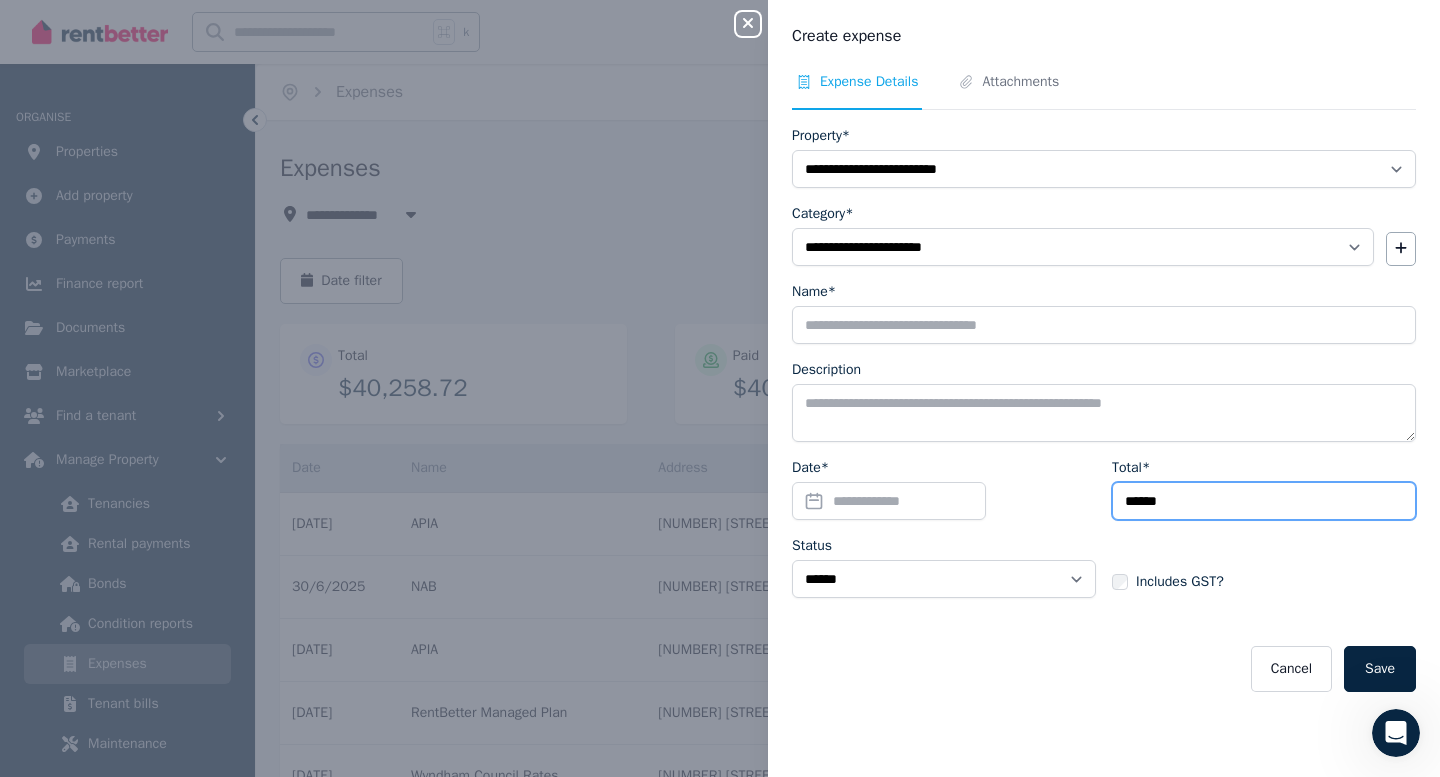 type on "******" 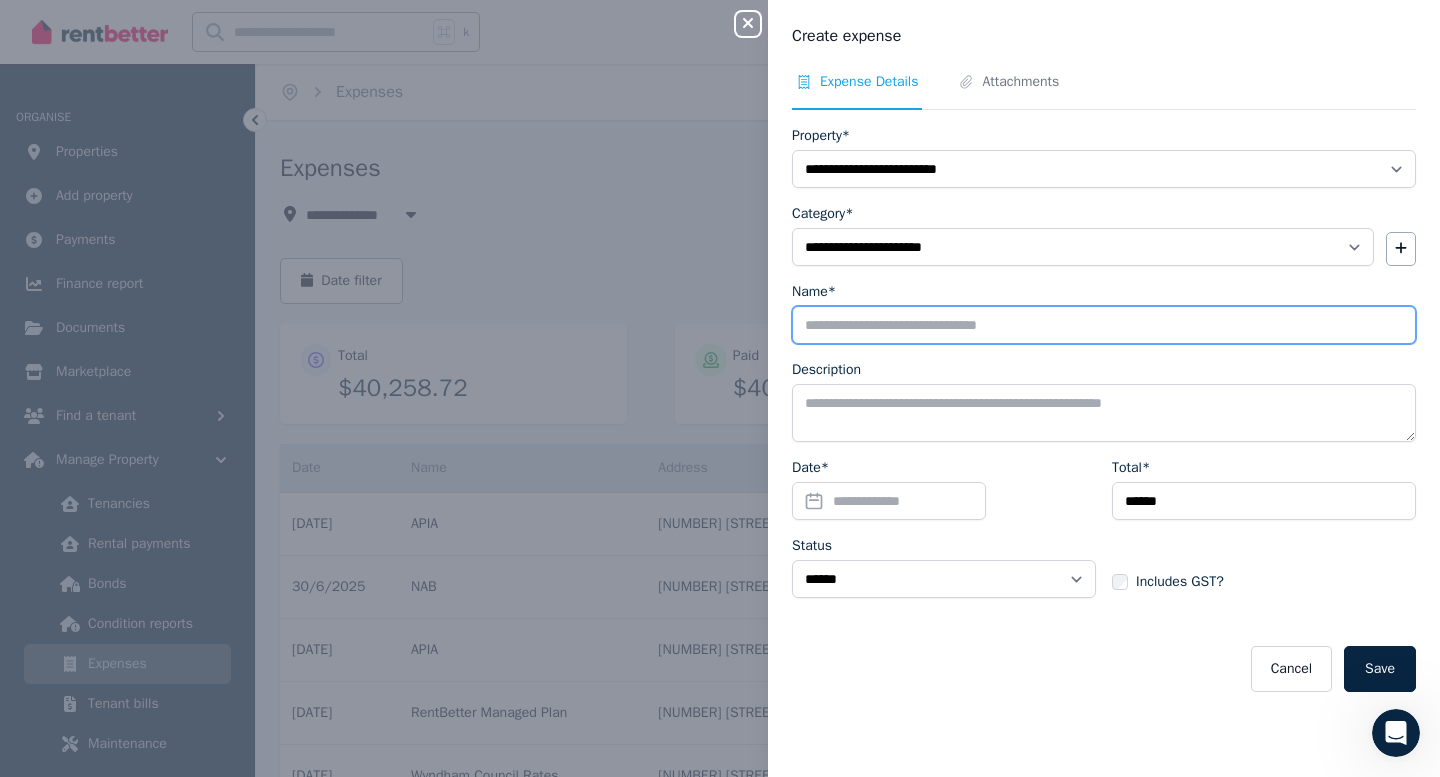 click on "Name*" at bounding box center (1104, 325) 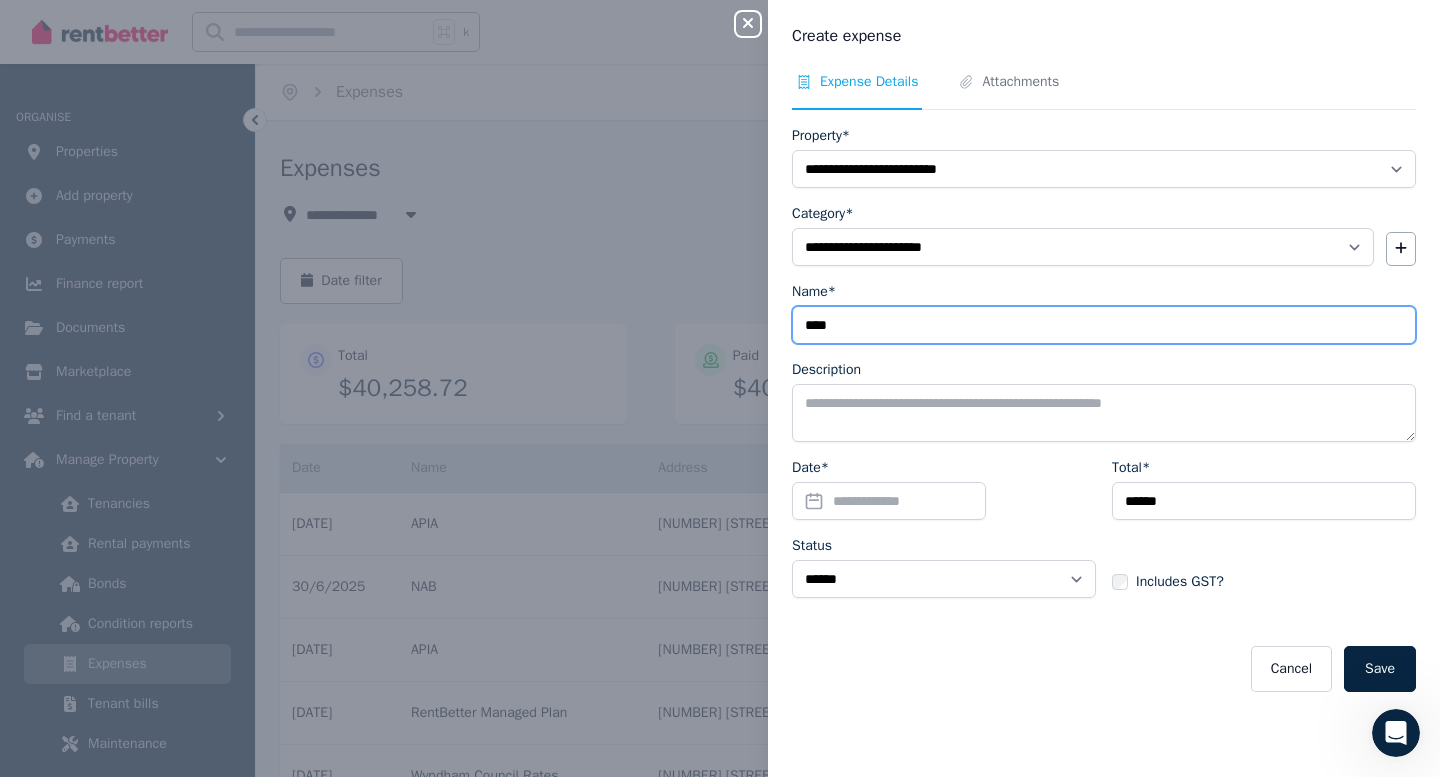 type on "****" 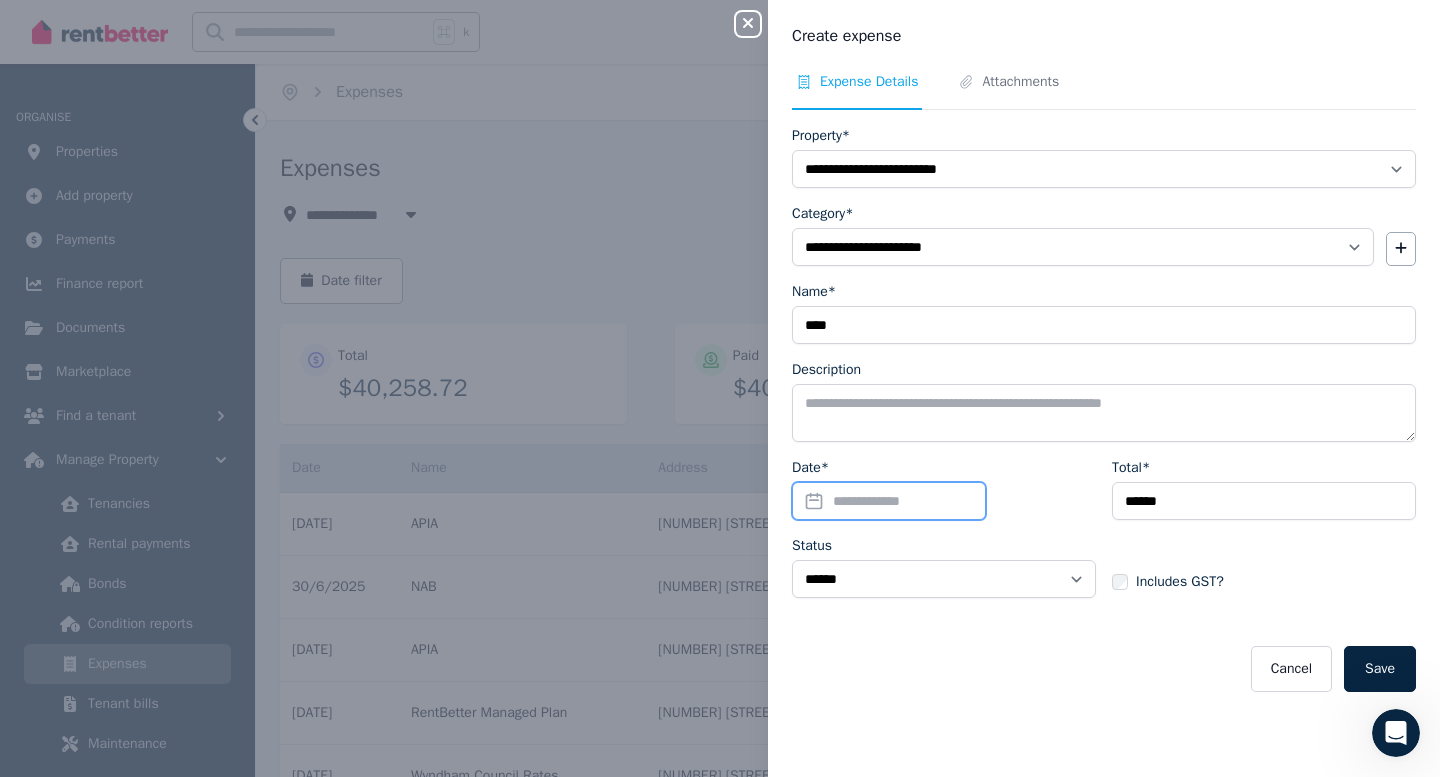 click on "Date*" at bounding box center (889, 501) 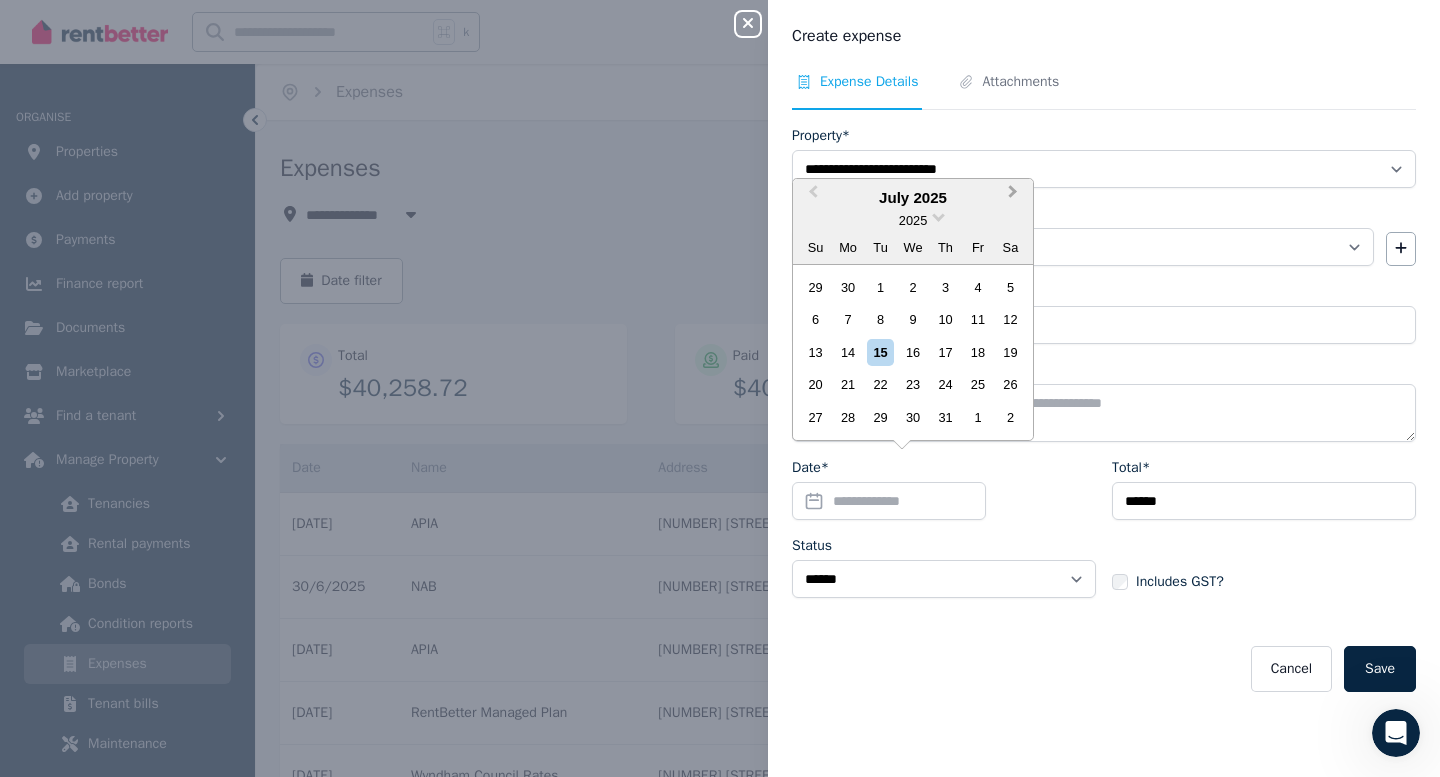 click on "Next Month" at bounding box center (1013, 196) 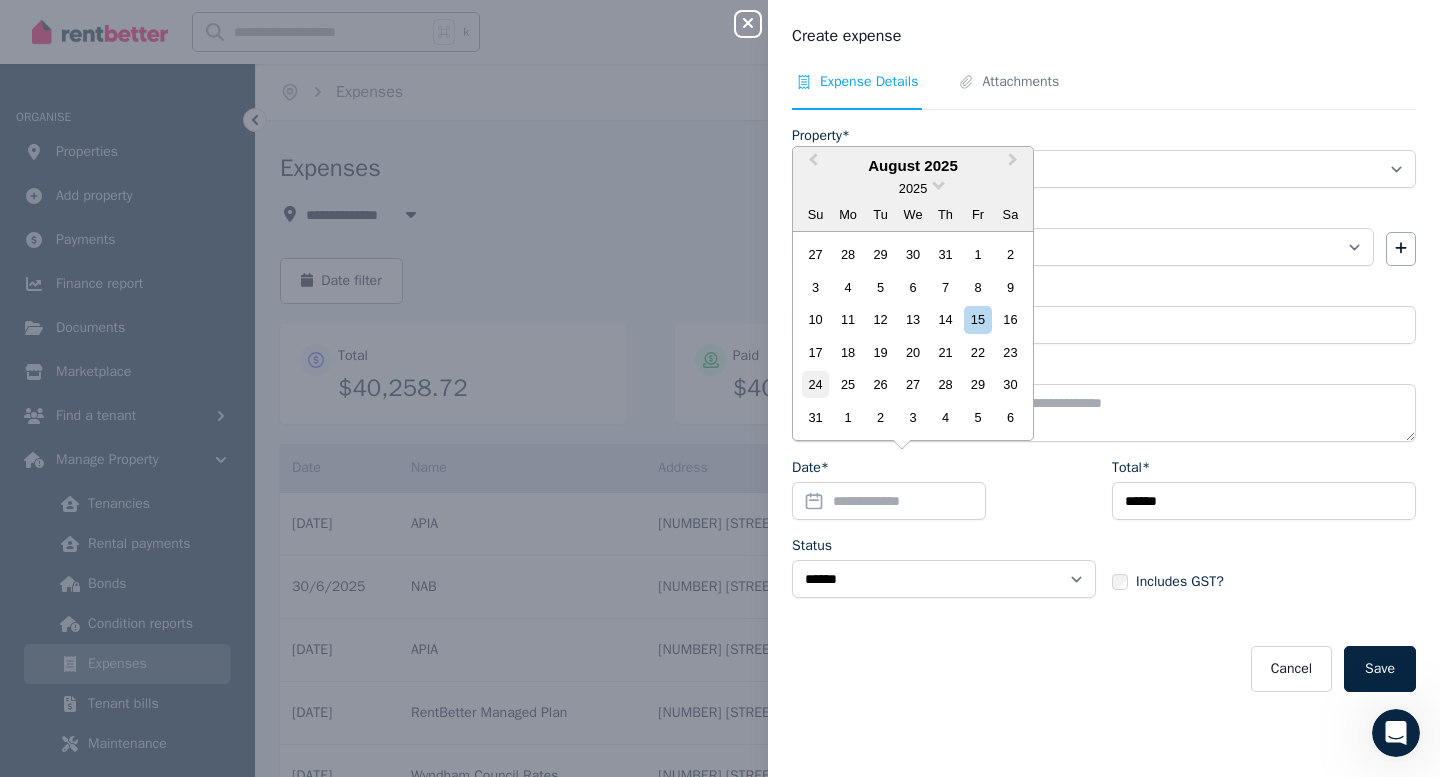 click on "24" at bounding box center [815, 384] 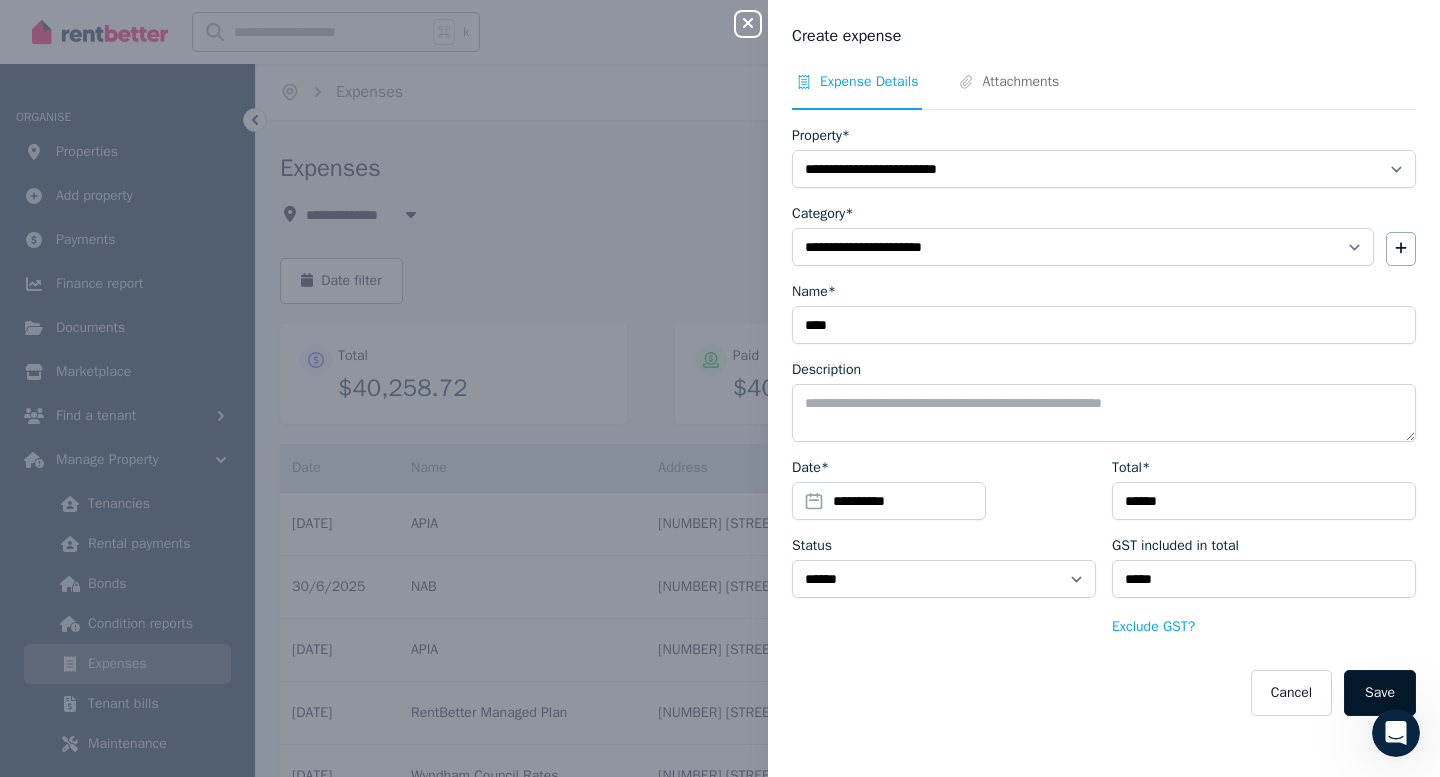 click on "Save" at bounding box center (1380, 693) 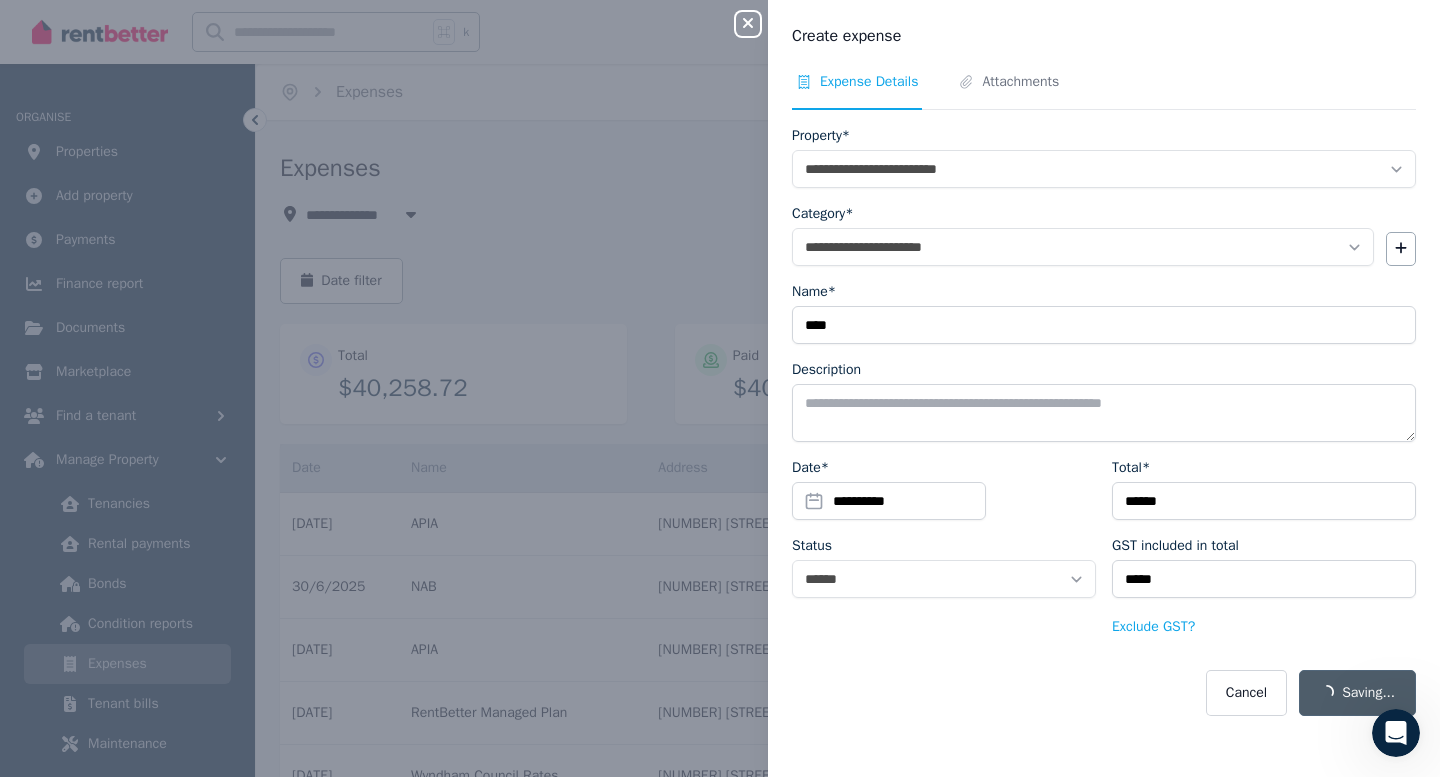 select on "**********" 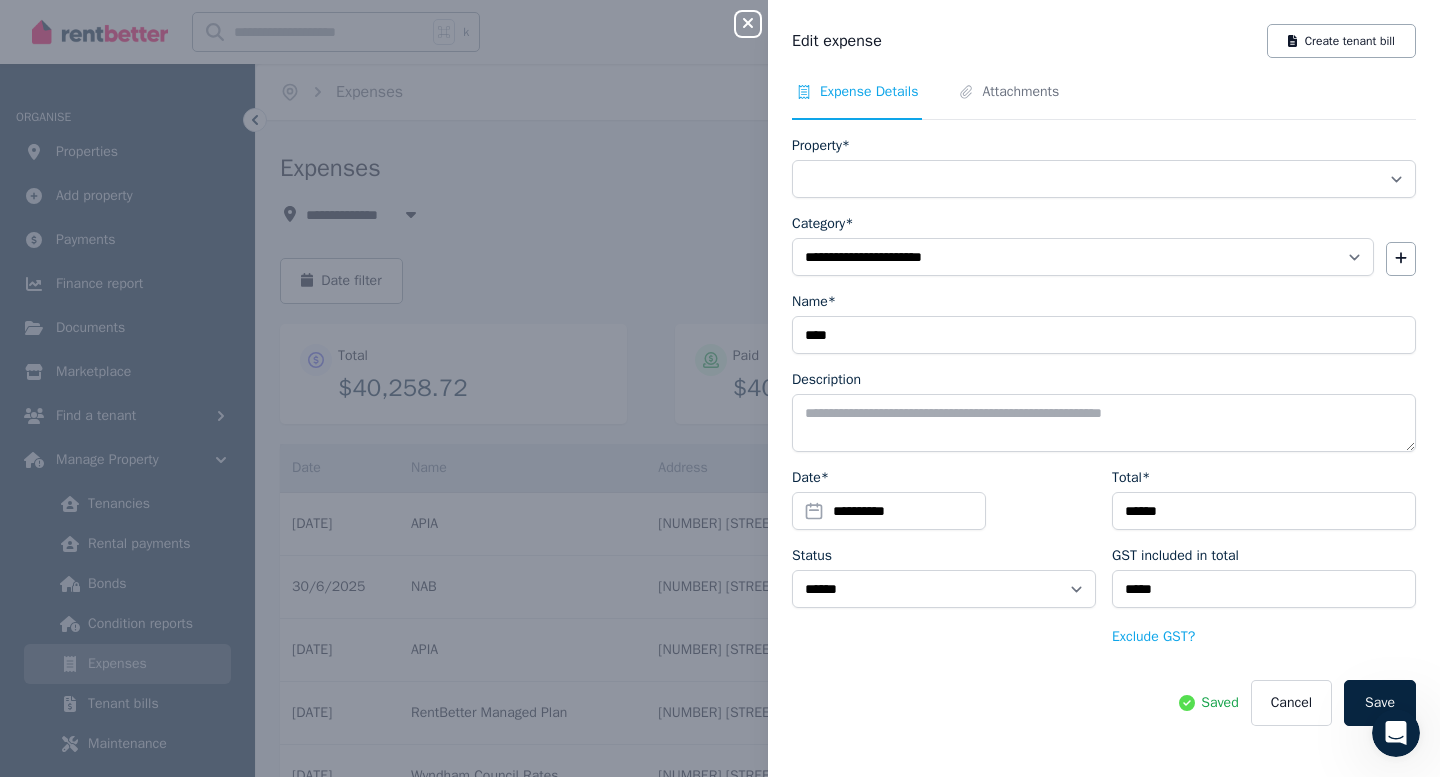 select on "**********" 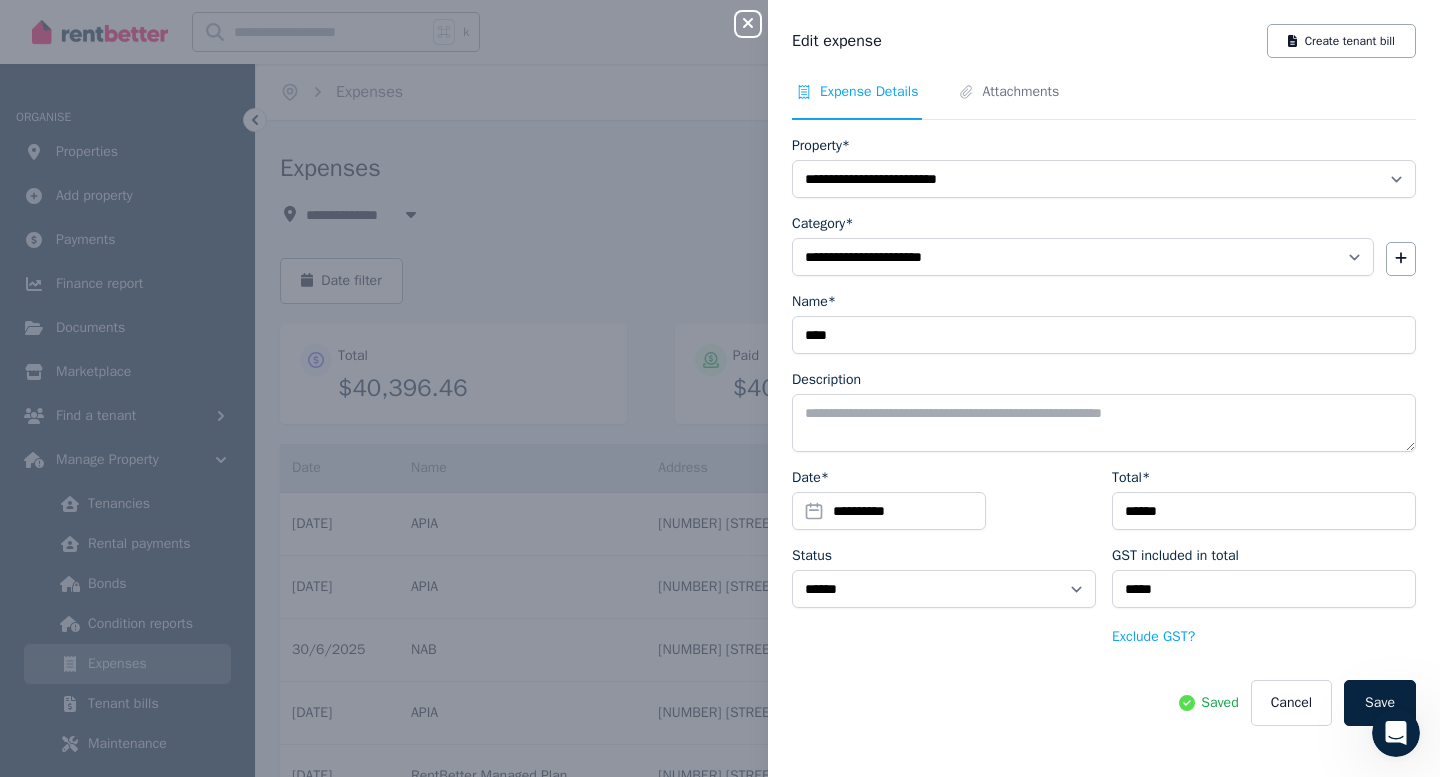 click 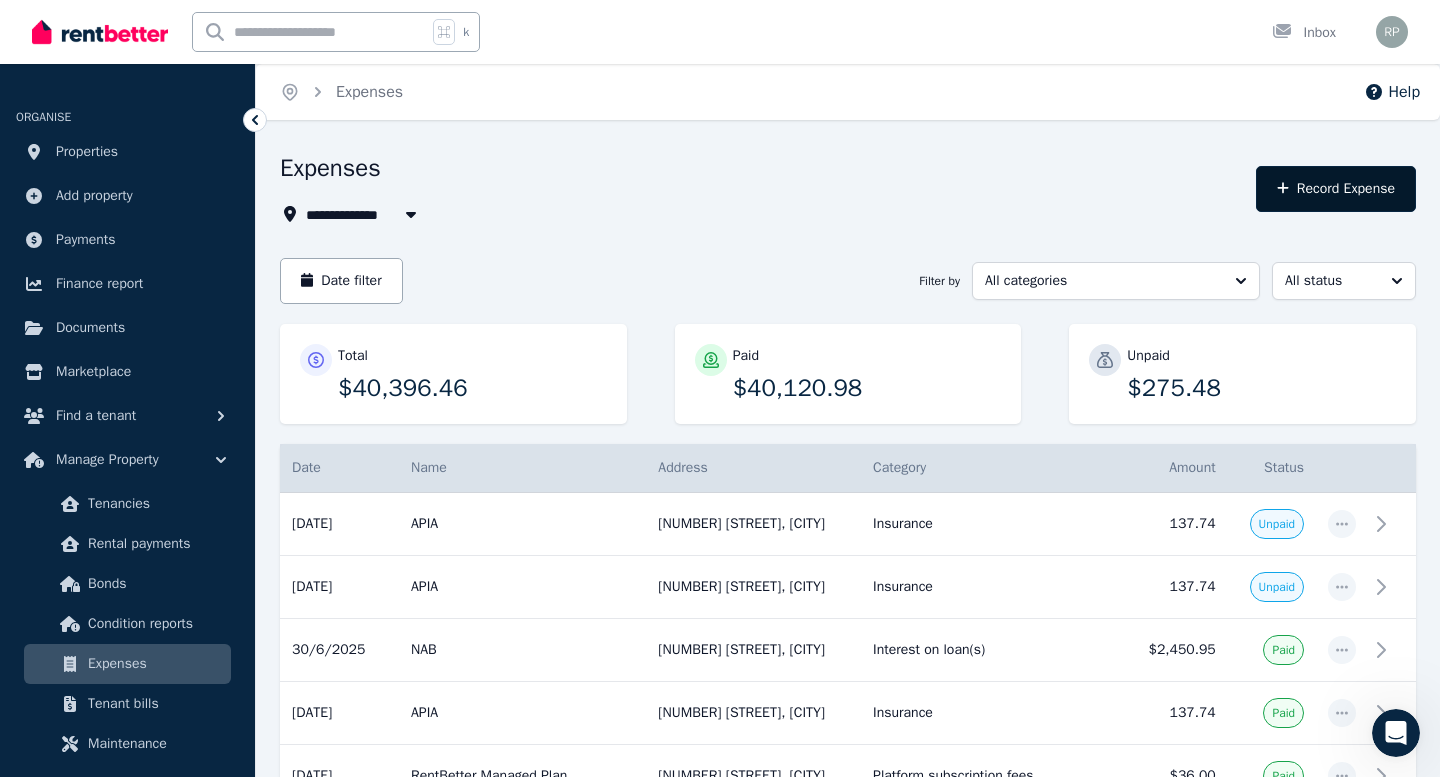 click on "Record Expense" at bounding box center [1336, 189] 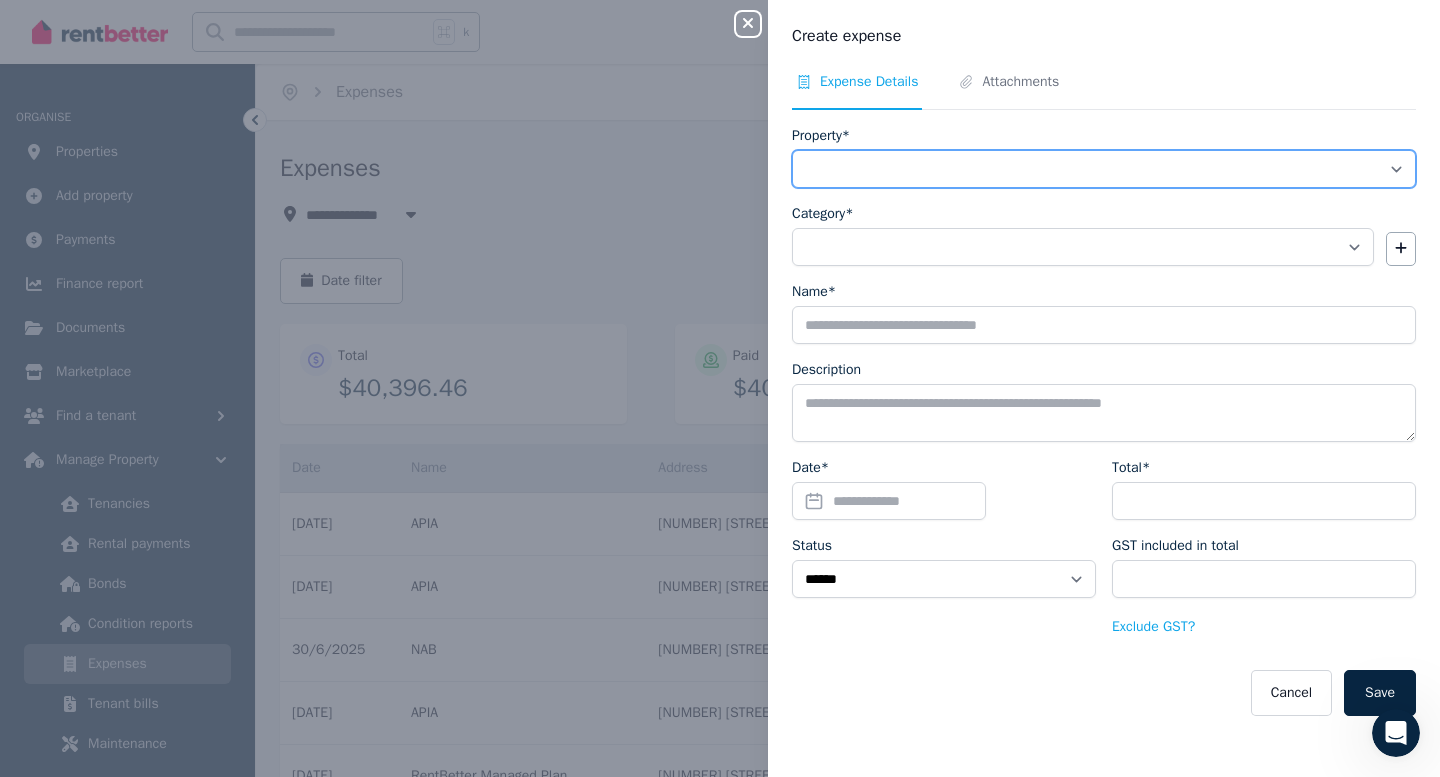 select on "**********" 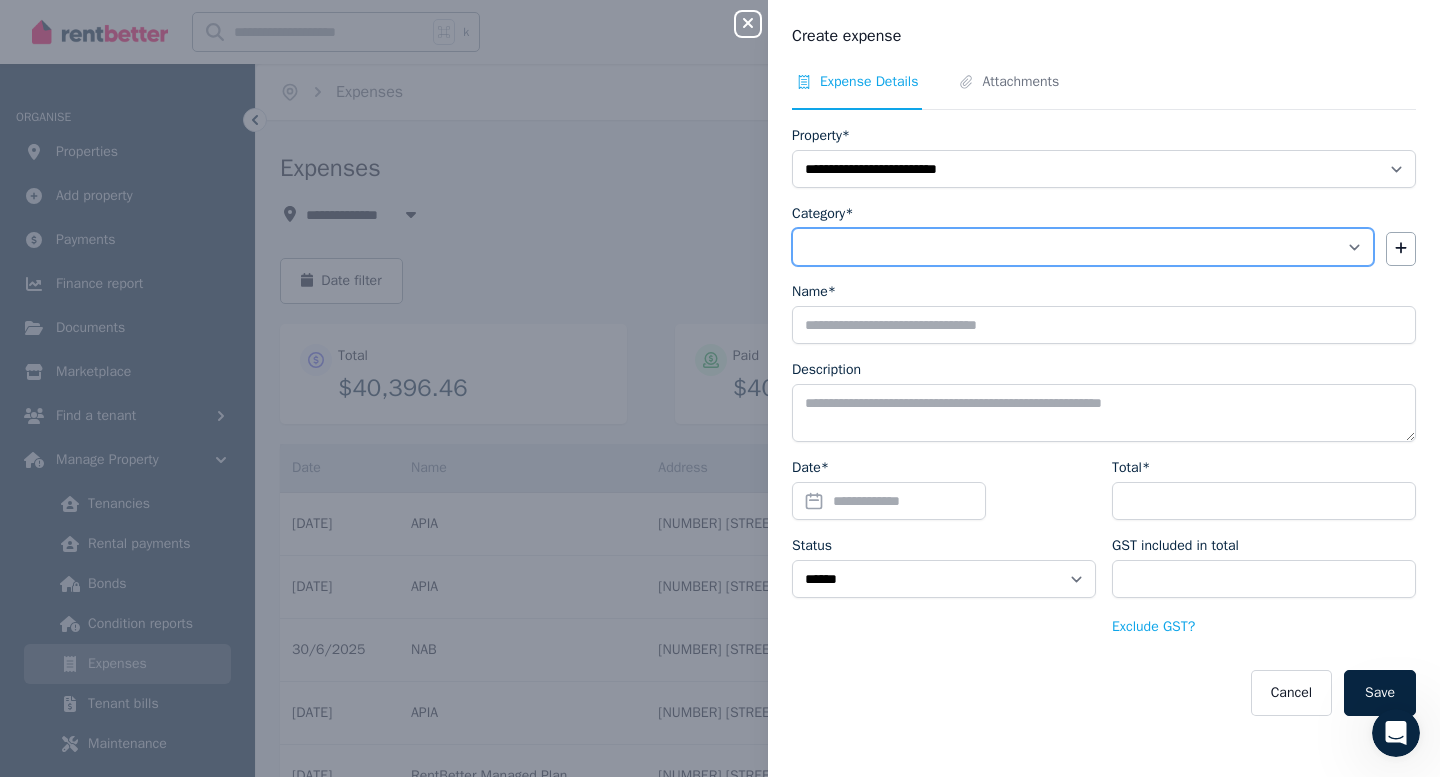 select on "**********" 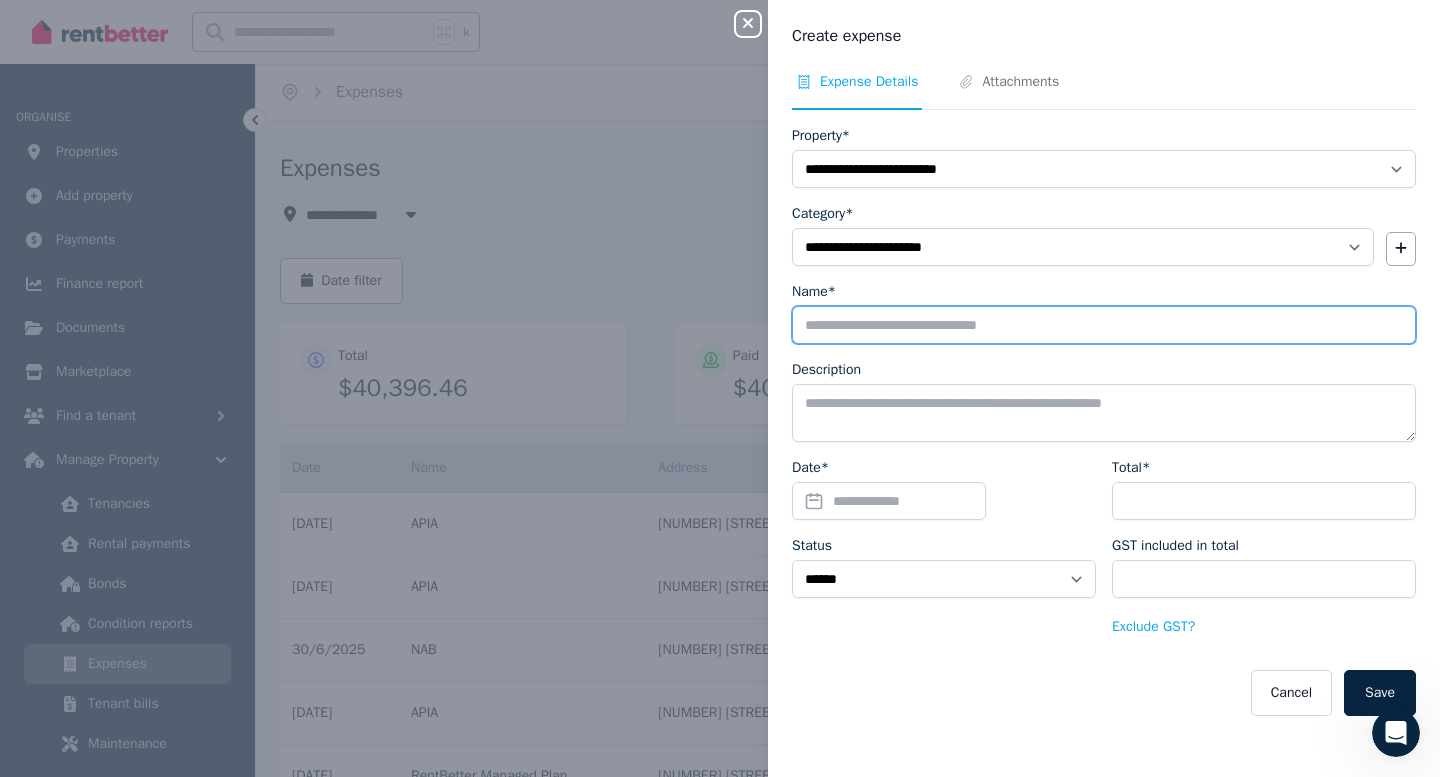 click on "Name*" at bounding box center (1104, 325) 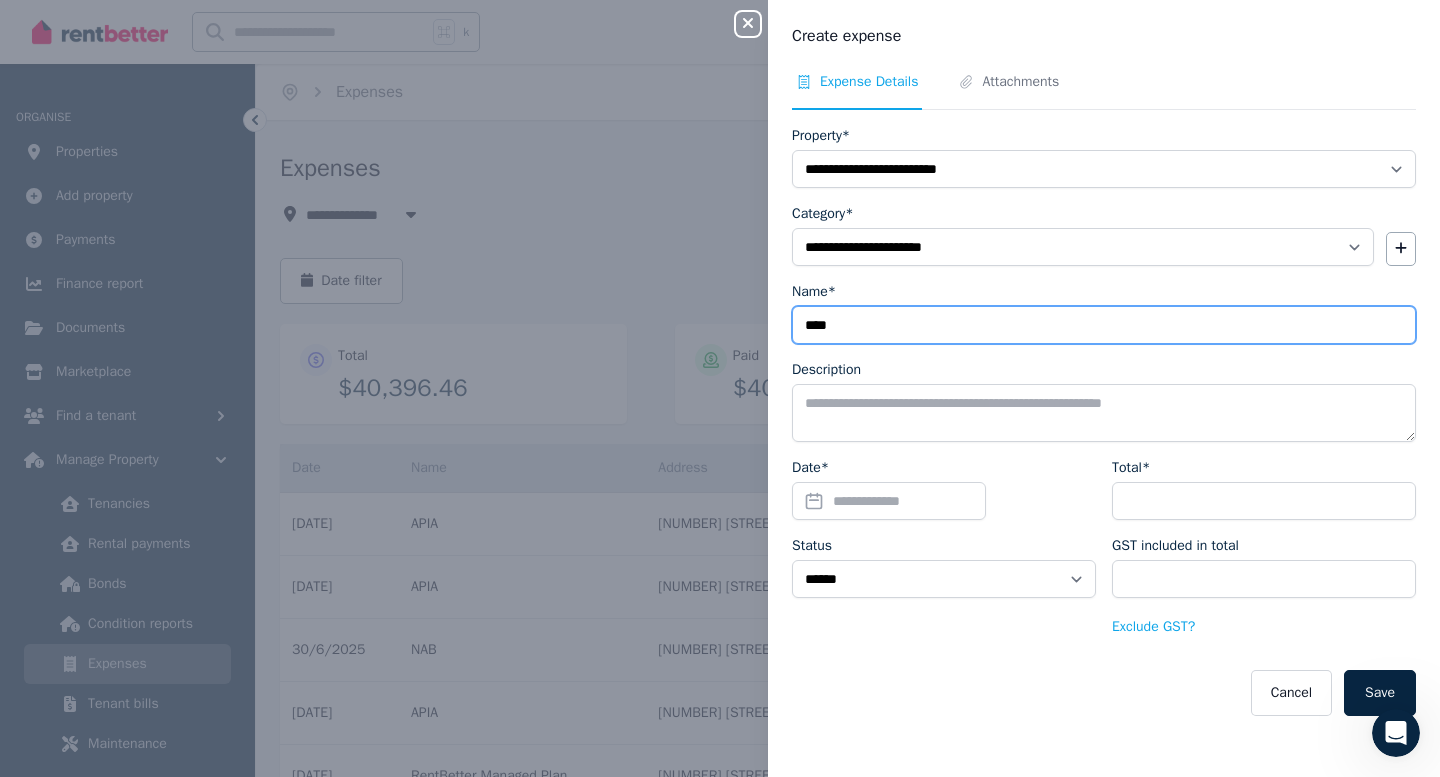 type on "****" 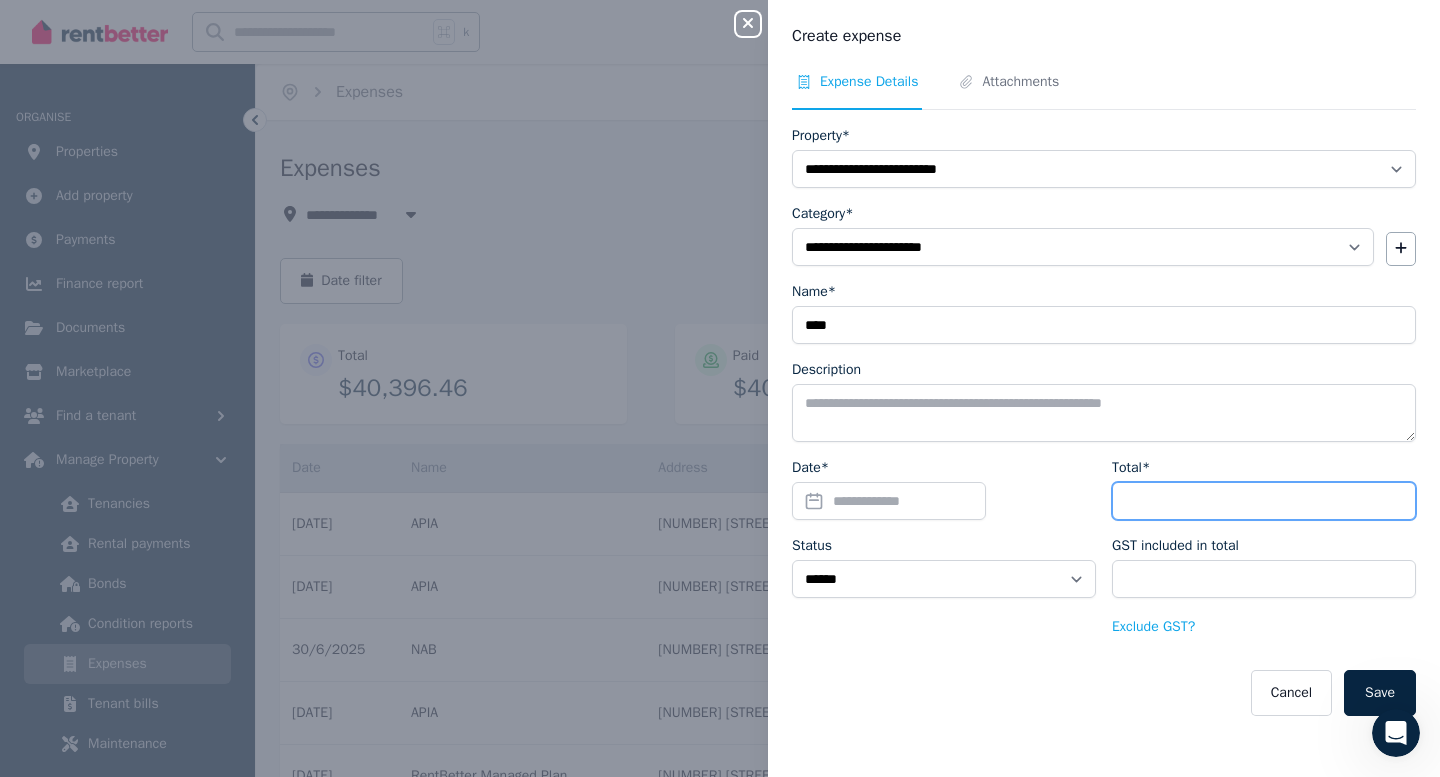 click on "Total*" at bounding box center (1264, 501) 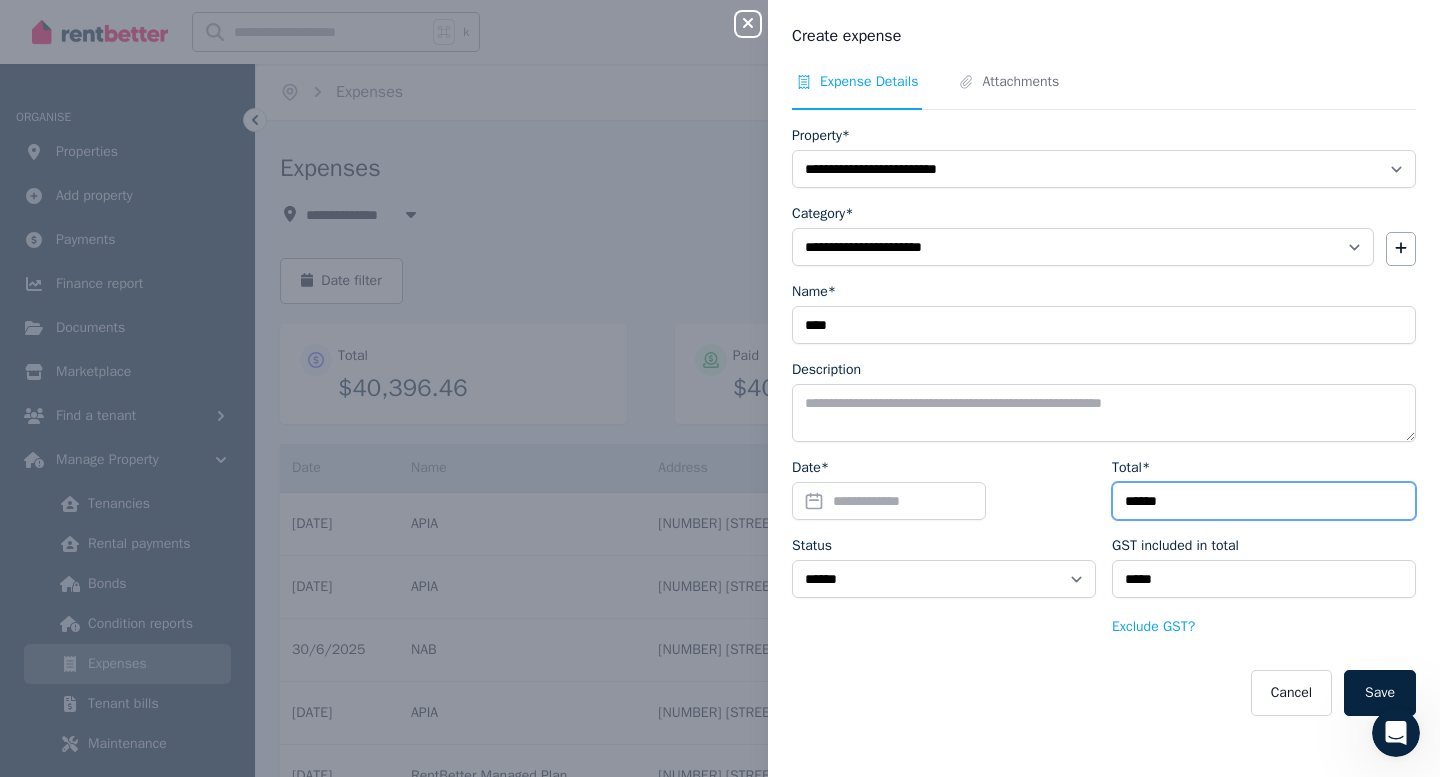 type on "******" 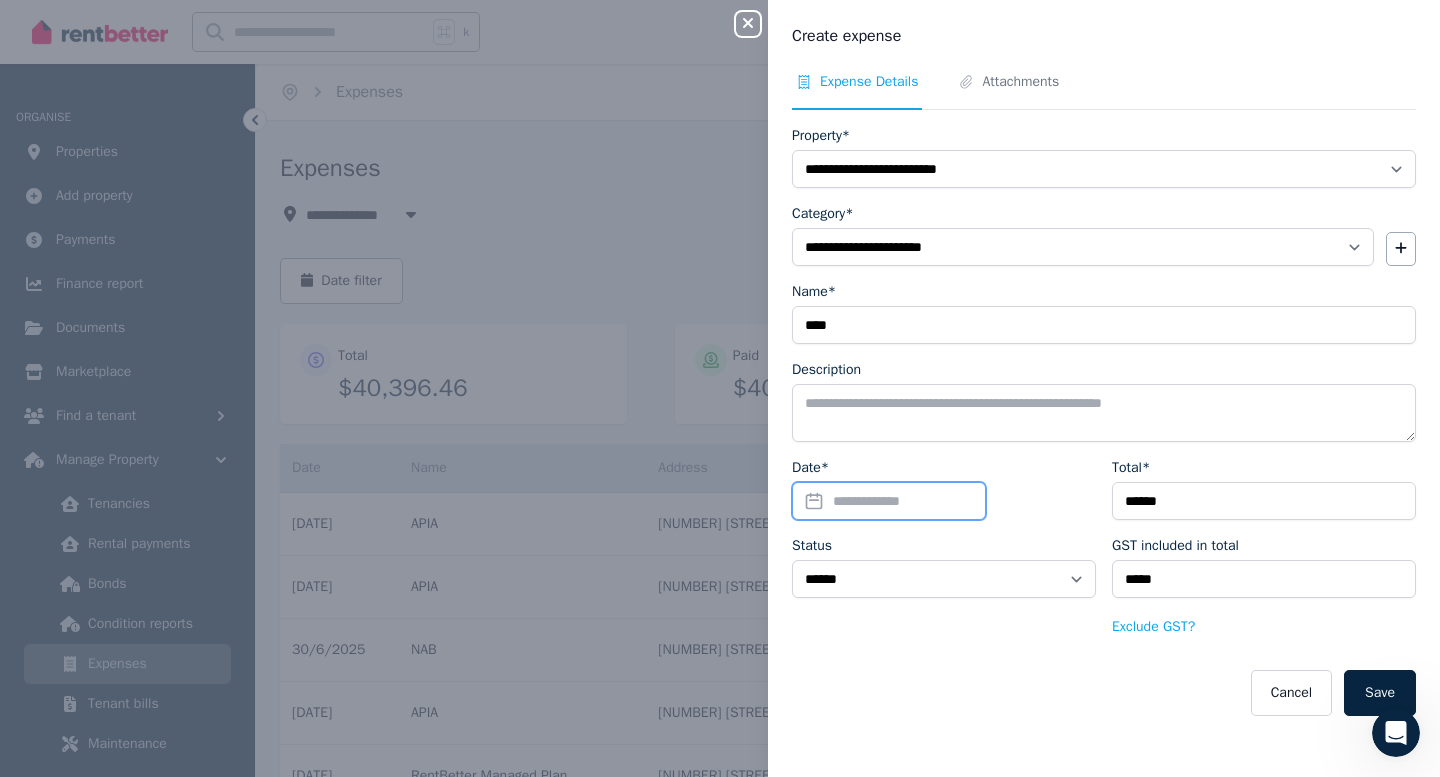 click on "Date*" at bounding box center [889, 501] 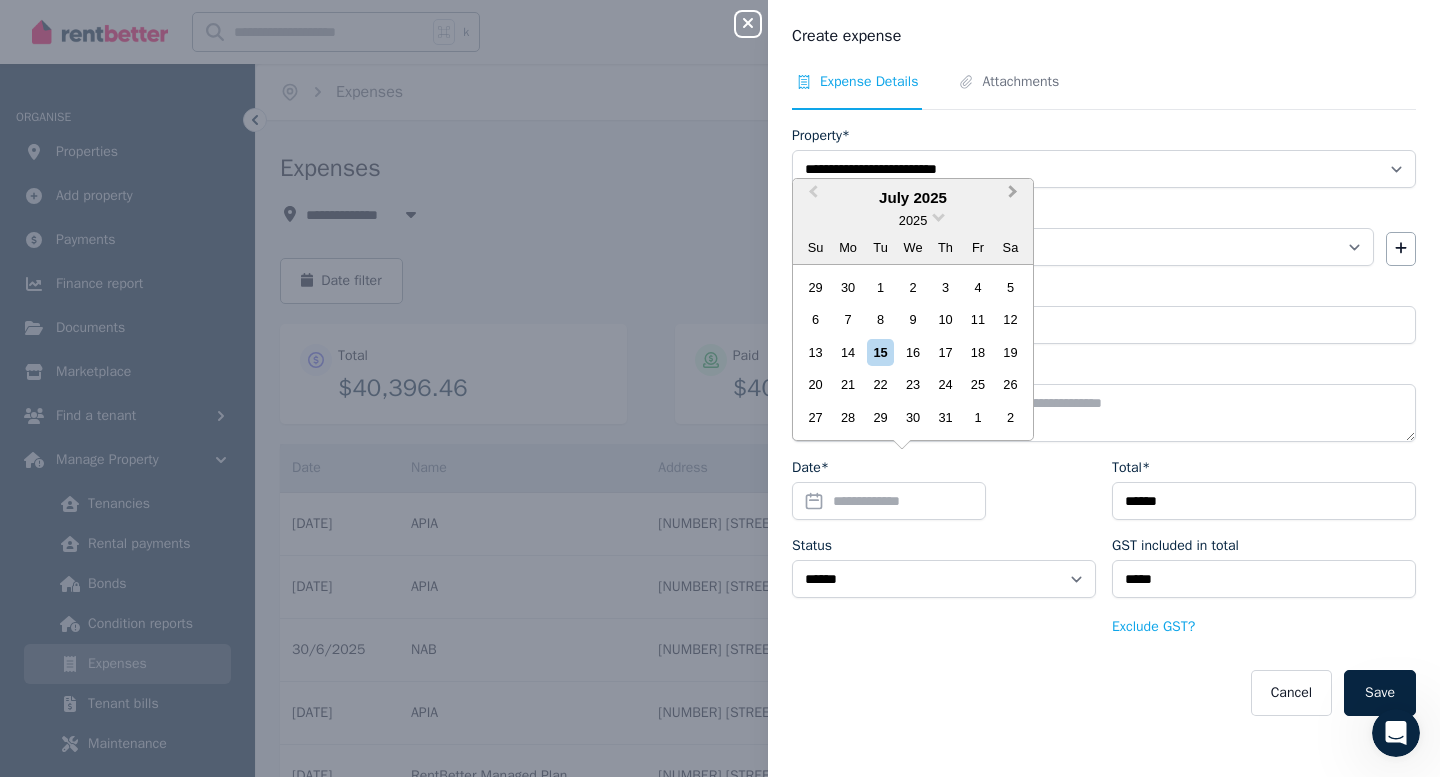 click on "Next Month" at bounding box center (1013, 196) 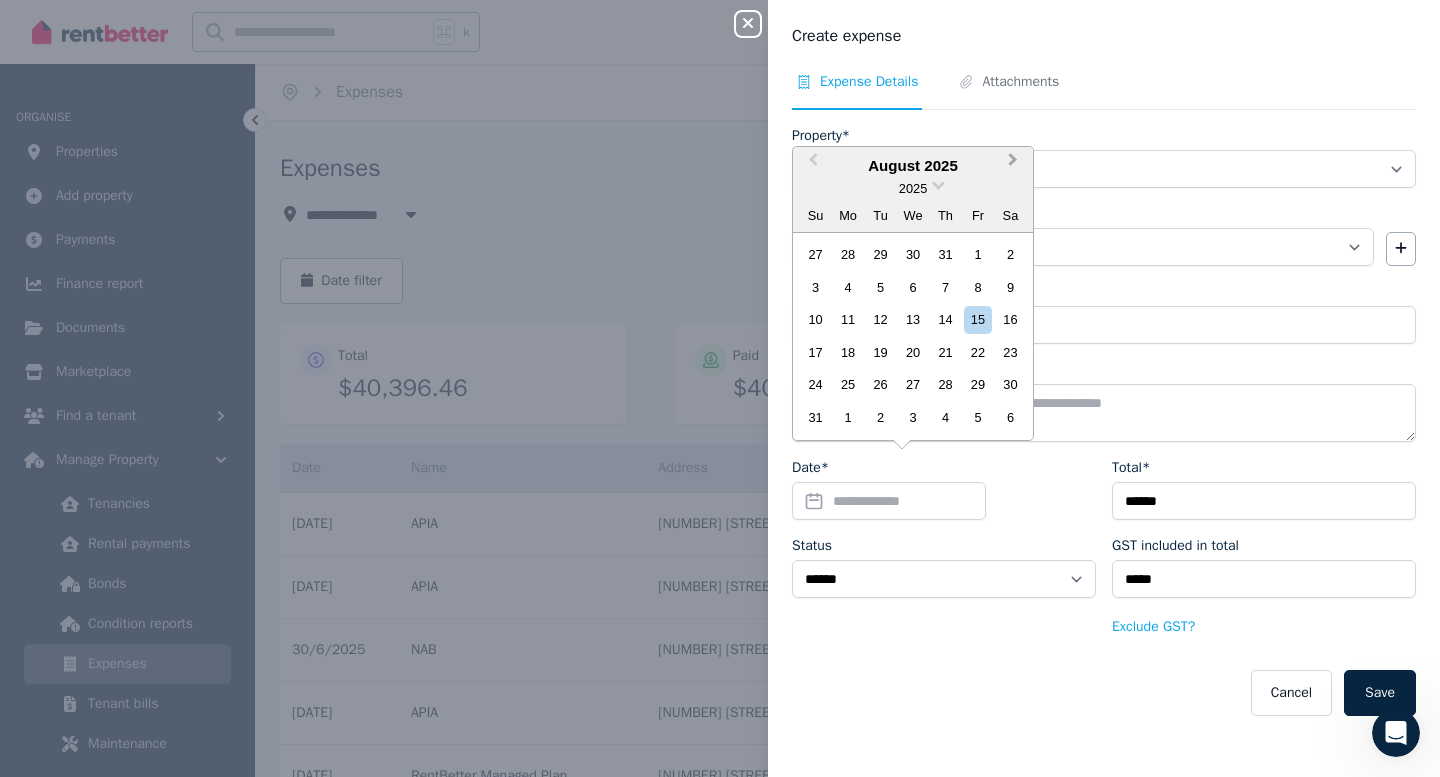 click on "2025" at bounding box center (913, 188) 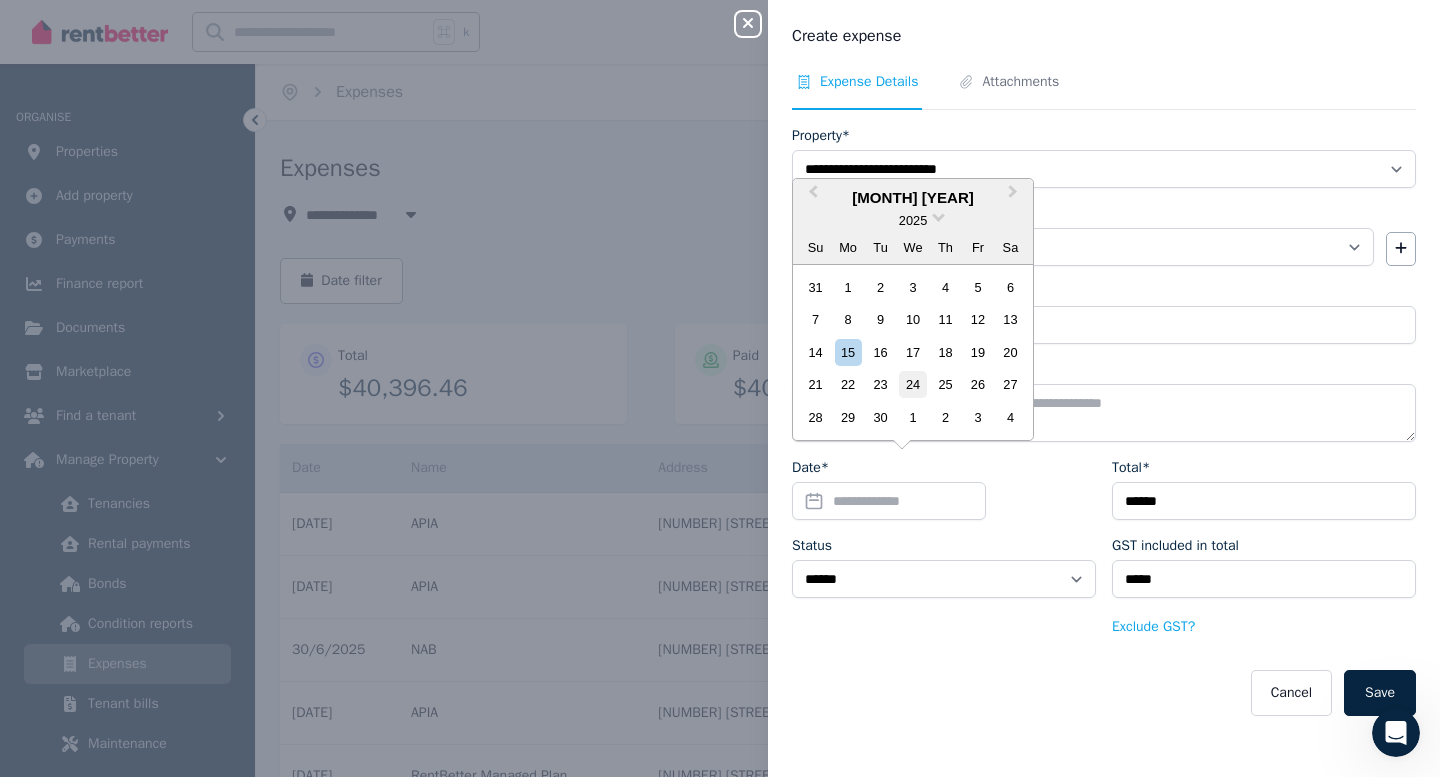 click on "24" at bounding box center [912, 384] 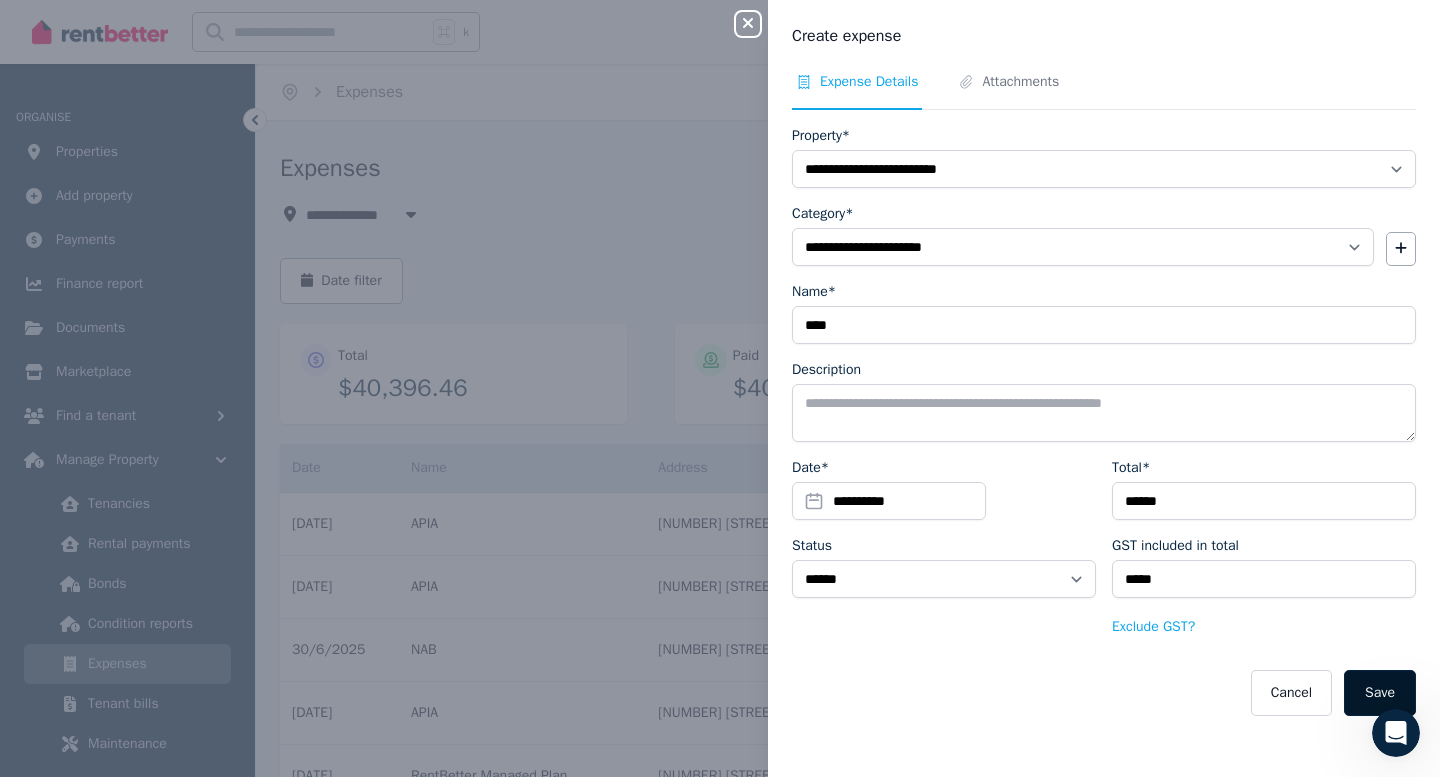 click on "Save" at bounding box center (1380, 693) 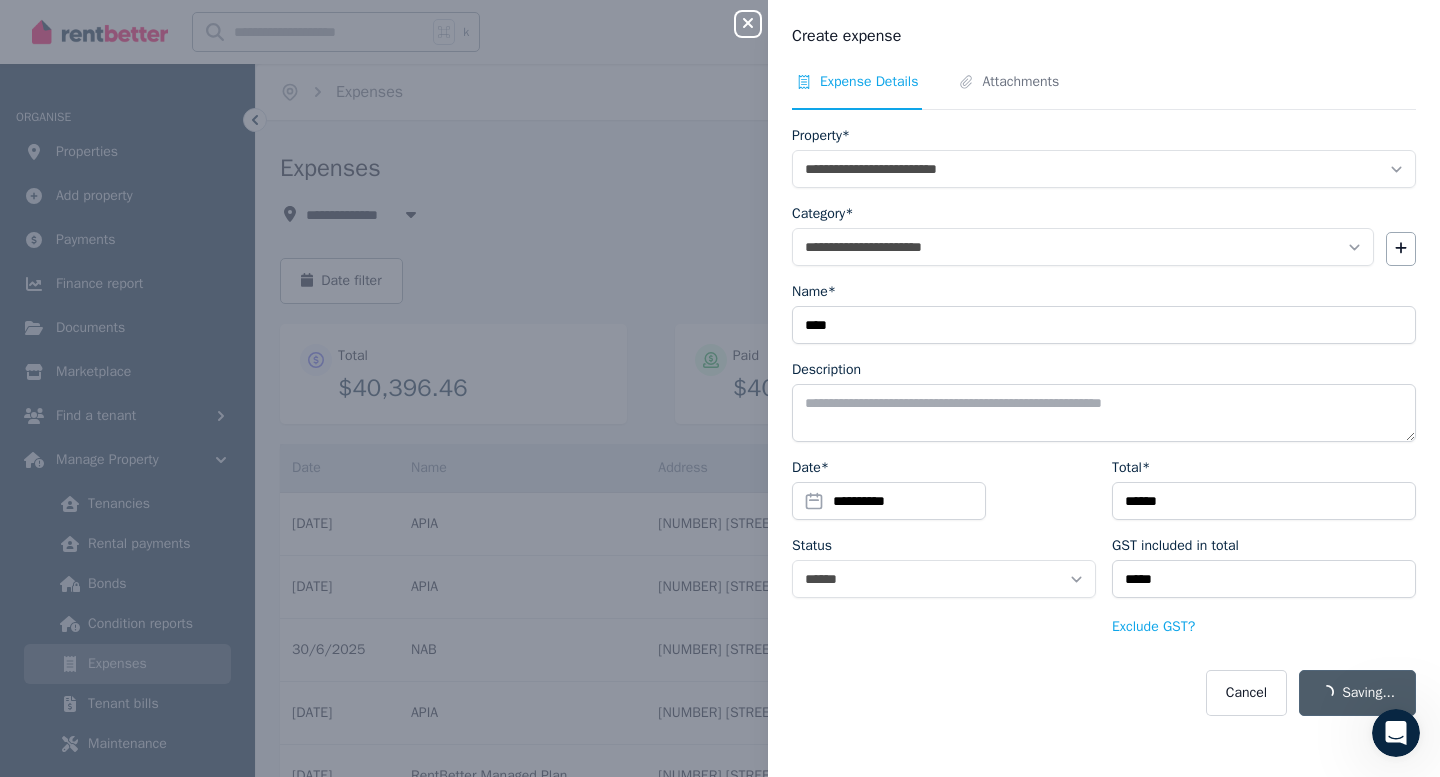 select on "**********" 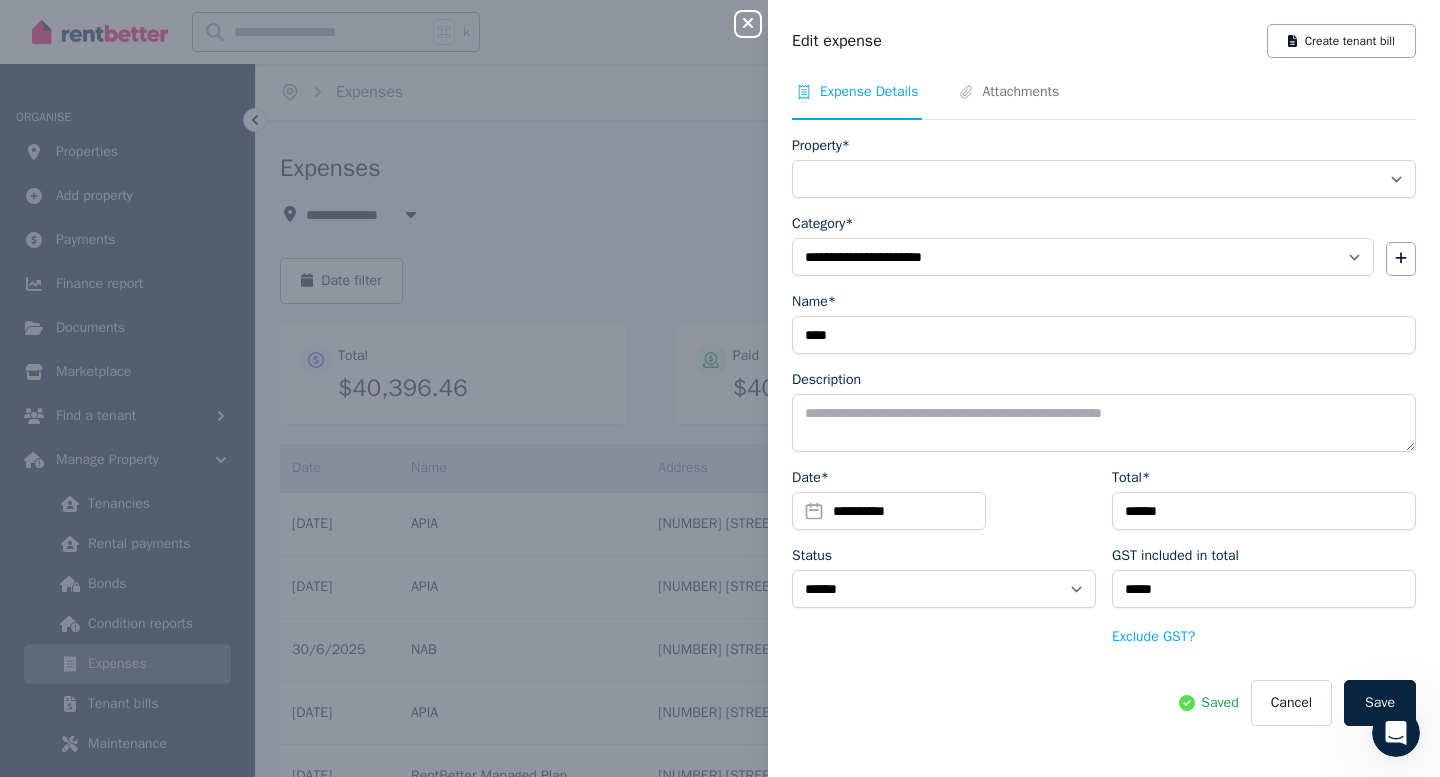 select on "**********" 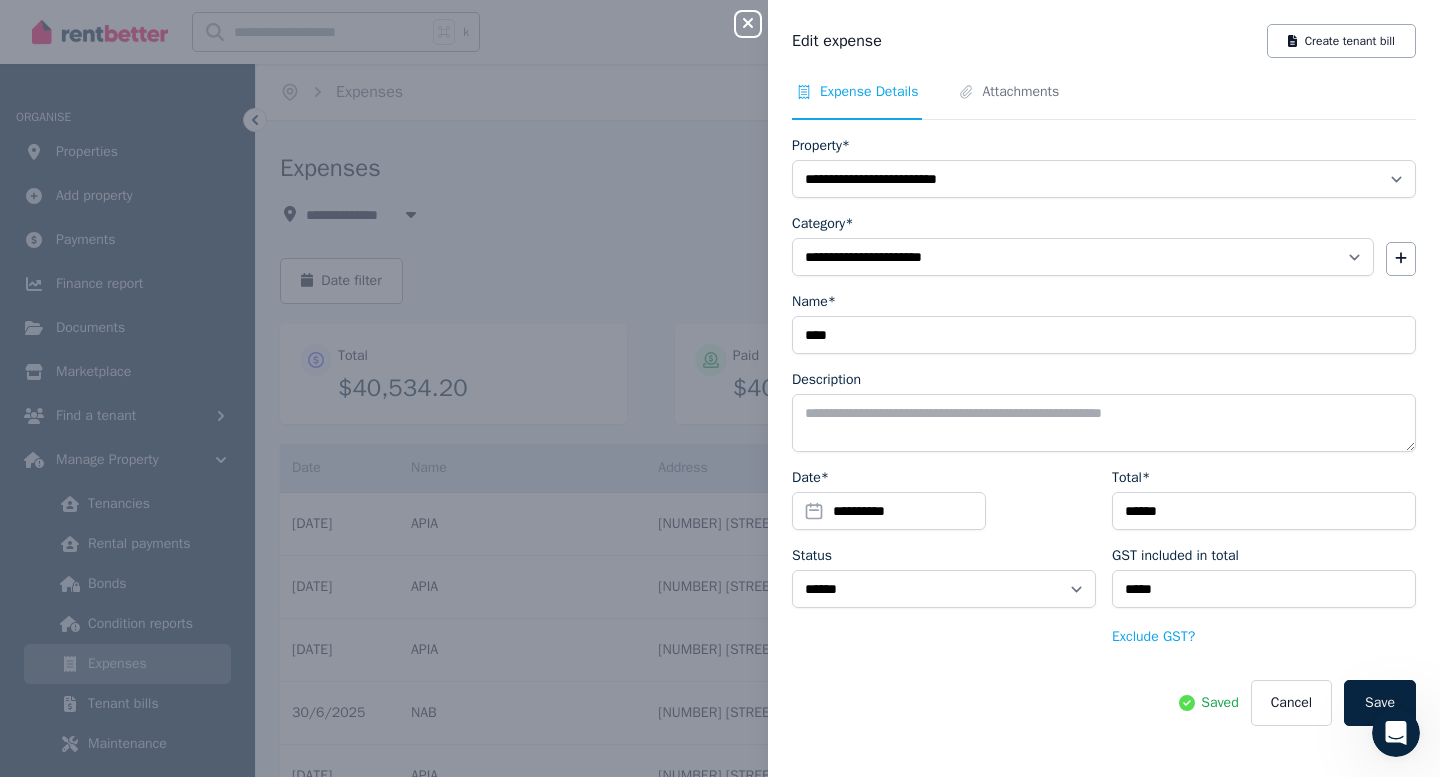 click 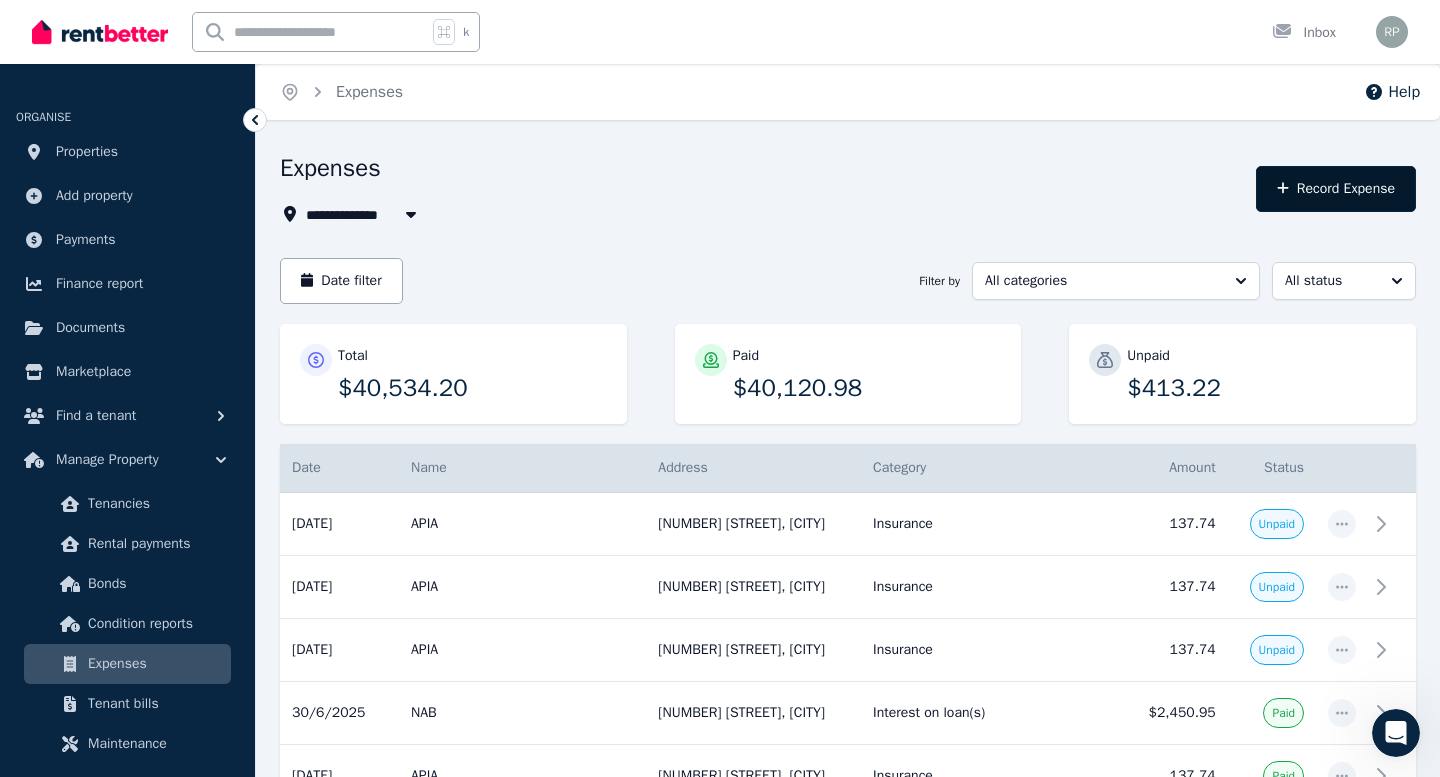 click on "Record Expense" at bounding box center (1336, 189) 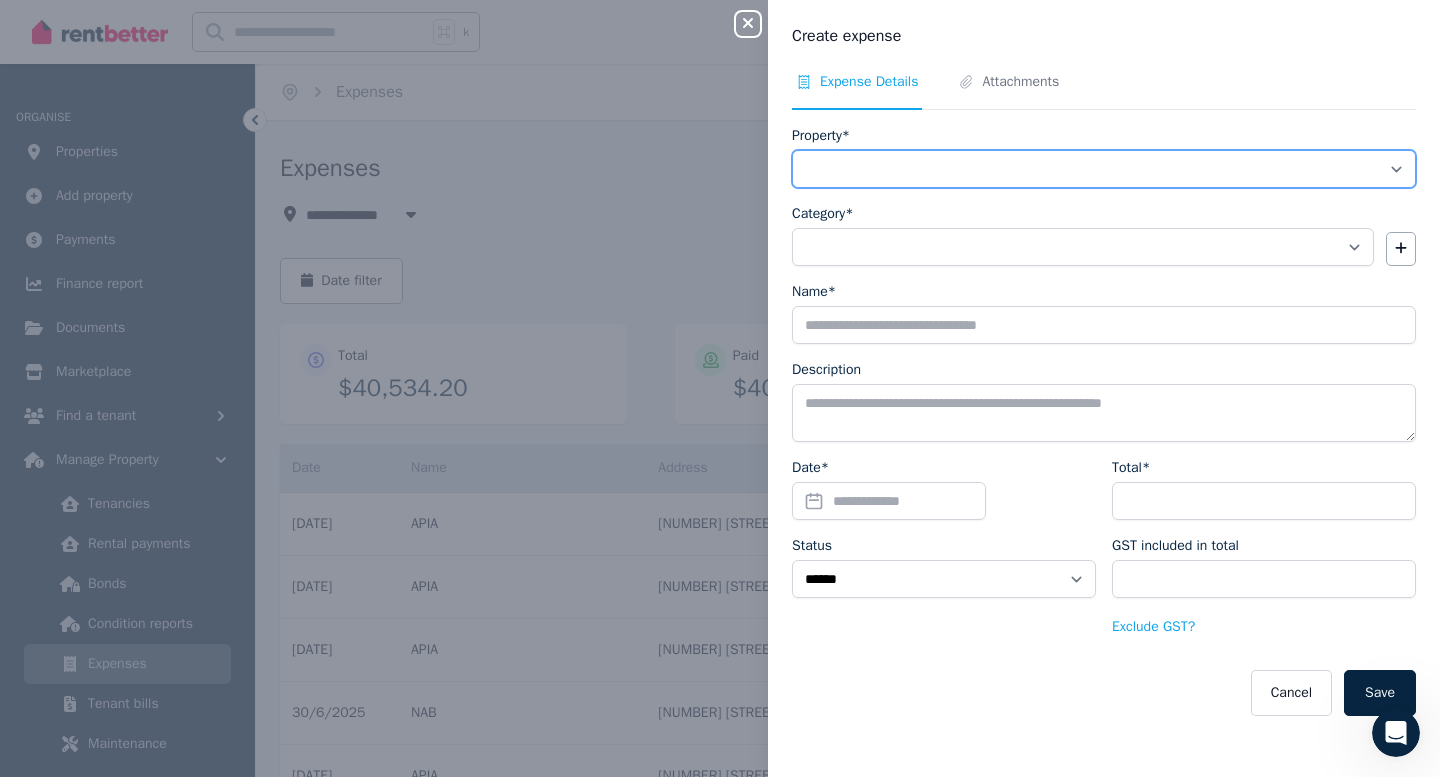 select on "**********" 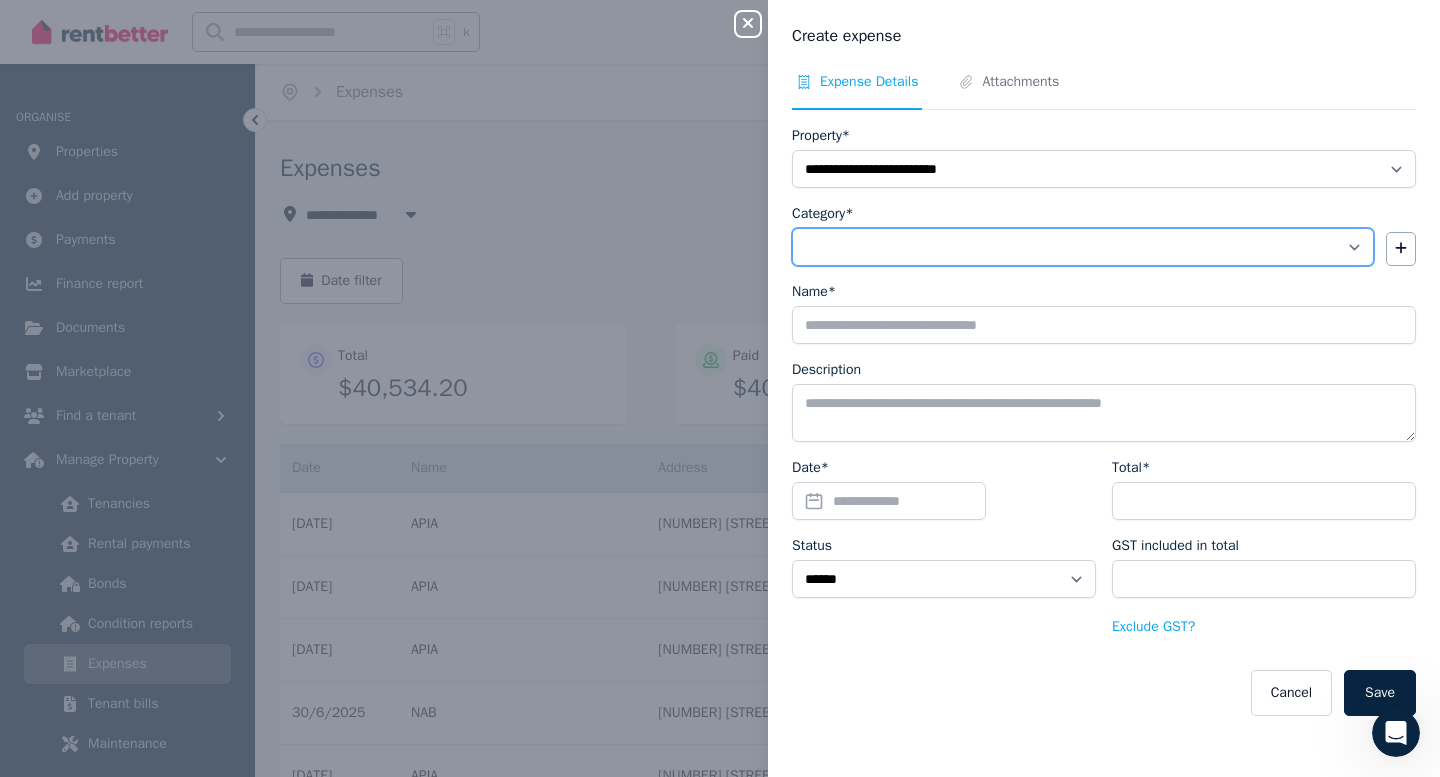 select on "**********" 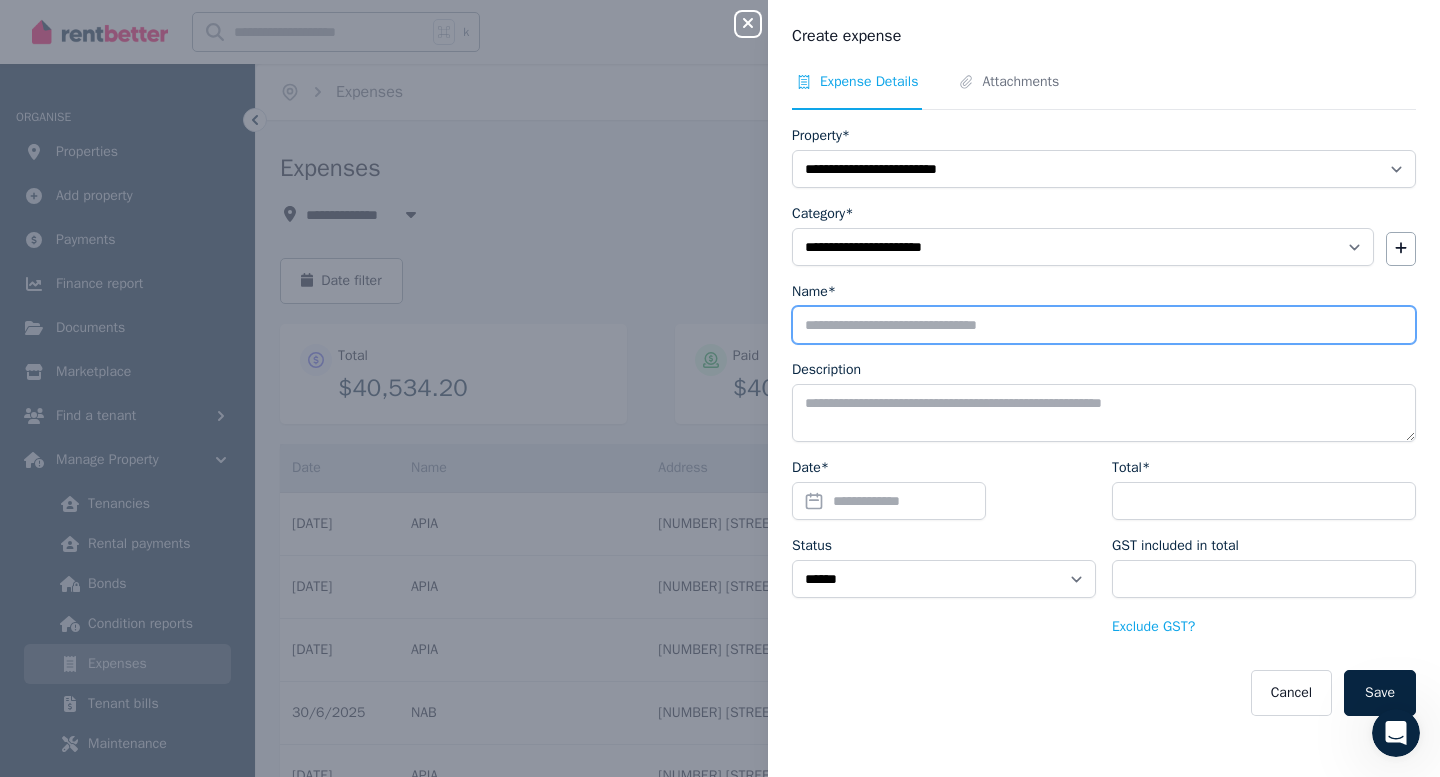 click on "Name*" at bounding box center [1104, 325] 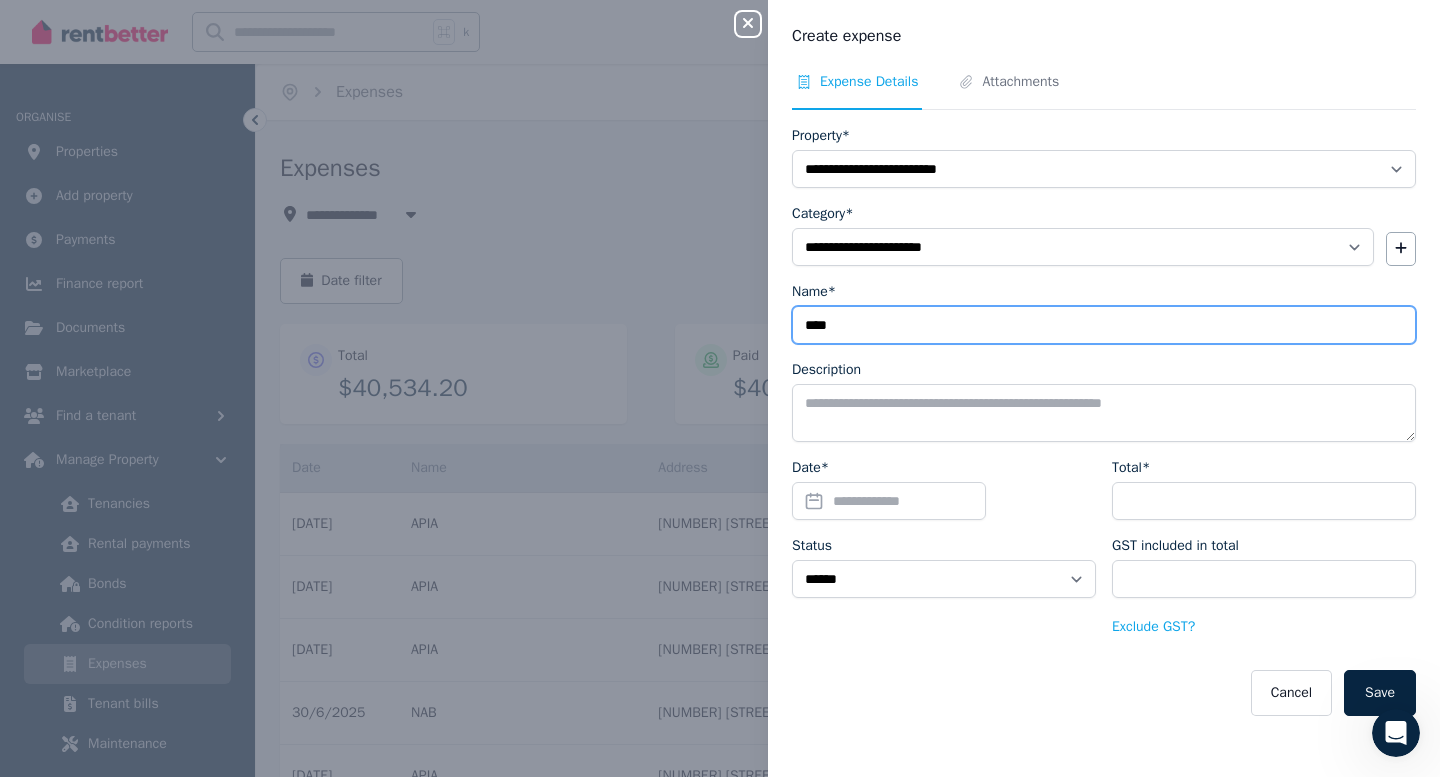 type on "****" 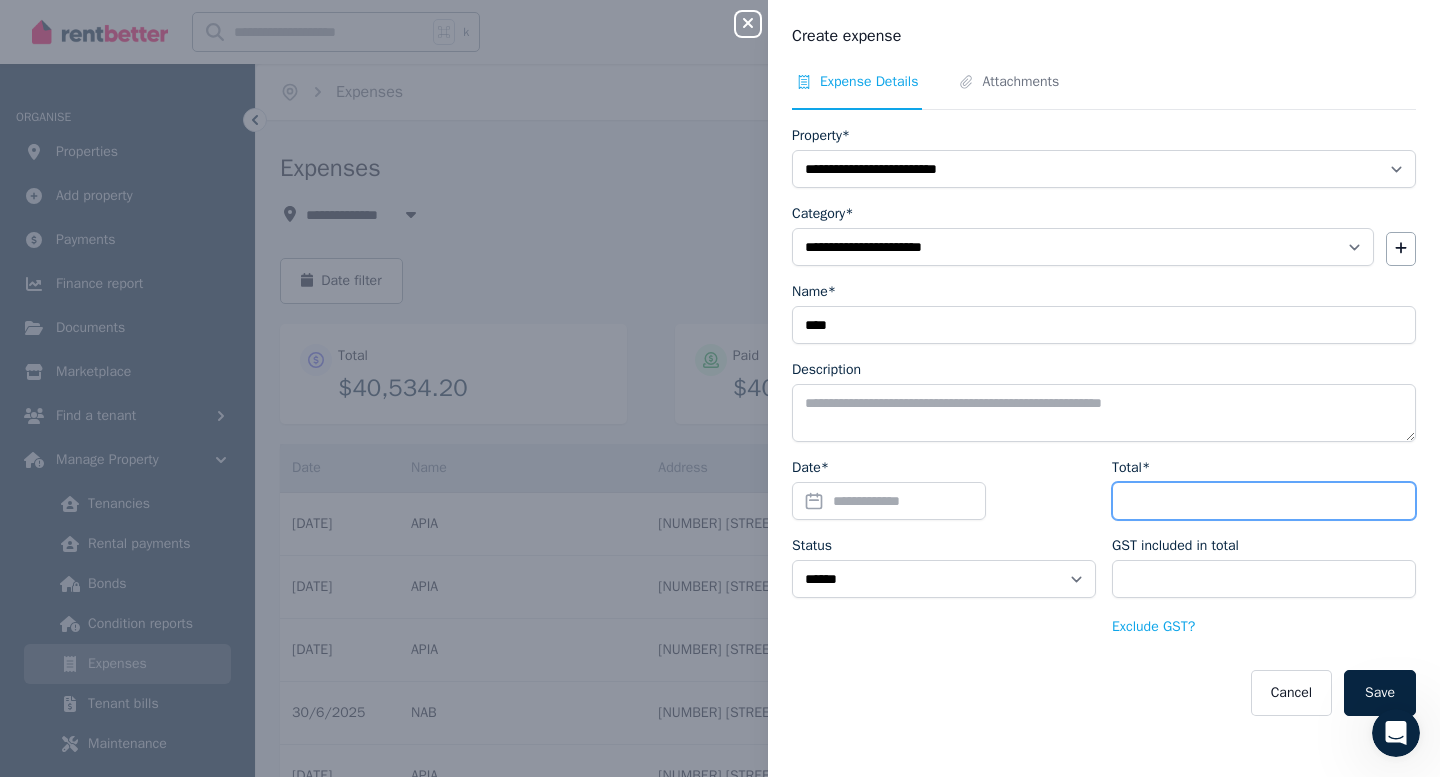 click on "Total*" at bounding box center [1264, 501] 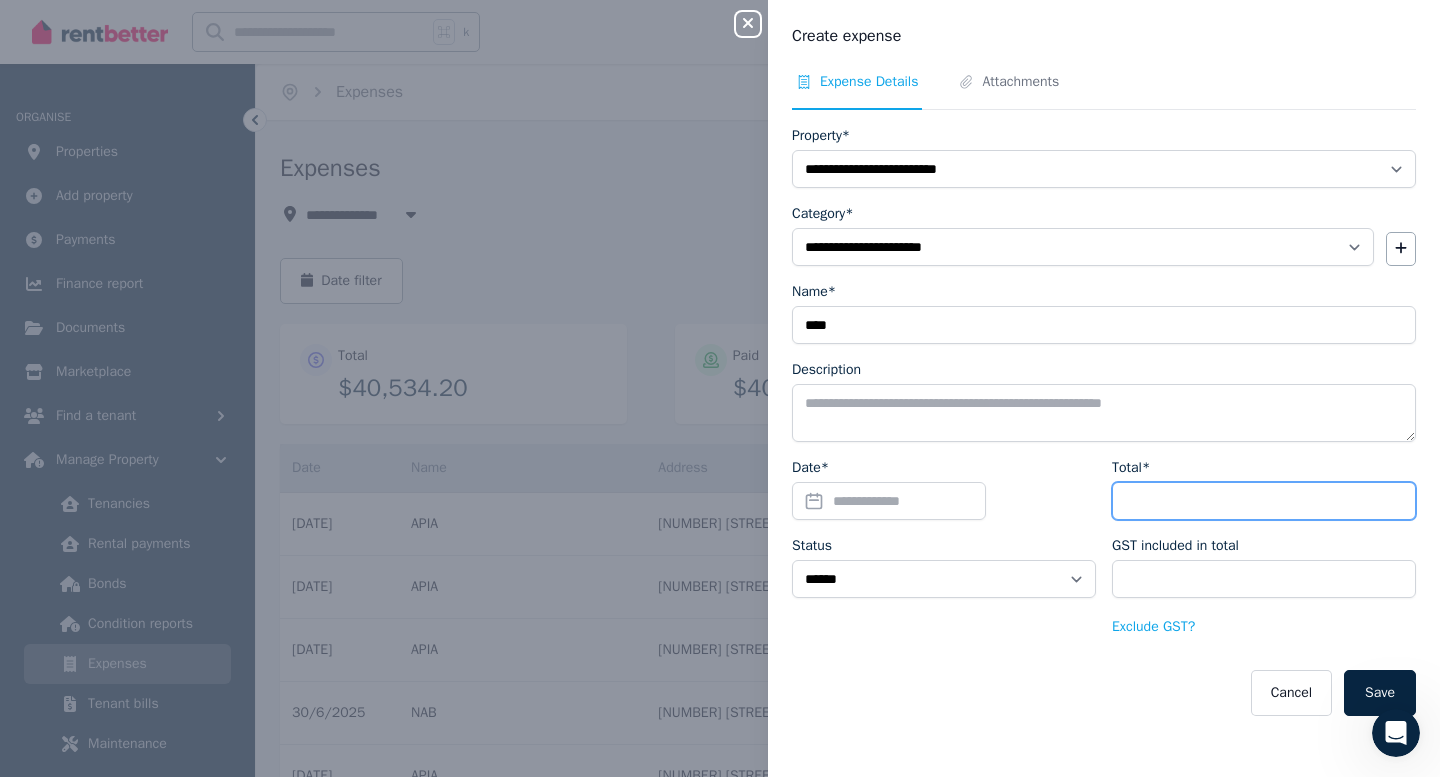 paste on "******" 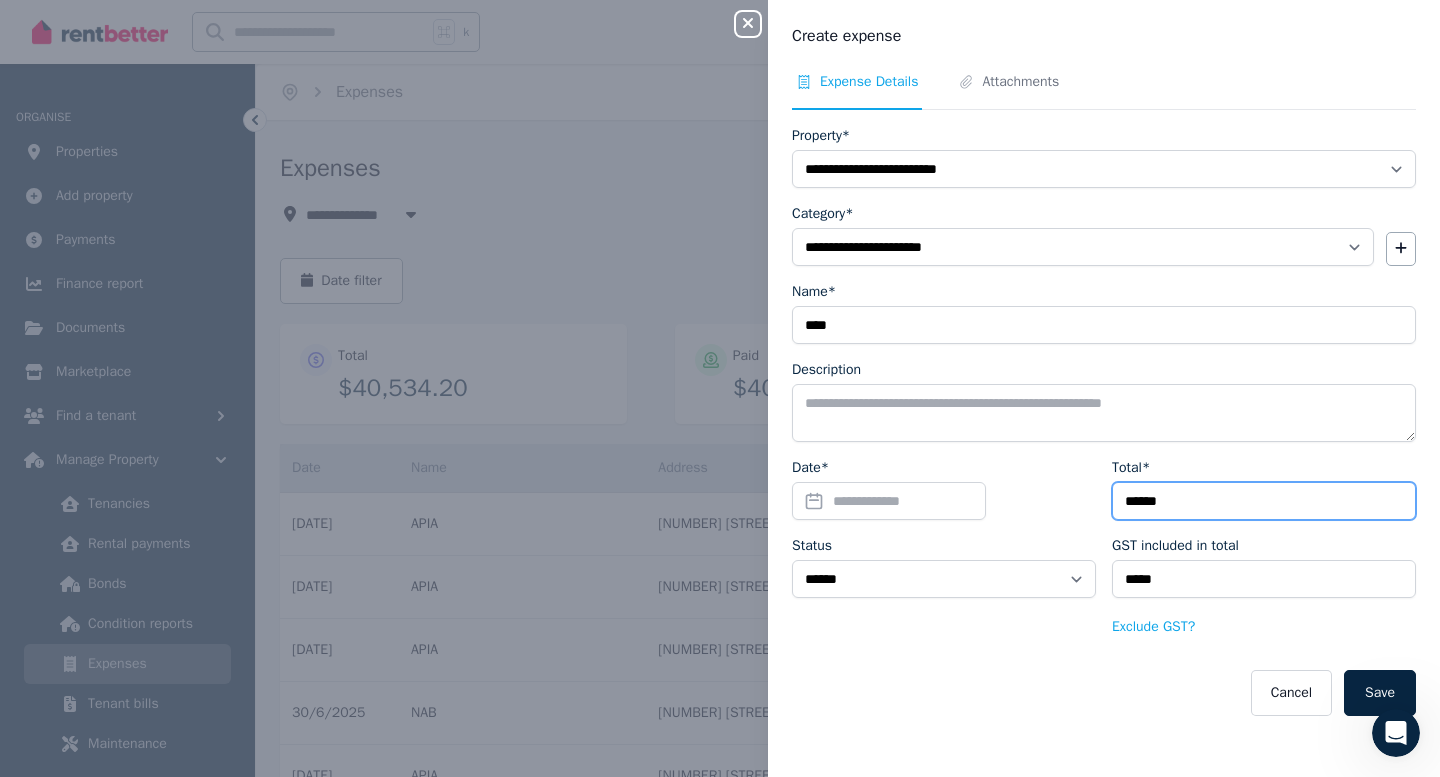 type on "******" 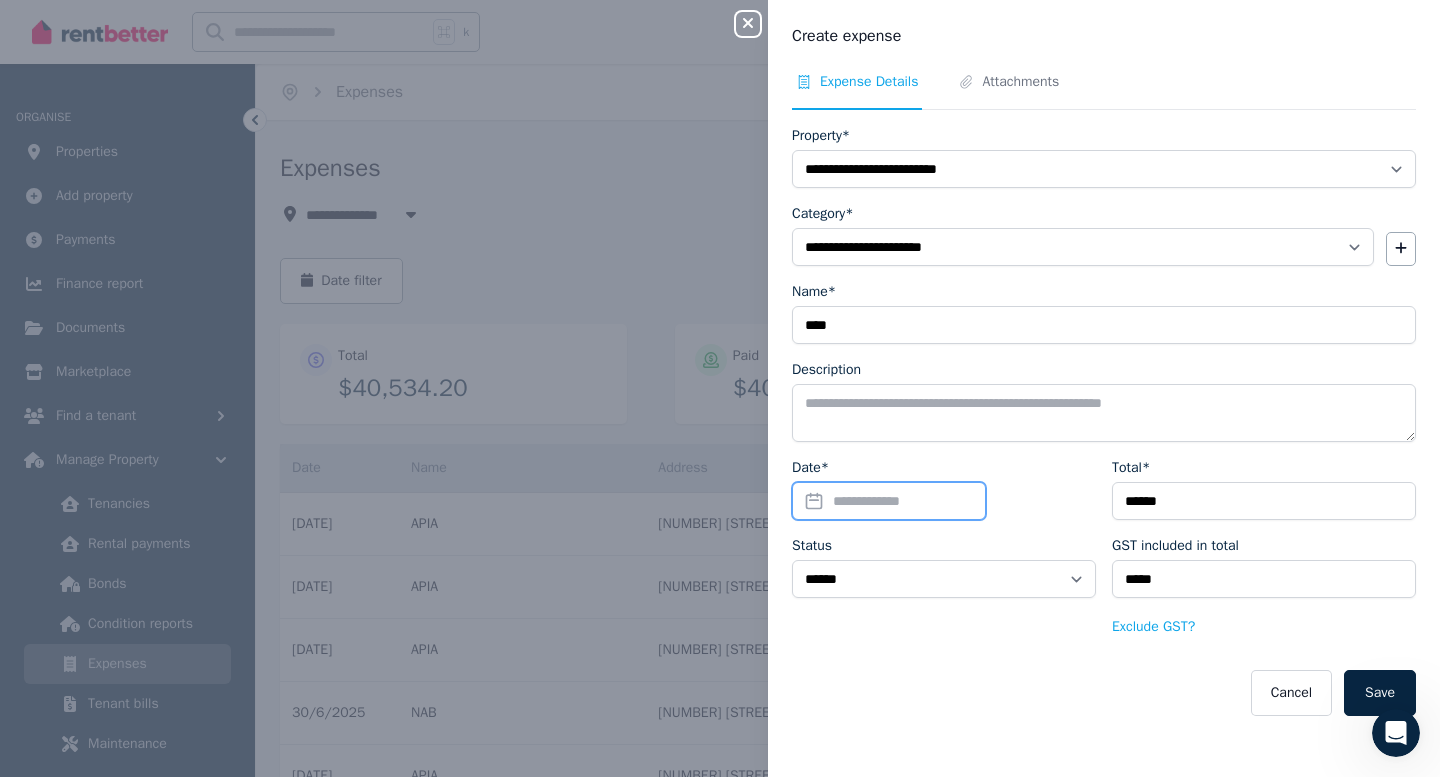 click on "Date*" at bounding box center (889, 501) 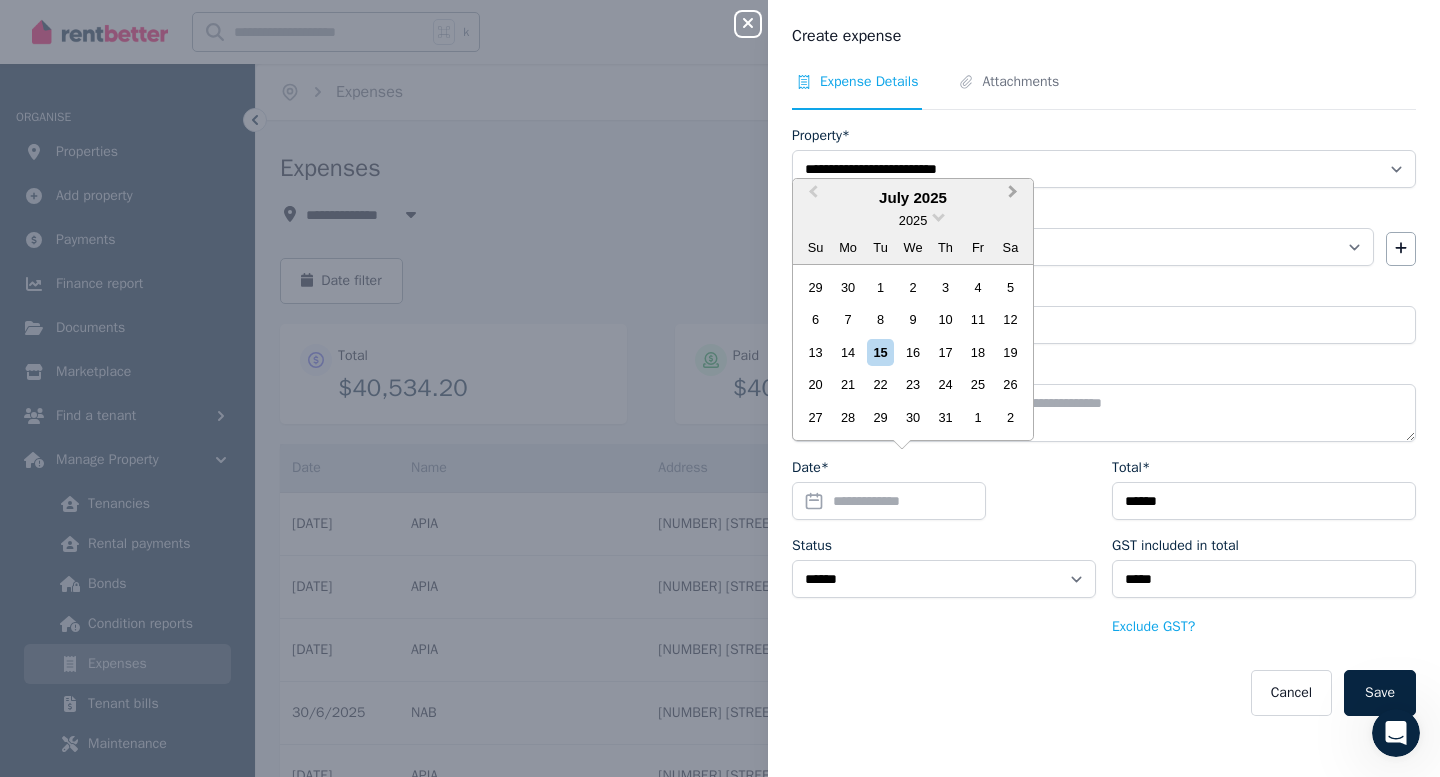 click on "Next Month" at bounding box center (1015, 197) 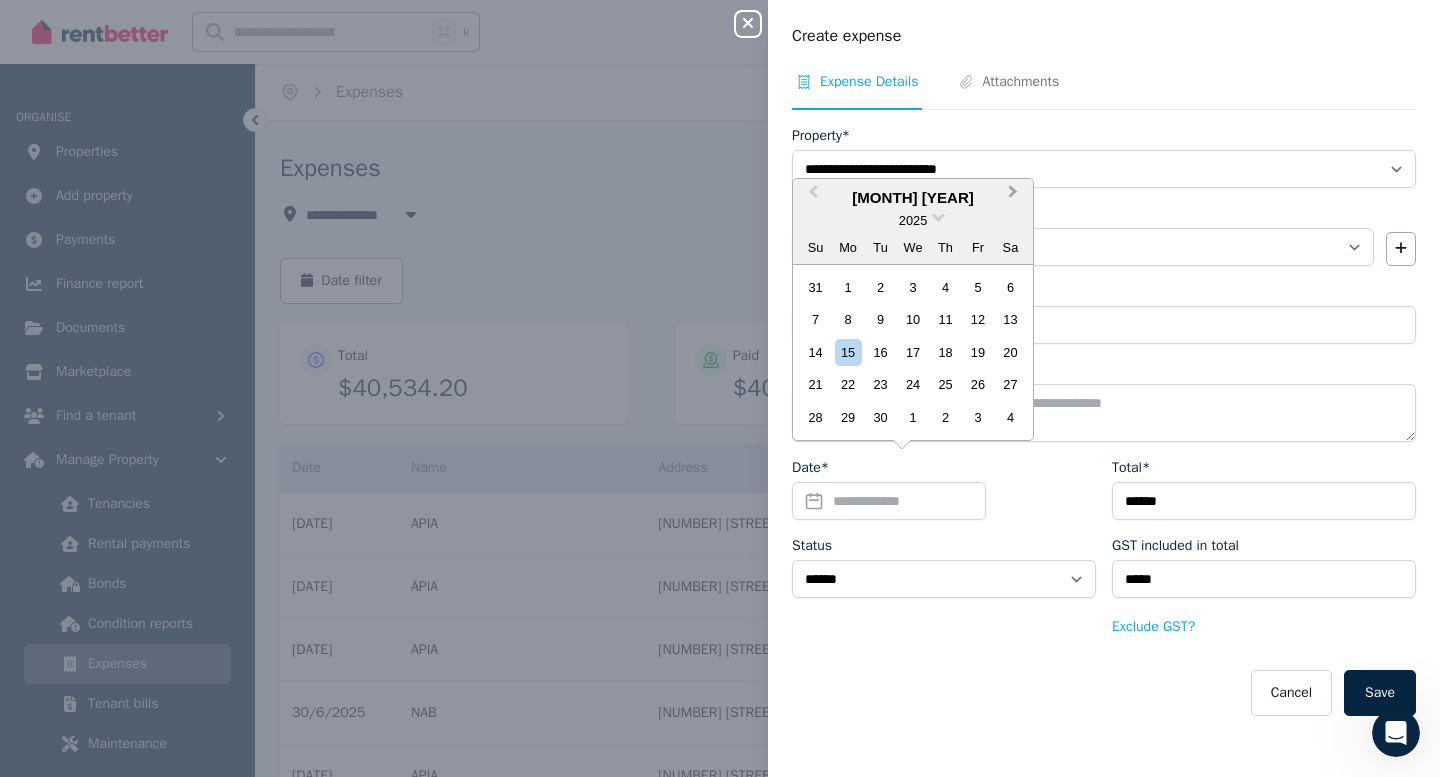 click on "Next Month" at bounding box center (1015, 197) 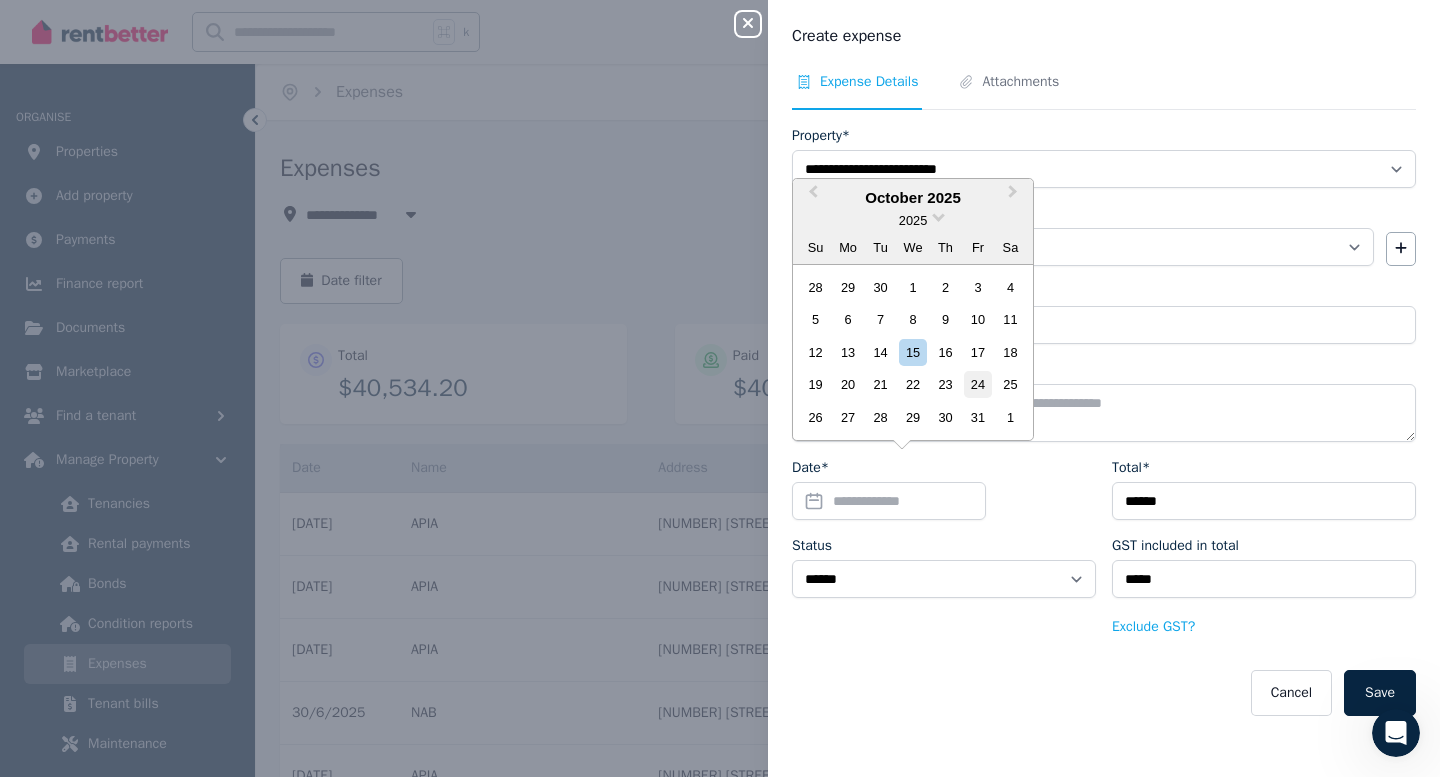 click on "24" at bounding box center (977, 384) 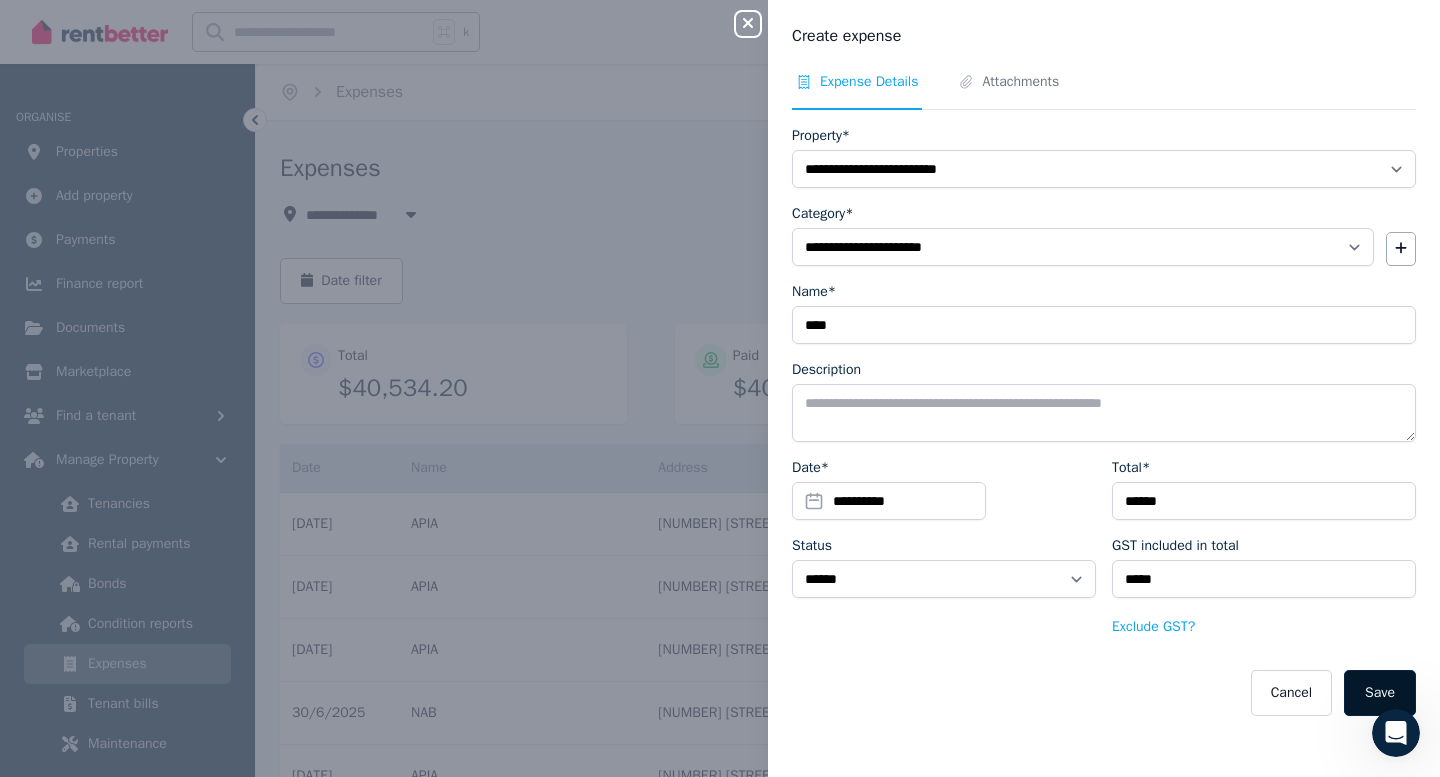 click on "Save" at bounding box center (1380, 693) 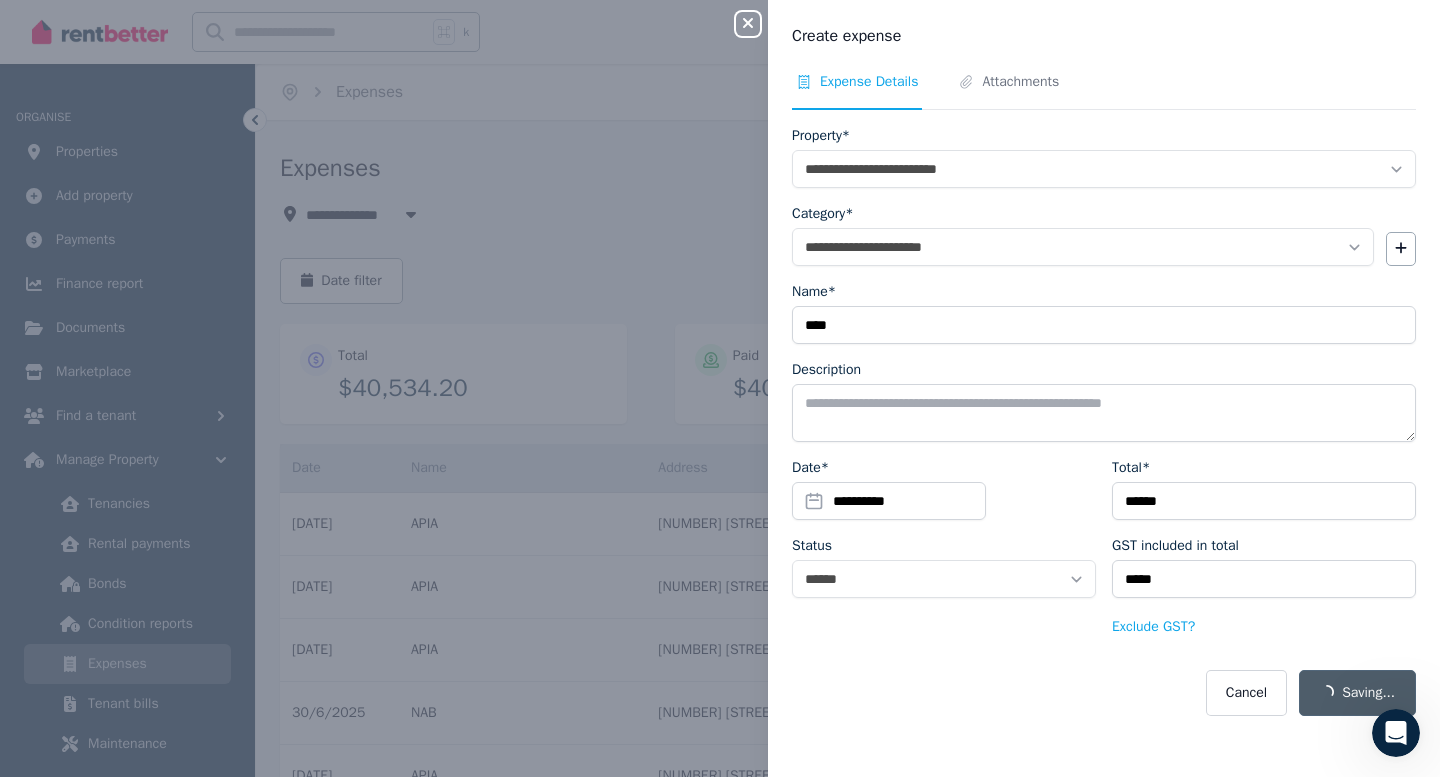select on "**********" 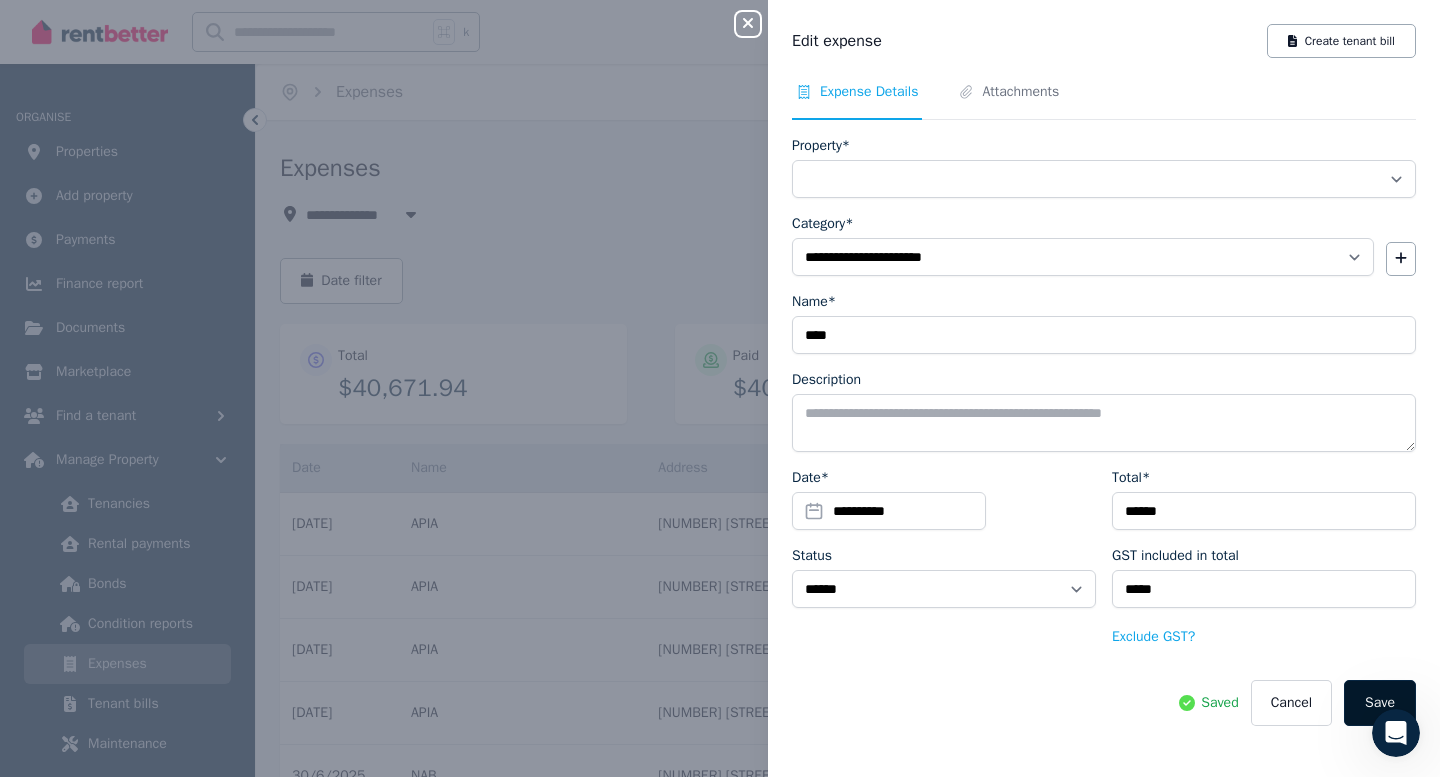 select on "**********" 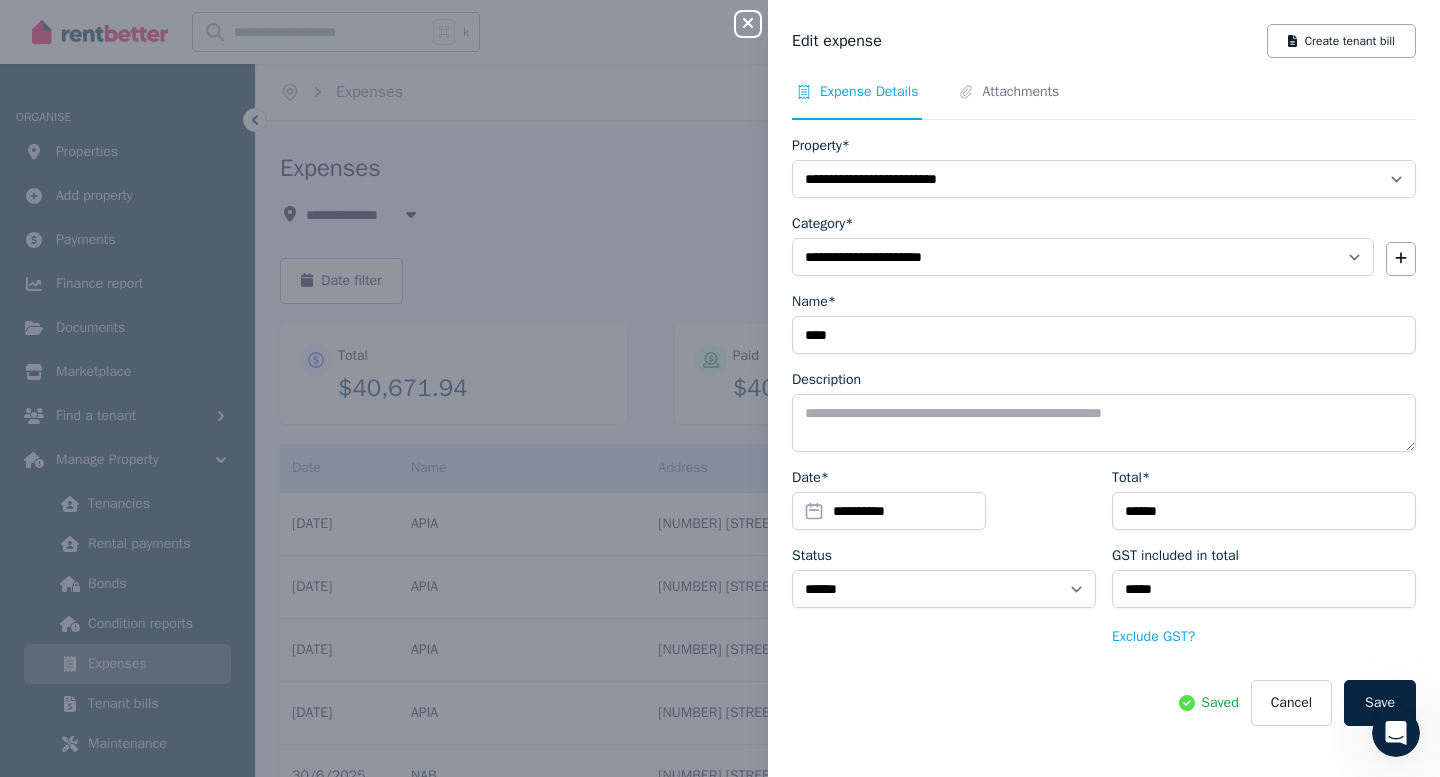 click on "Close panel" at bounding box center (756, 18) 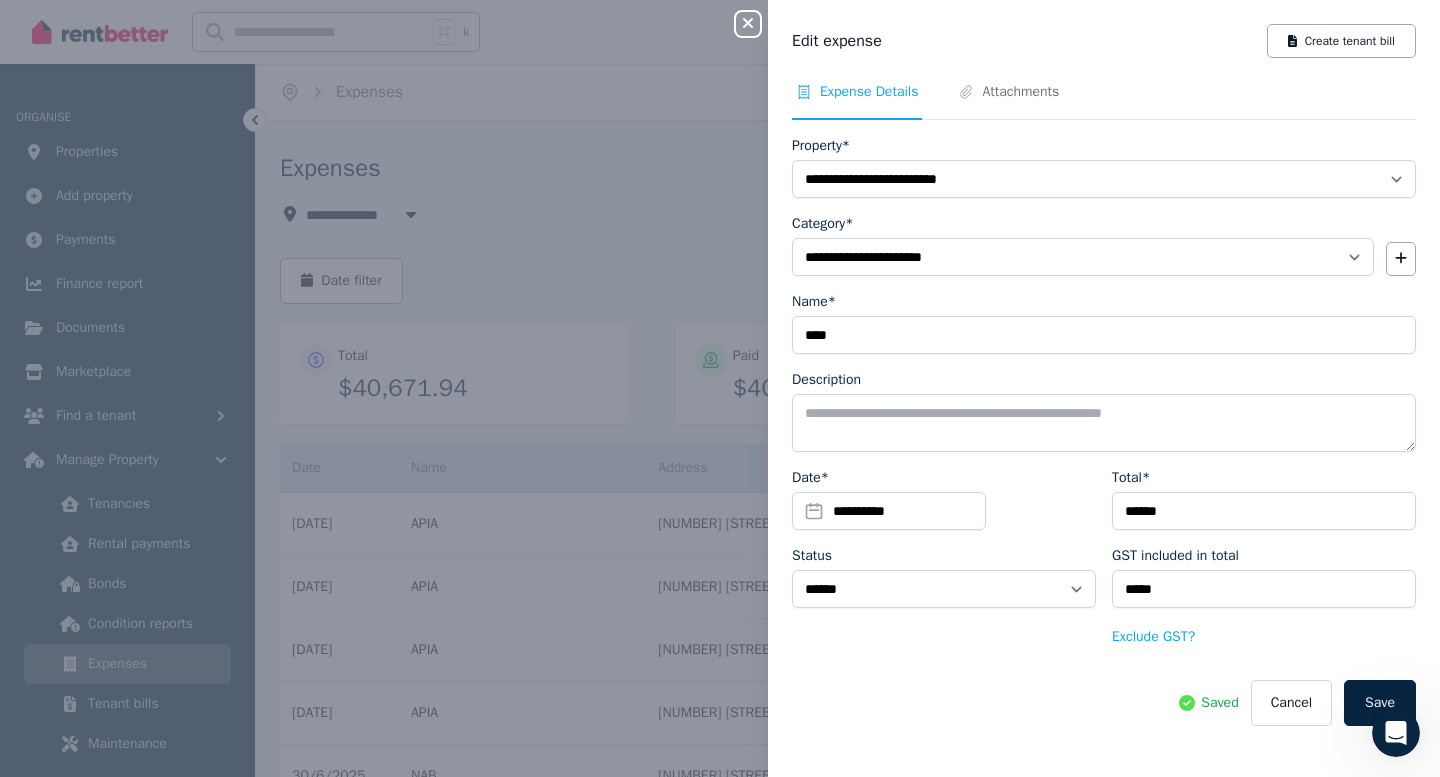 click 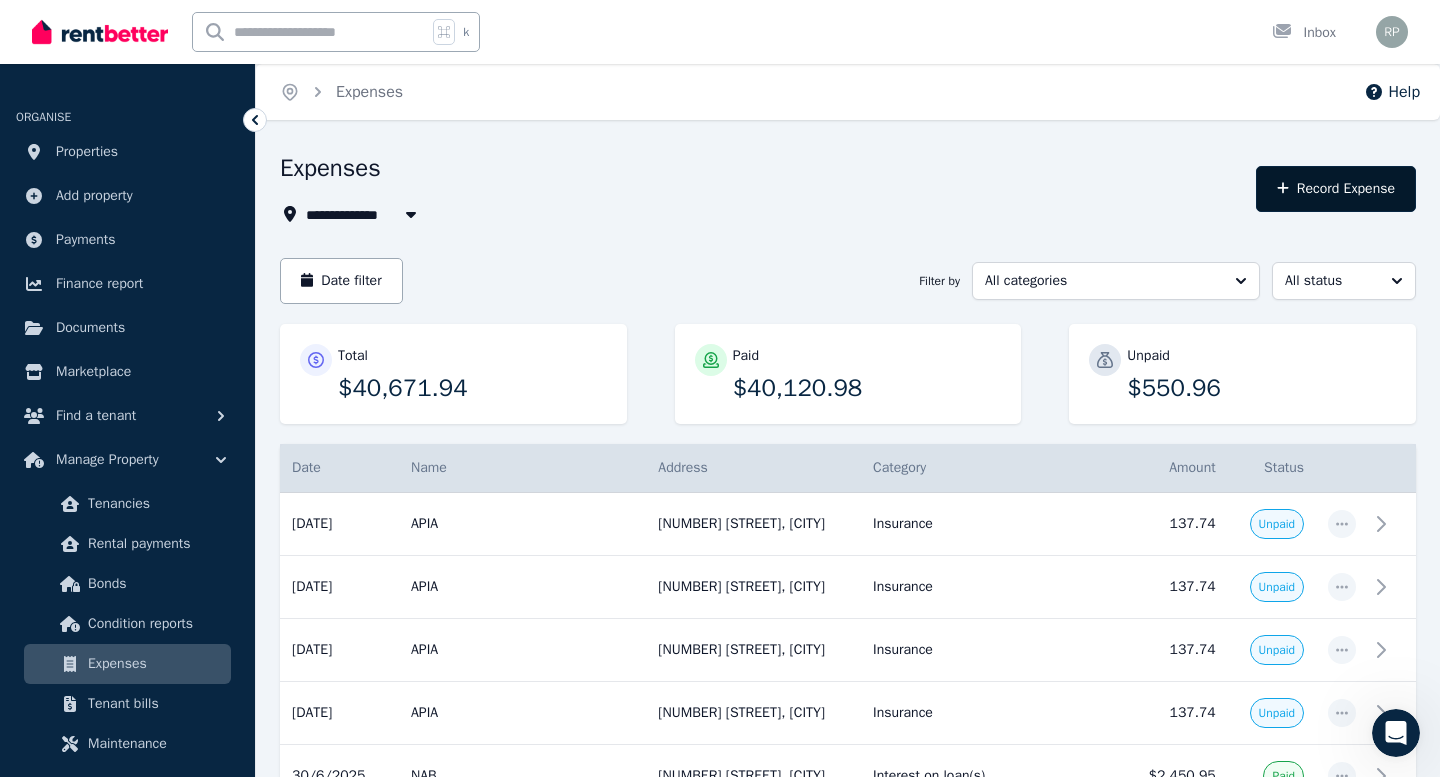 click on "Record Expense" at bounding box center [1336, 189] 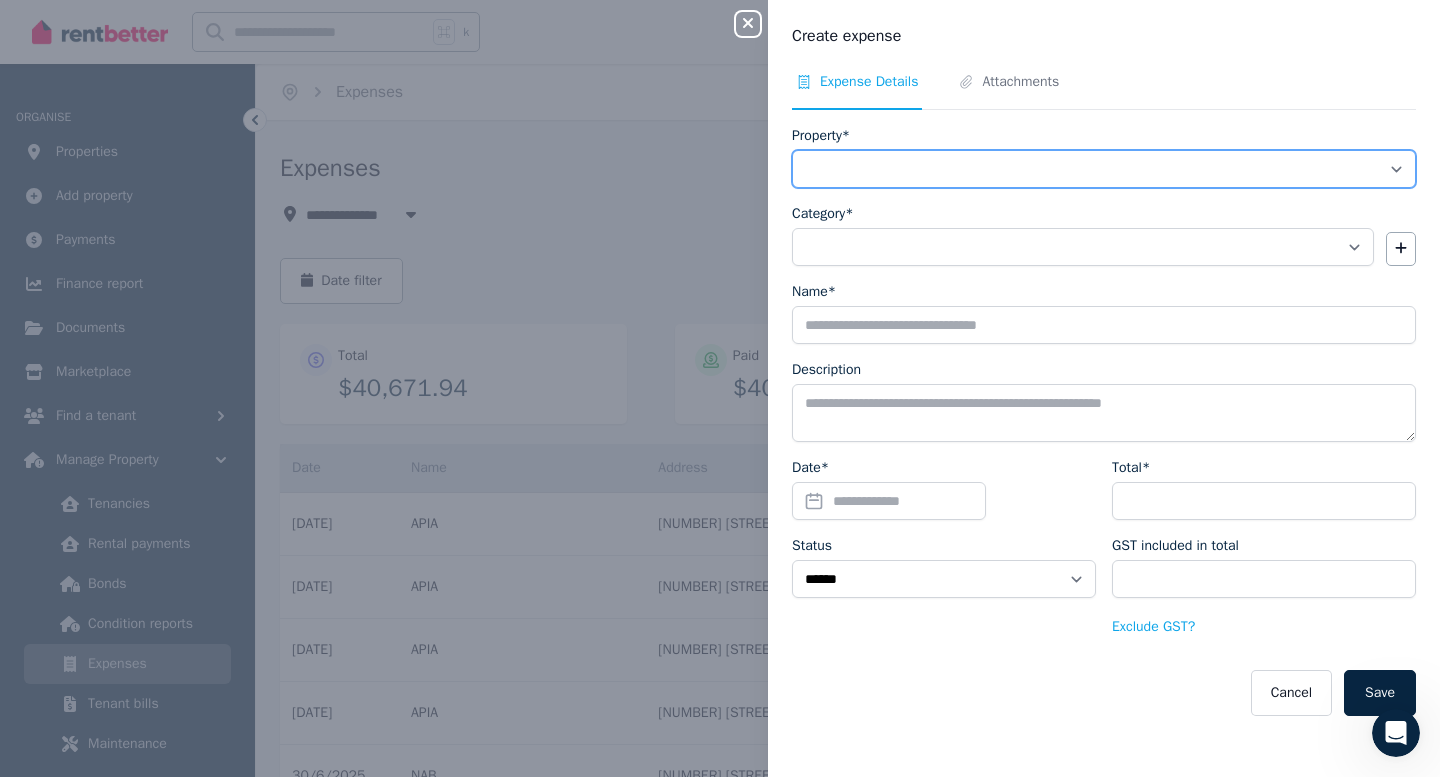 select on "**********" 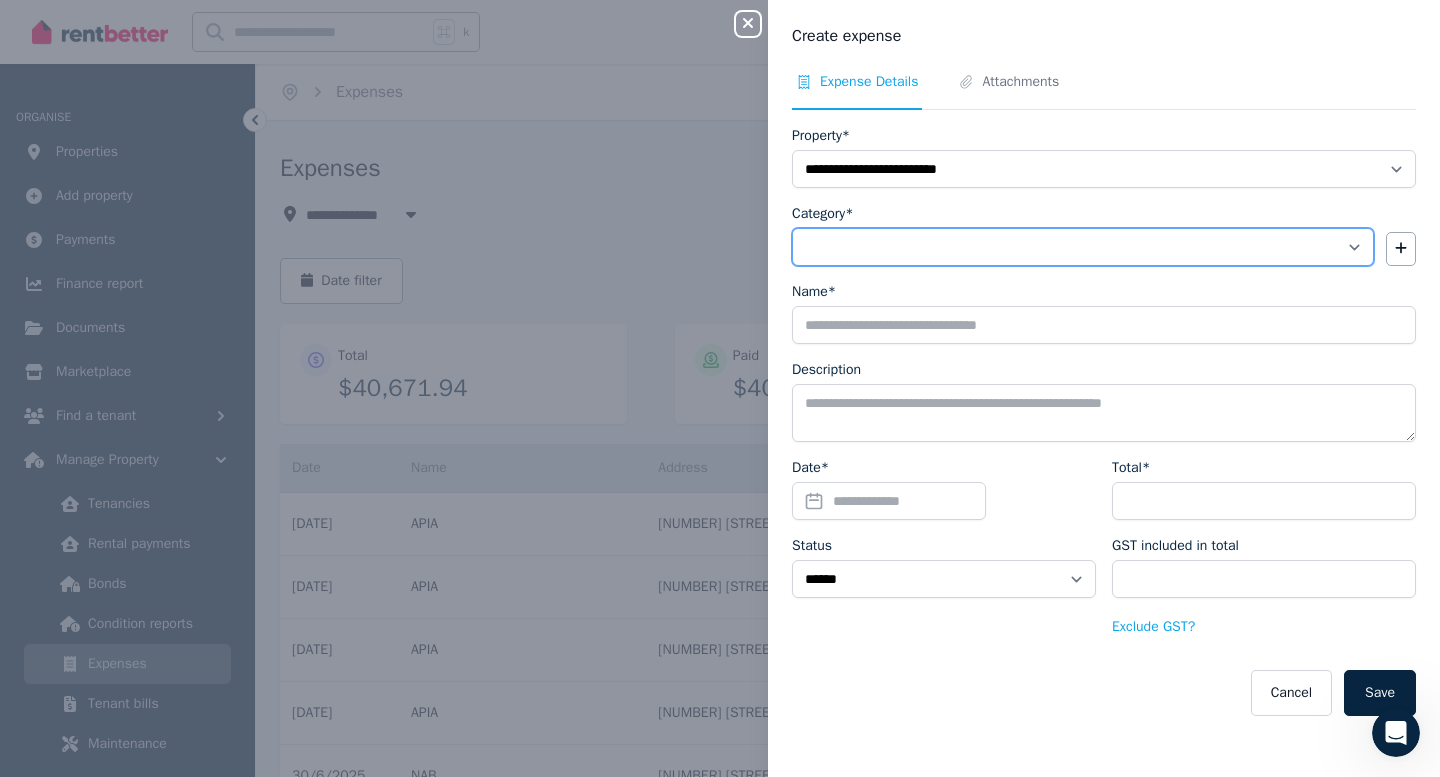 select on "**********" 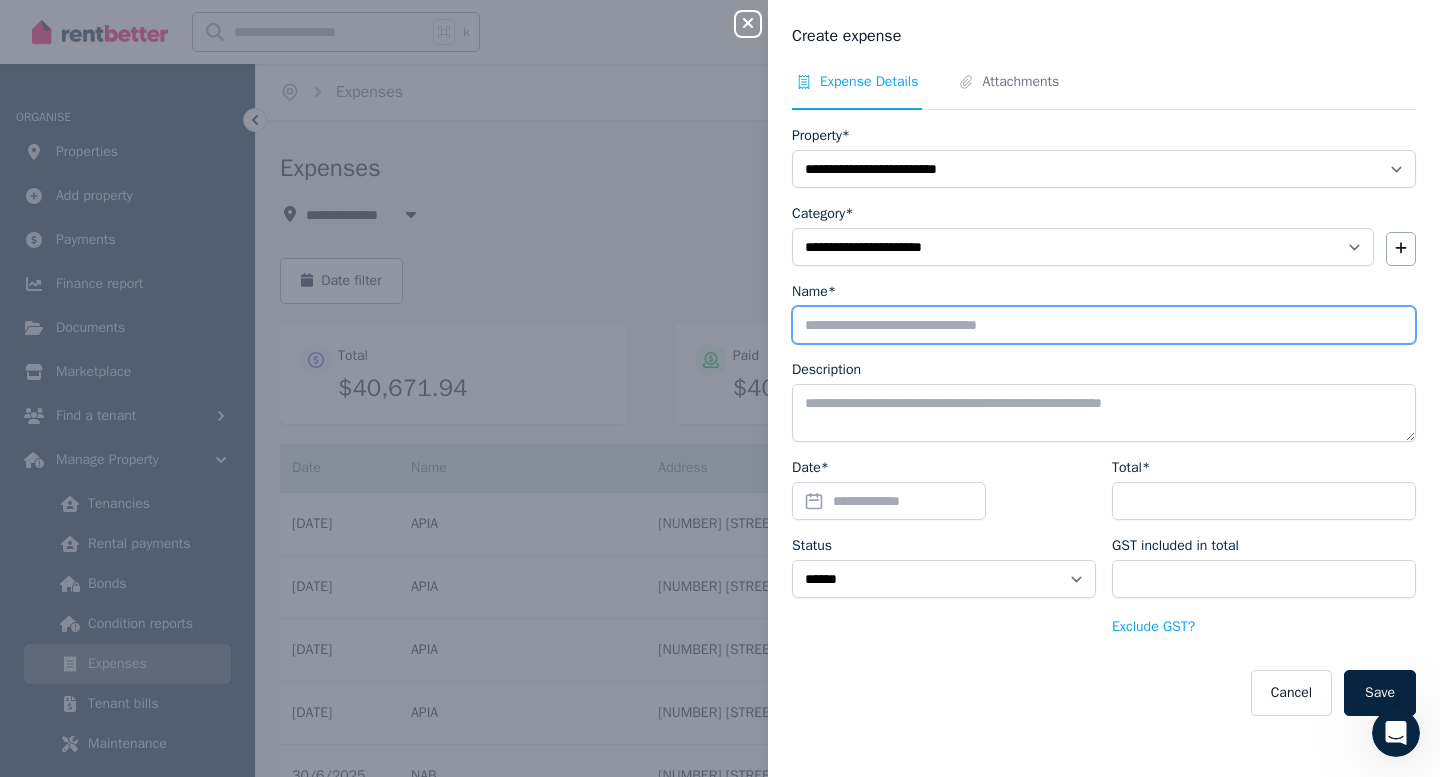 click on "Name*" at bounding box center (1104, 325) 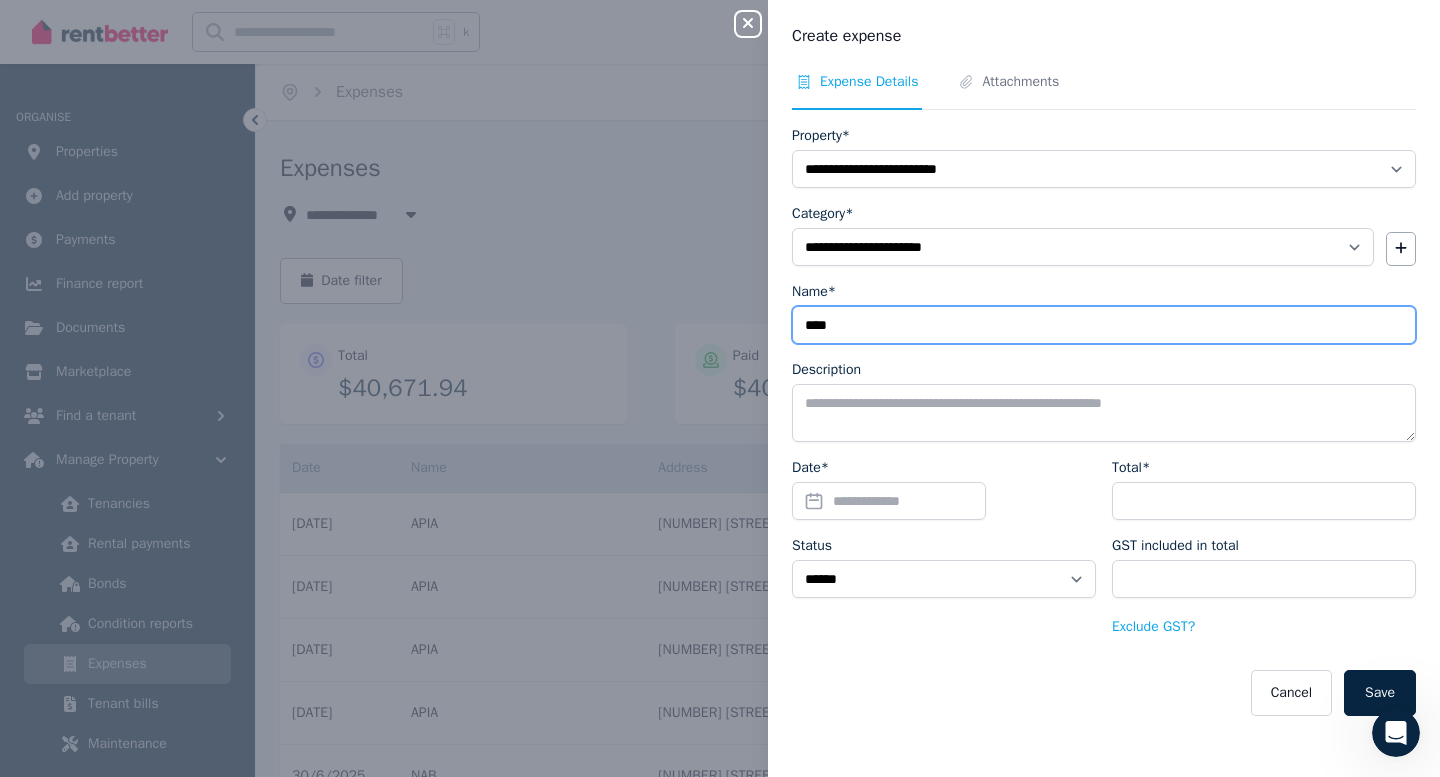 type on "****" 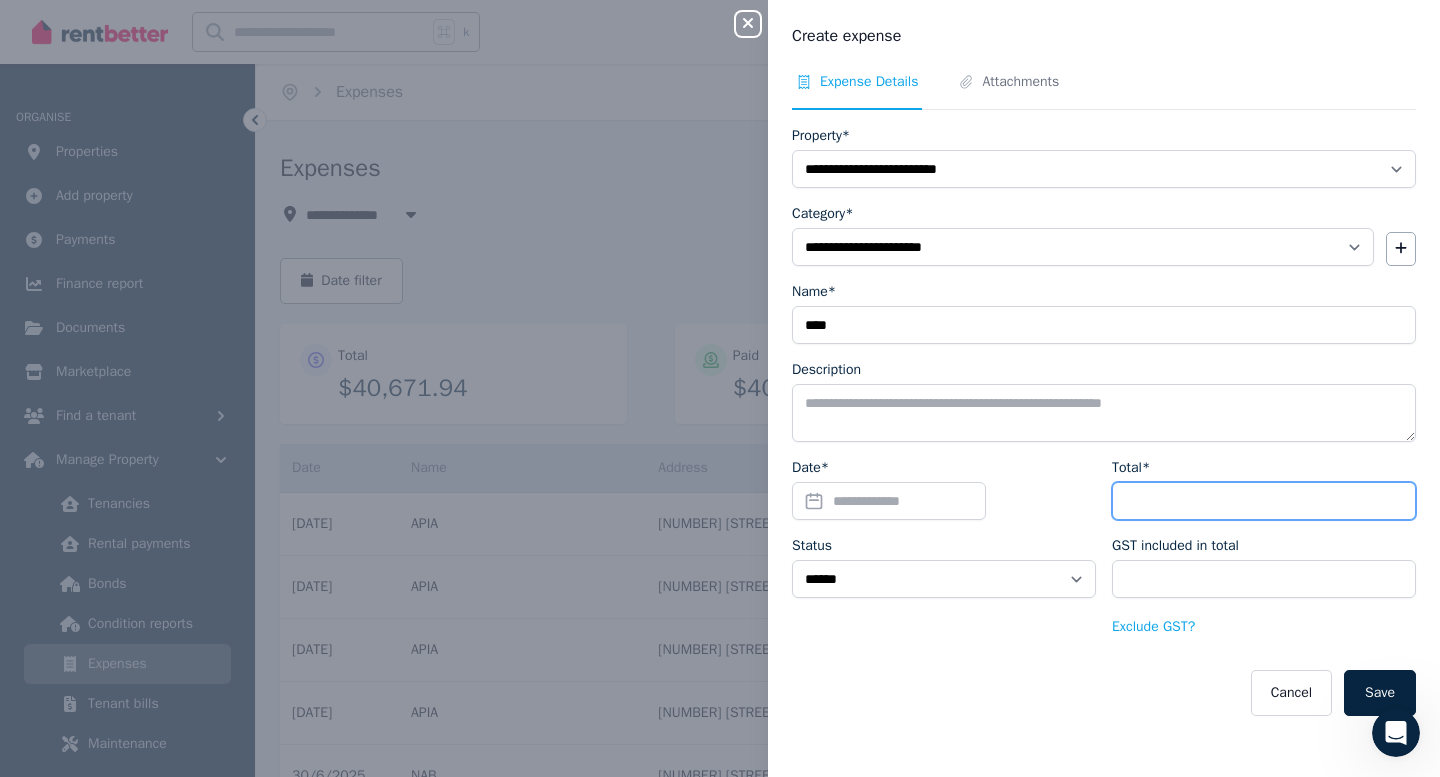 click on "Total*" at bounding box center (1264, 501) 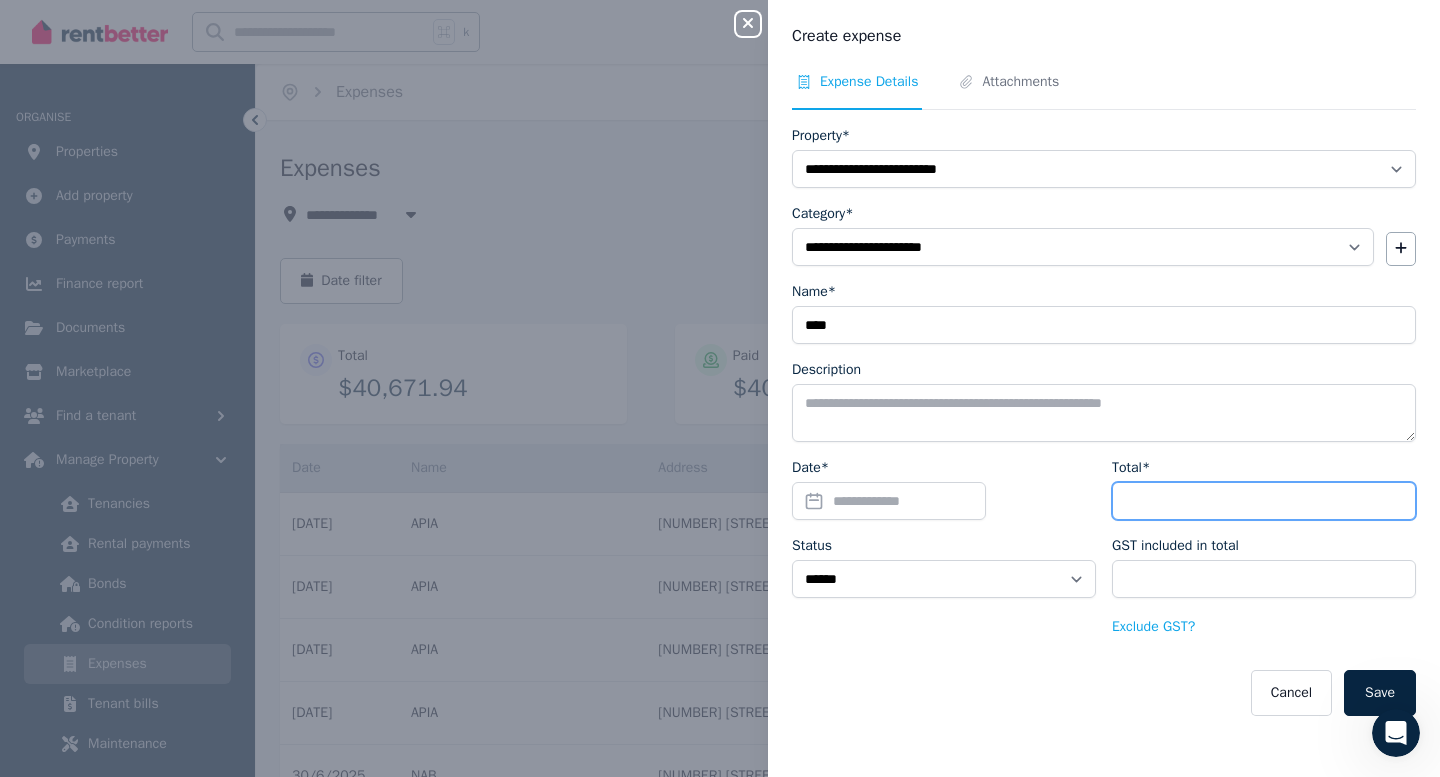 paste on "******" 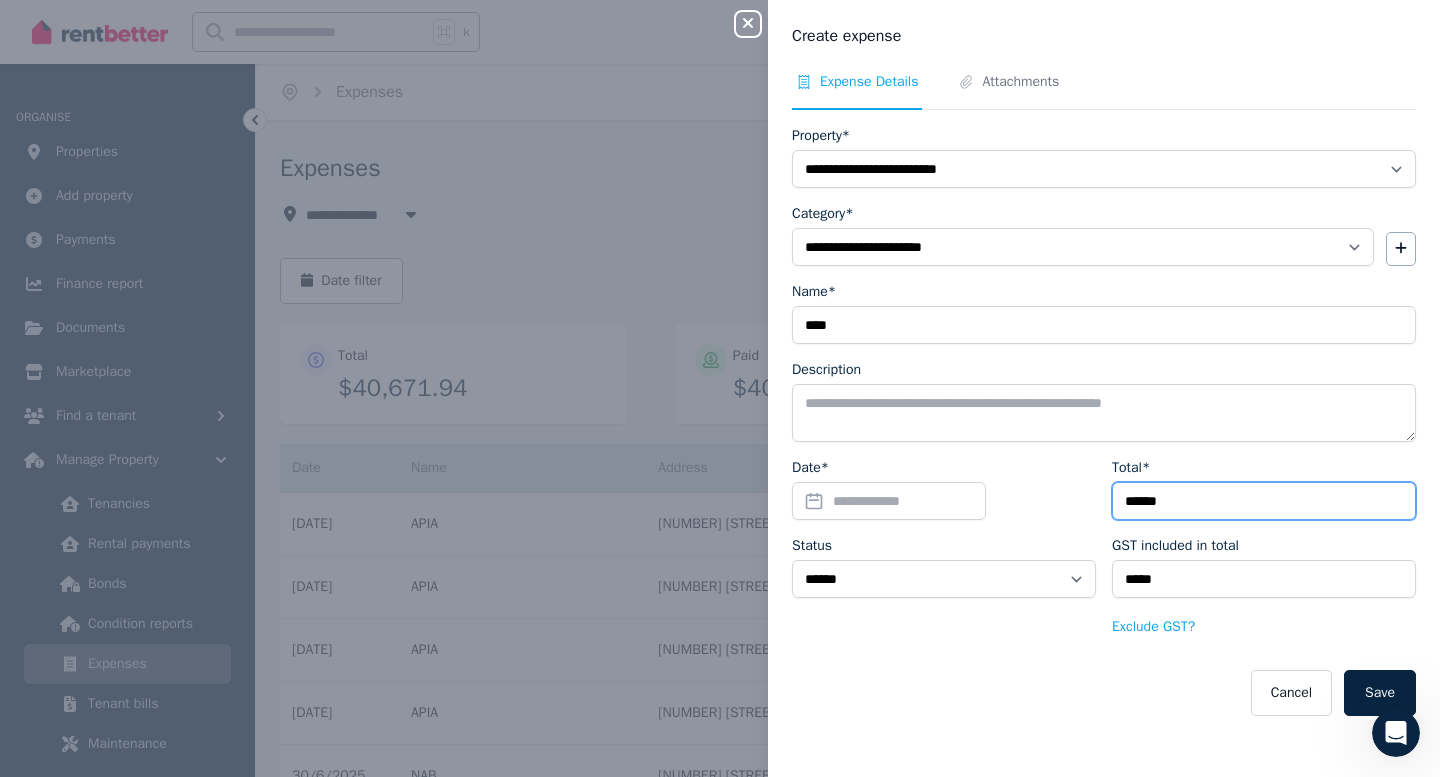 type on "******" 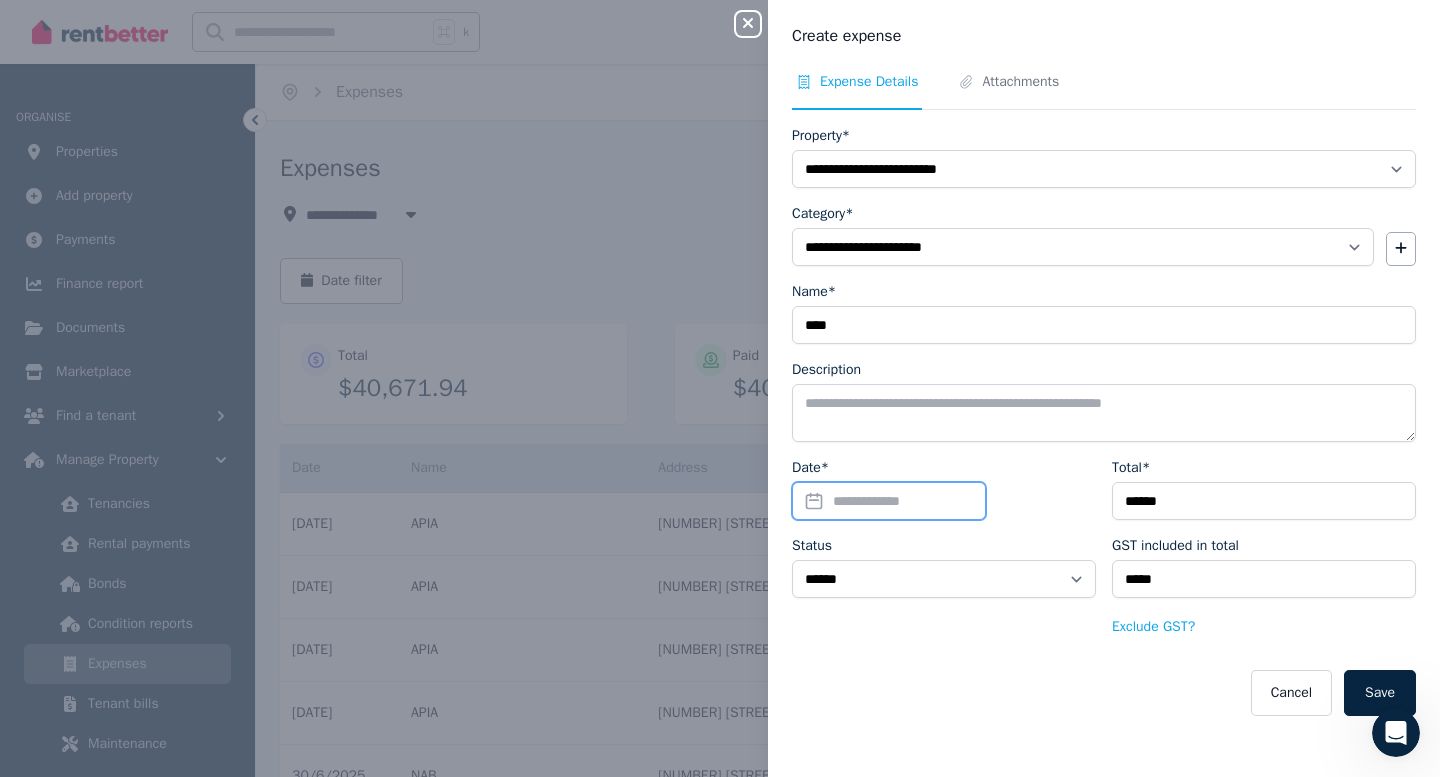click on "Date*" at bounding box center (889, 501) 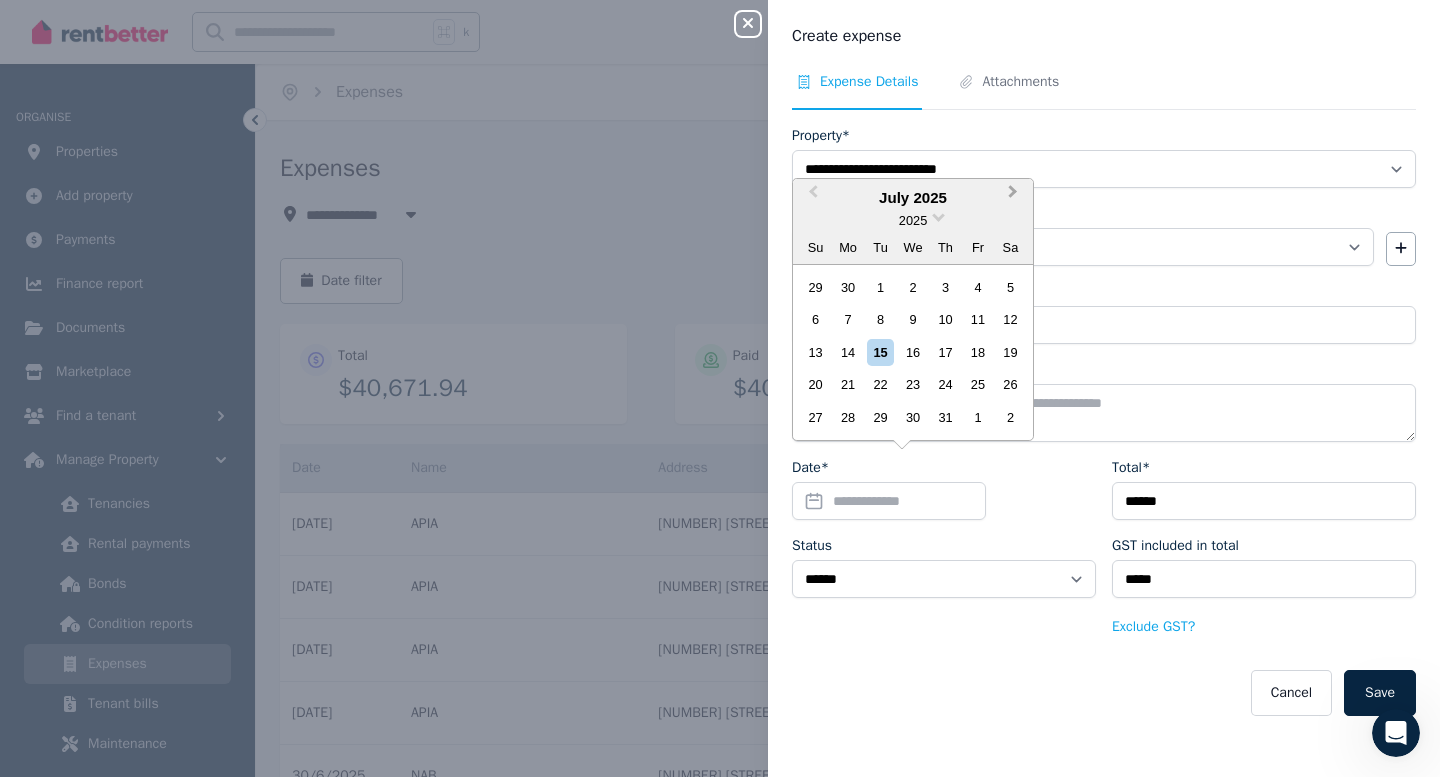 click on "Next Month" at bounding box center (1013, 196) 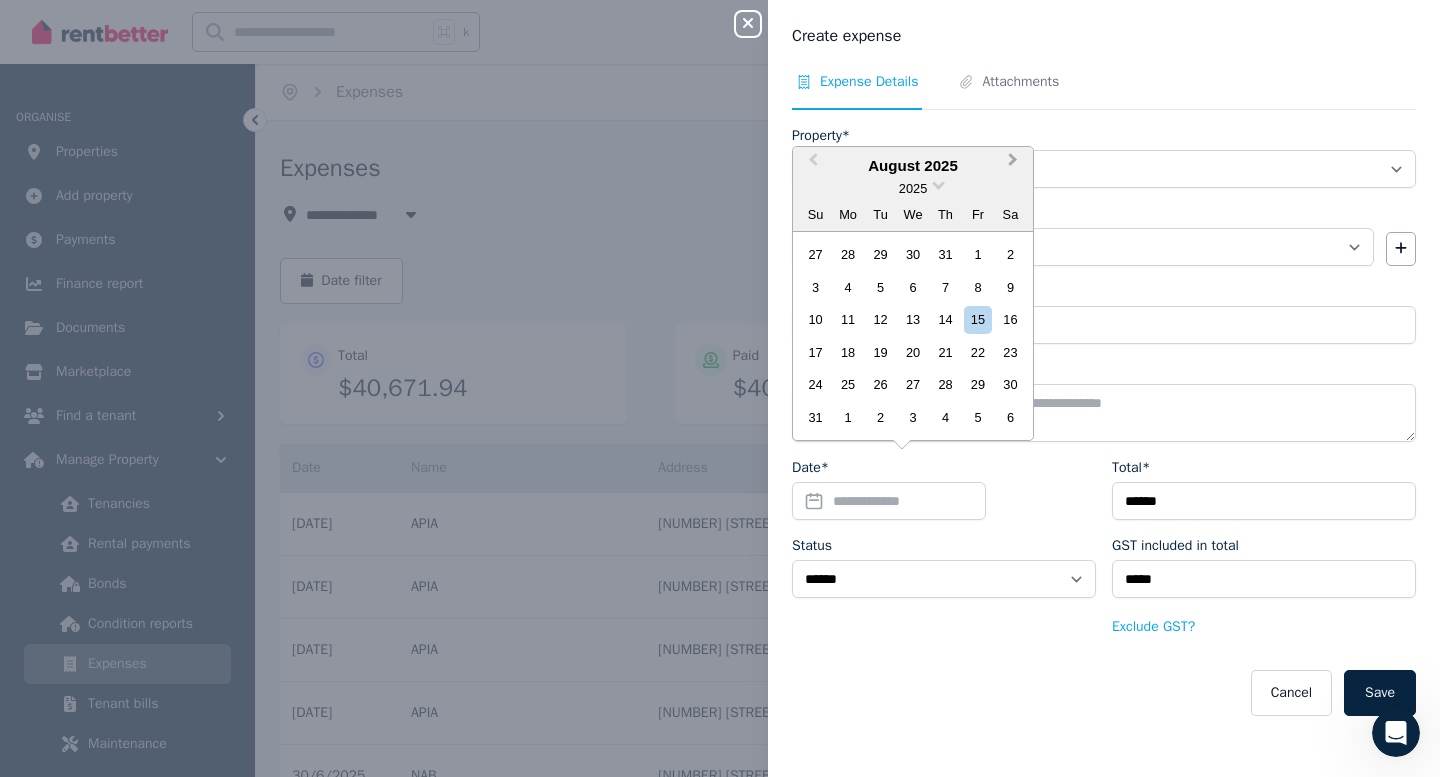 click on "Next Month" at bounding box center (1013, 164) 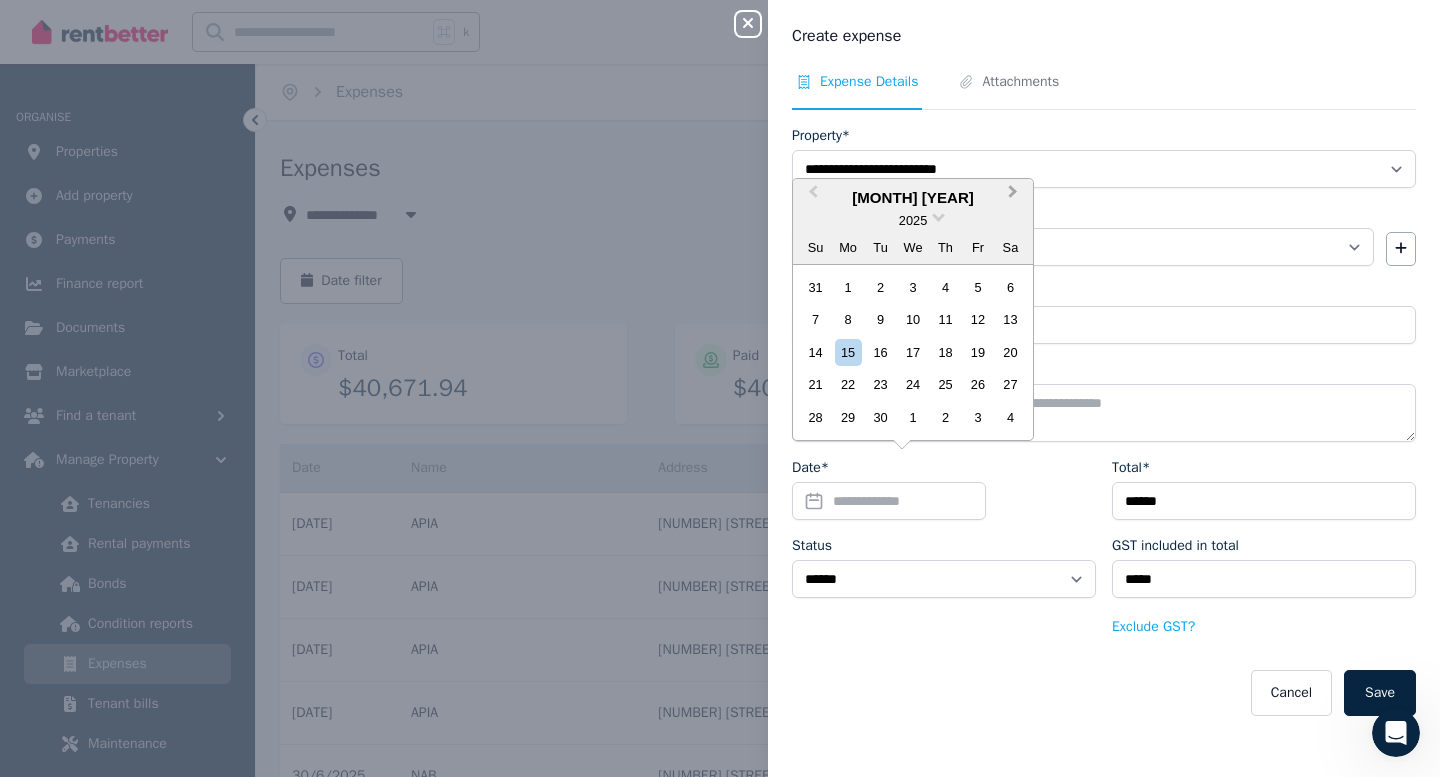 click on "Next Month" at bounding box center (1013, 196) 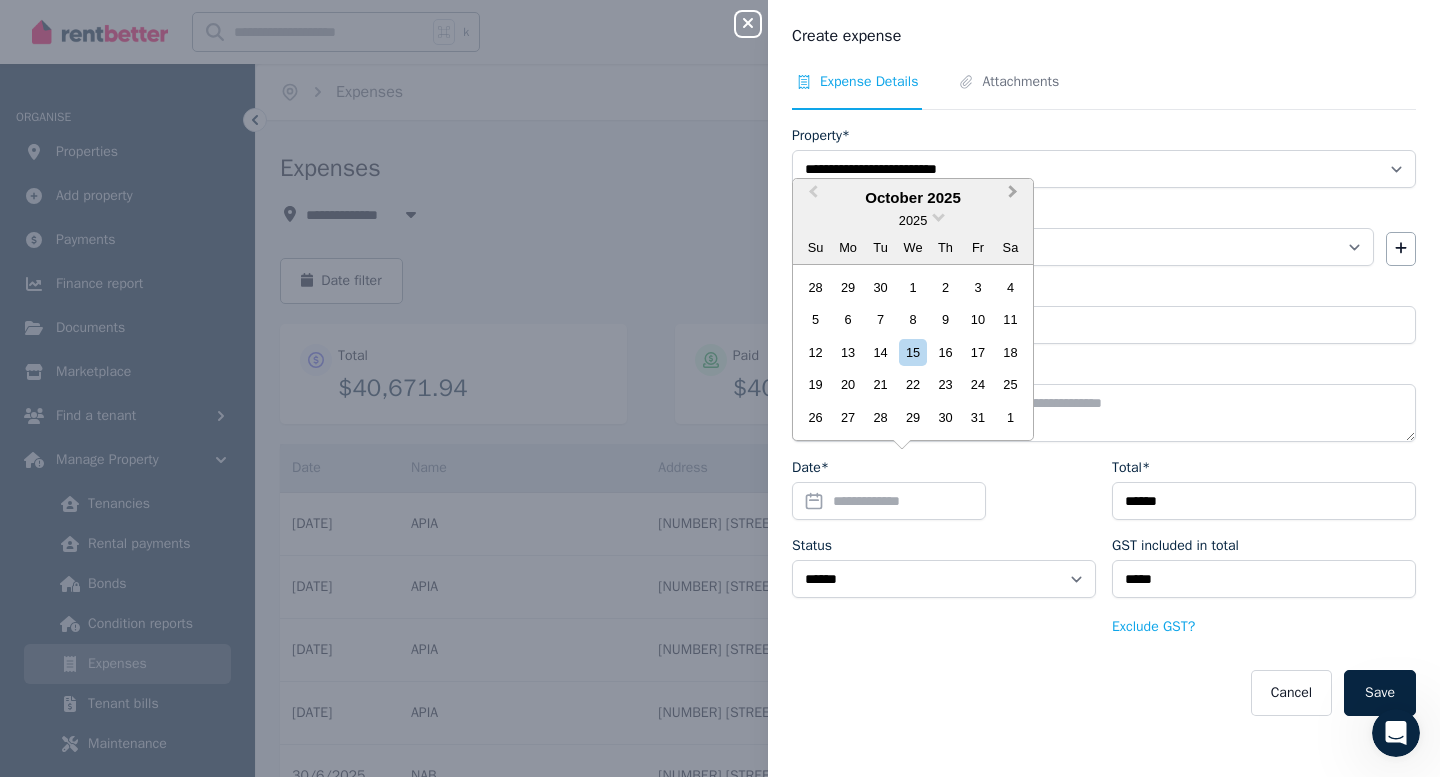 click on "Next Month" at bounding box center [1013, 196] 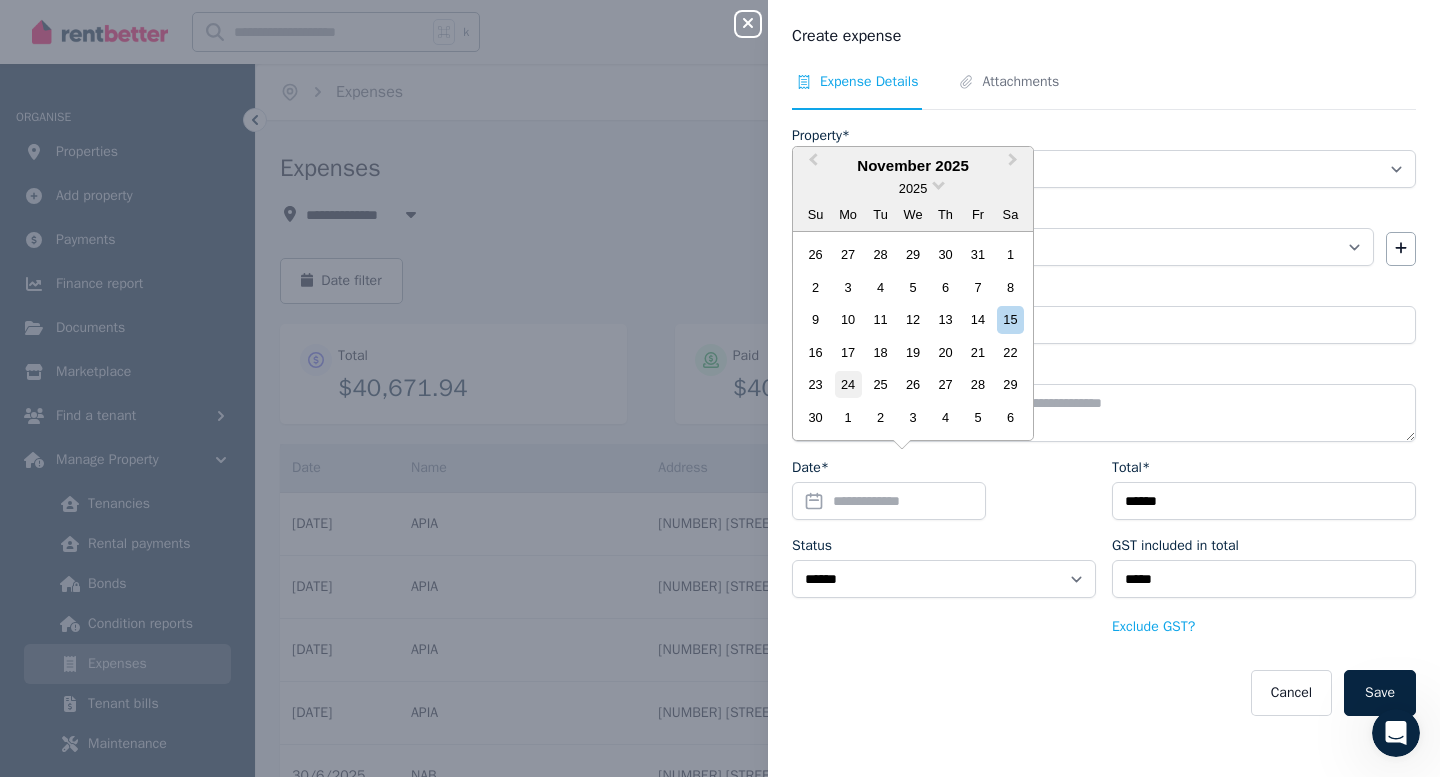 click on "24" at bounding box center [848, 384] 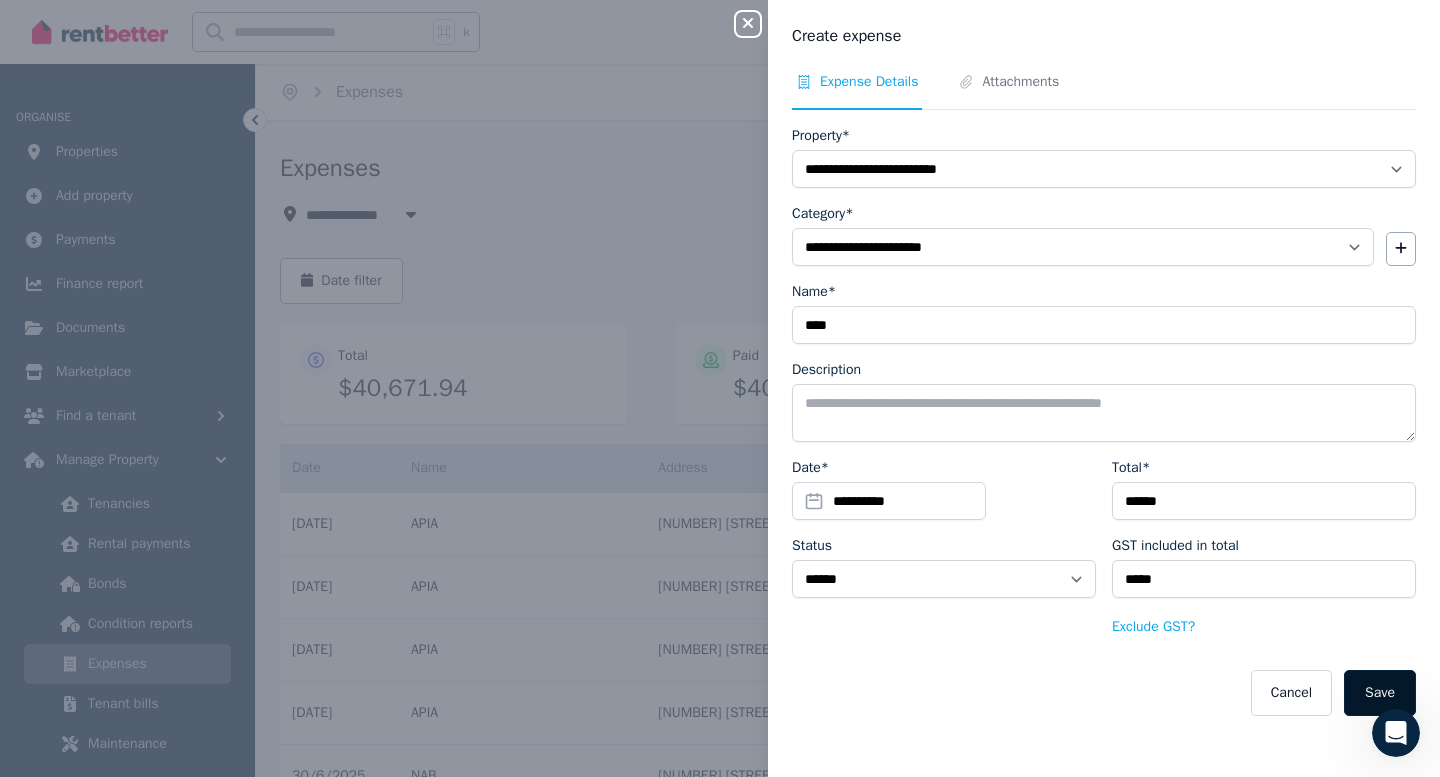 click on "Save" at bounding box center [1380, 693] 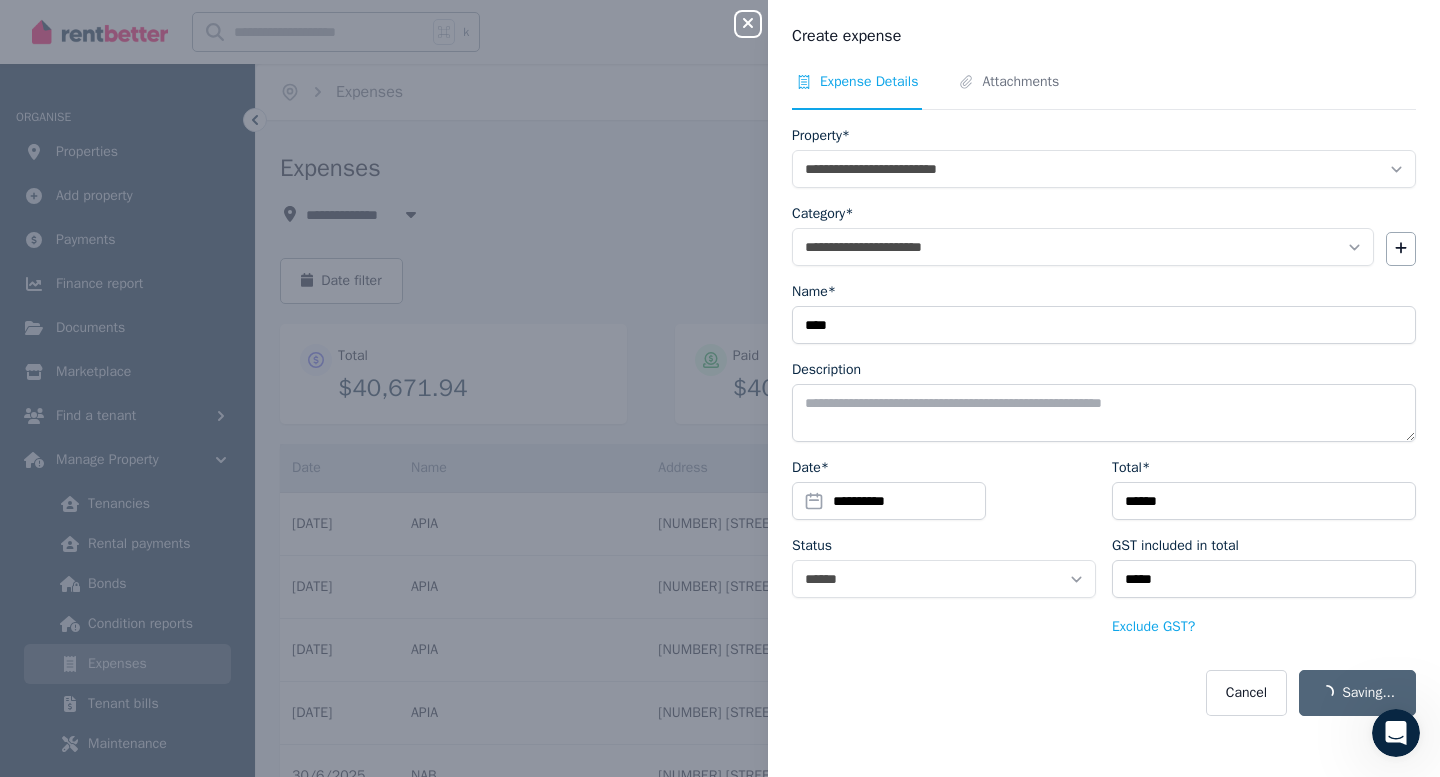 select on "**********" 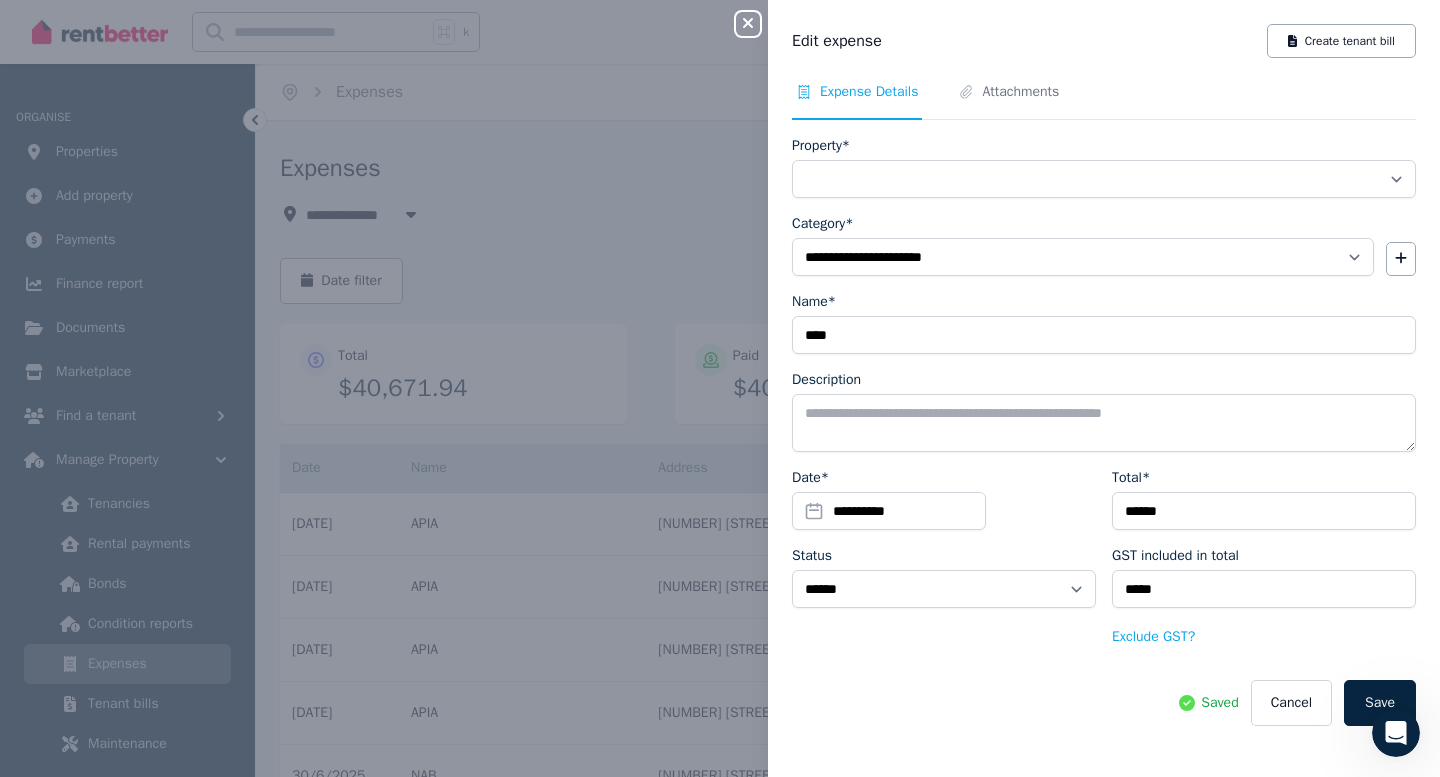 select on "**********" 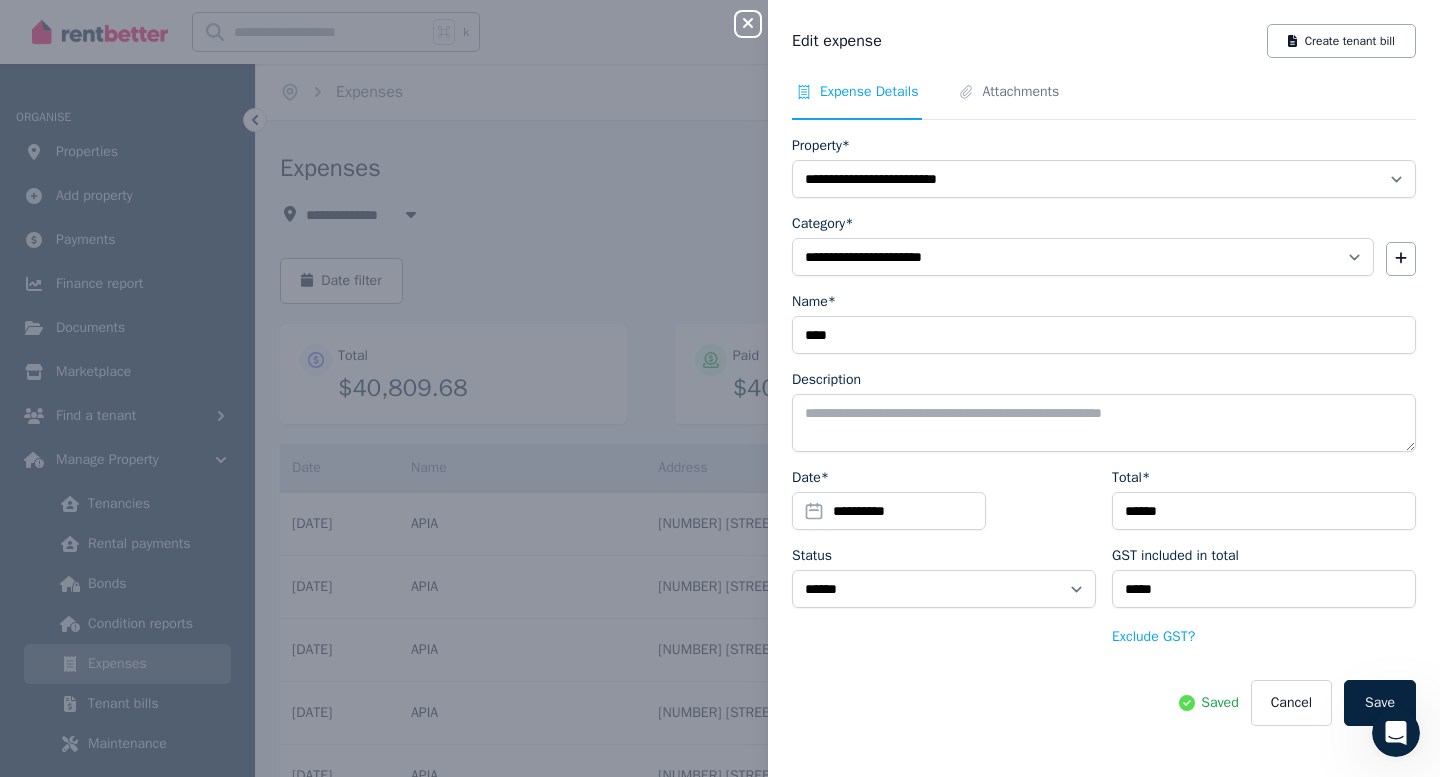 click 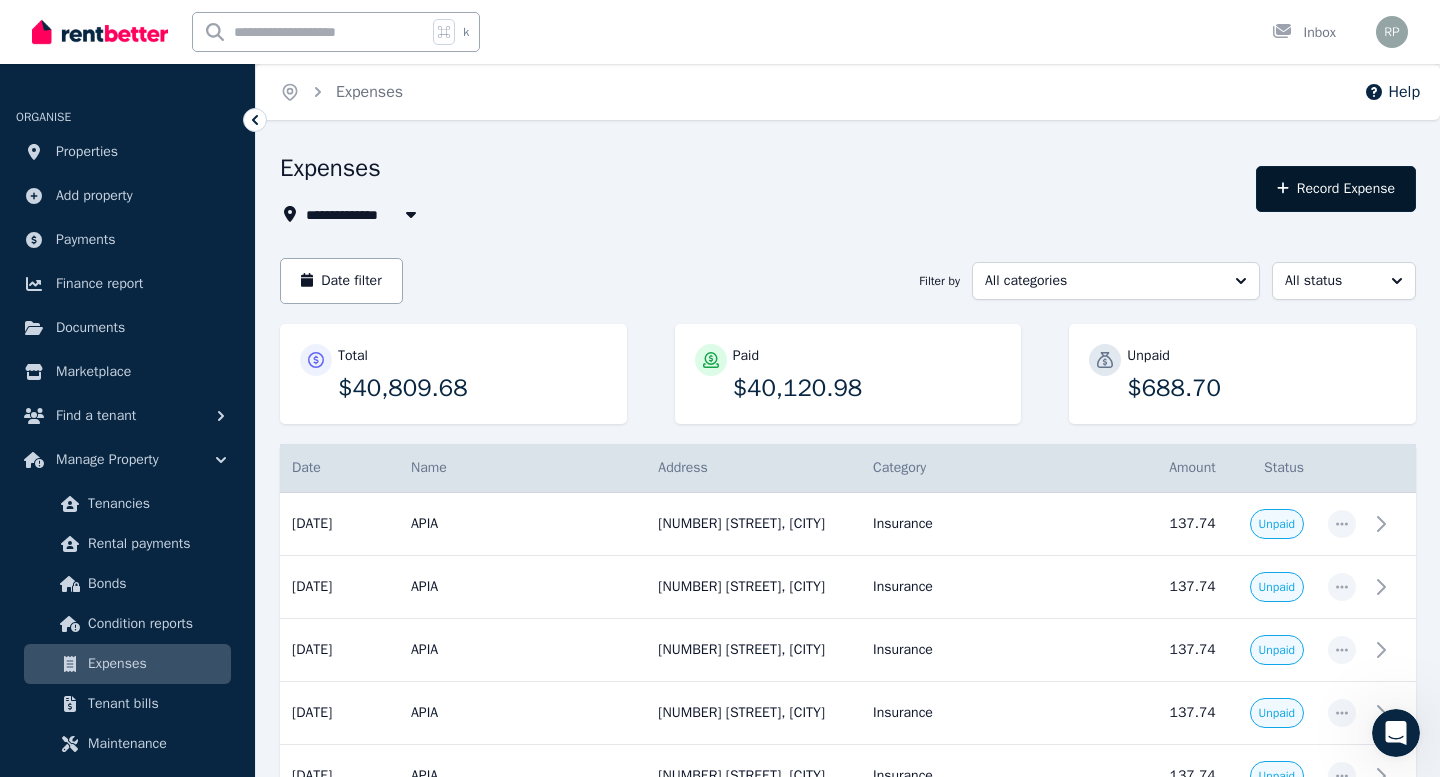 click 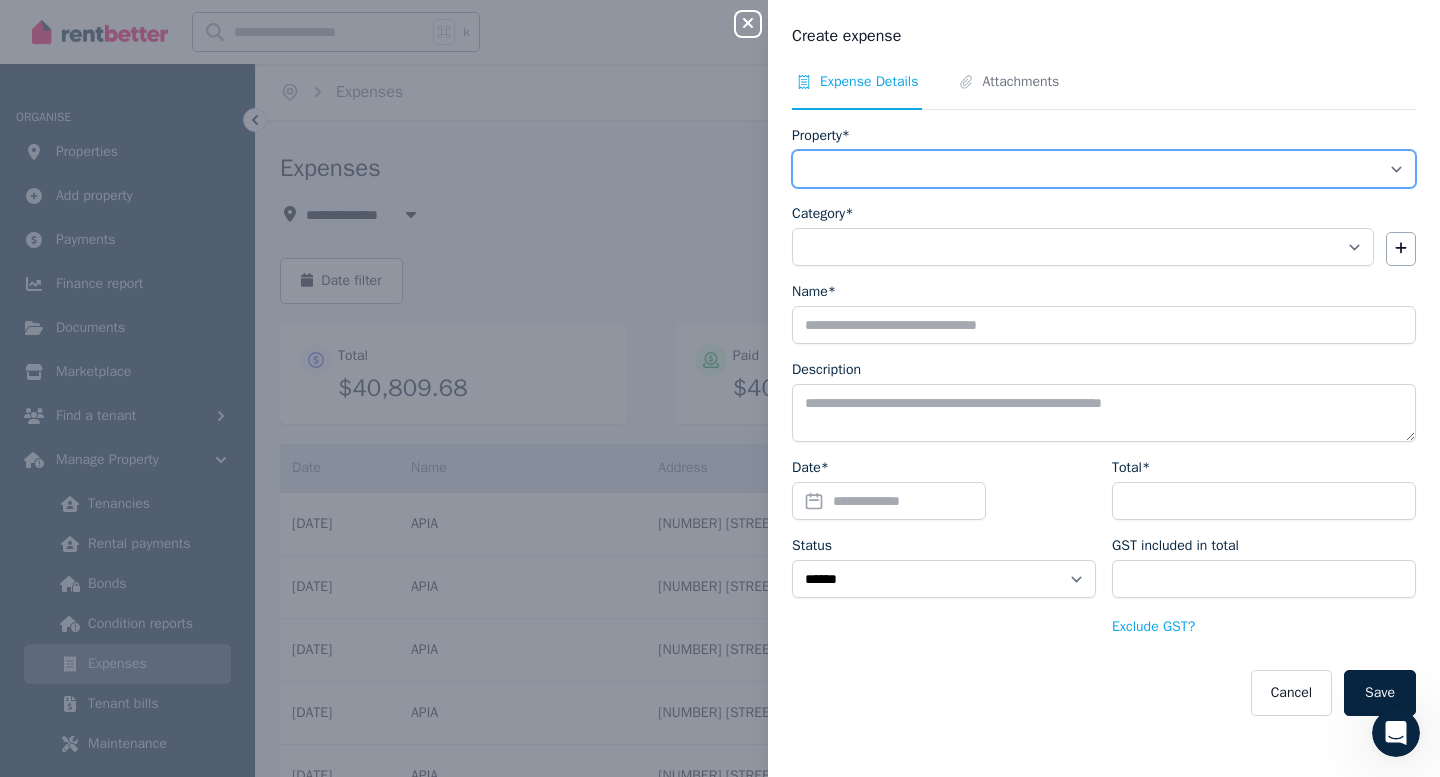 select on "**********" 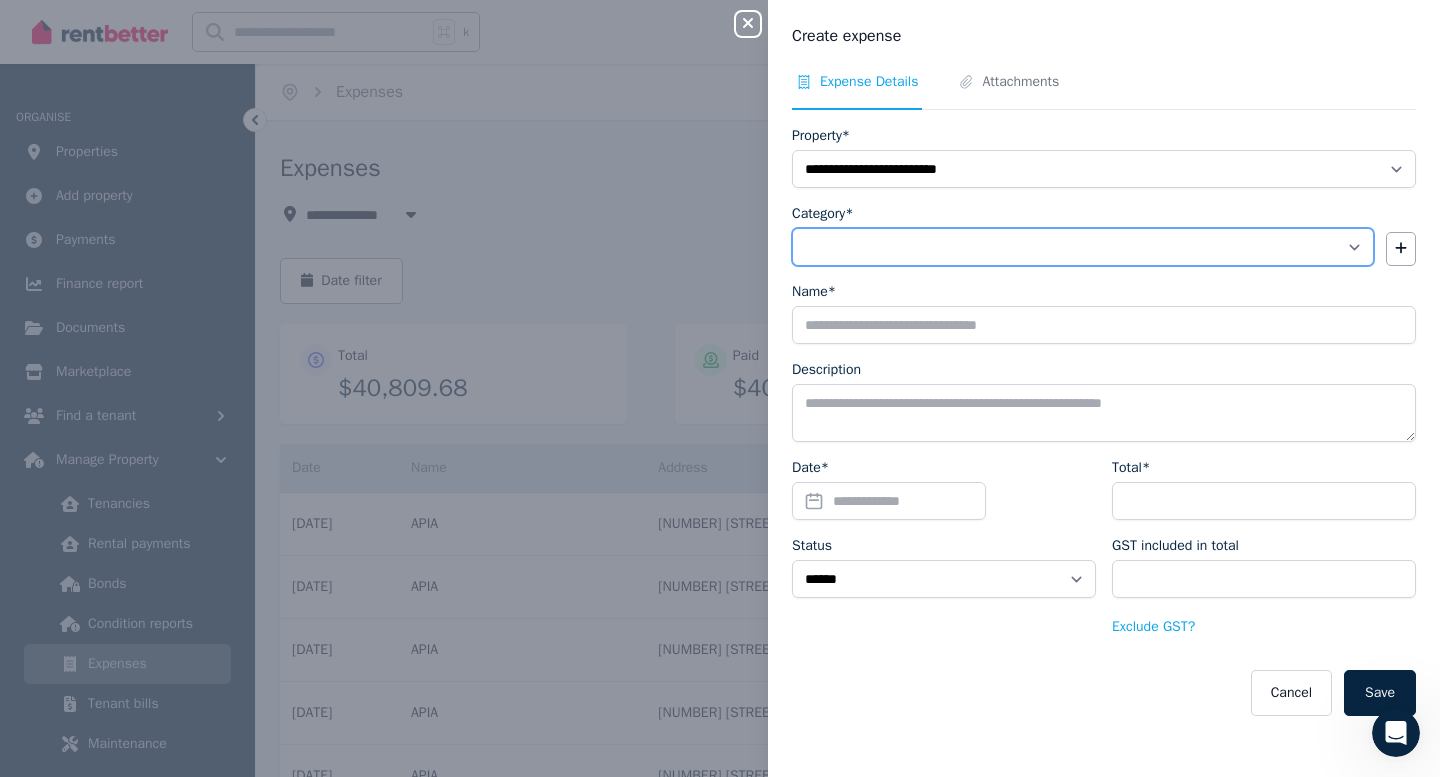 select on "**********" 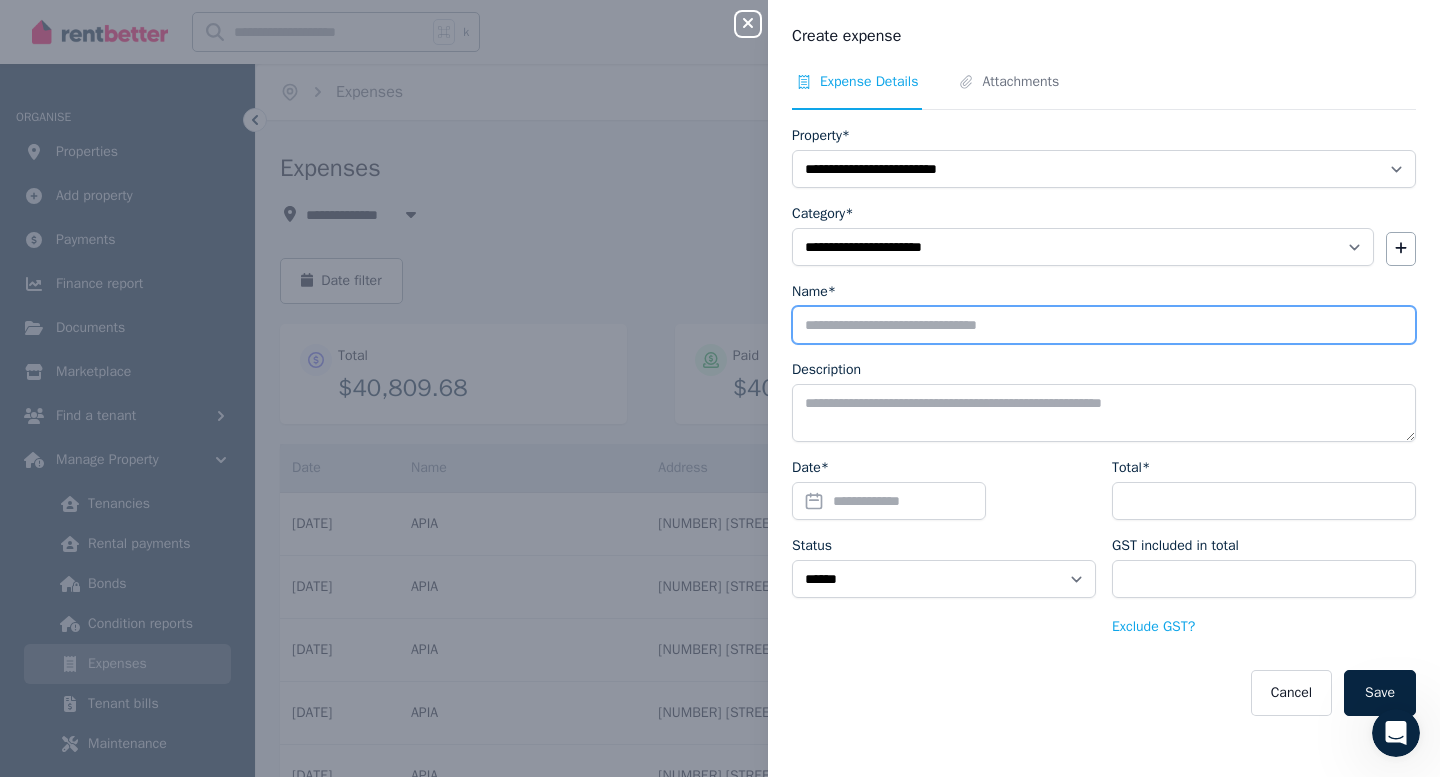 click on "Name*" at bounding box center (1104, 325) 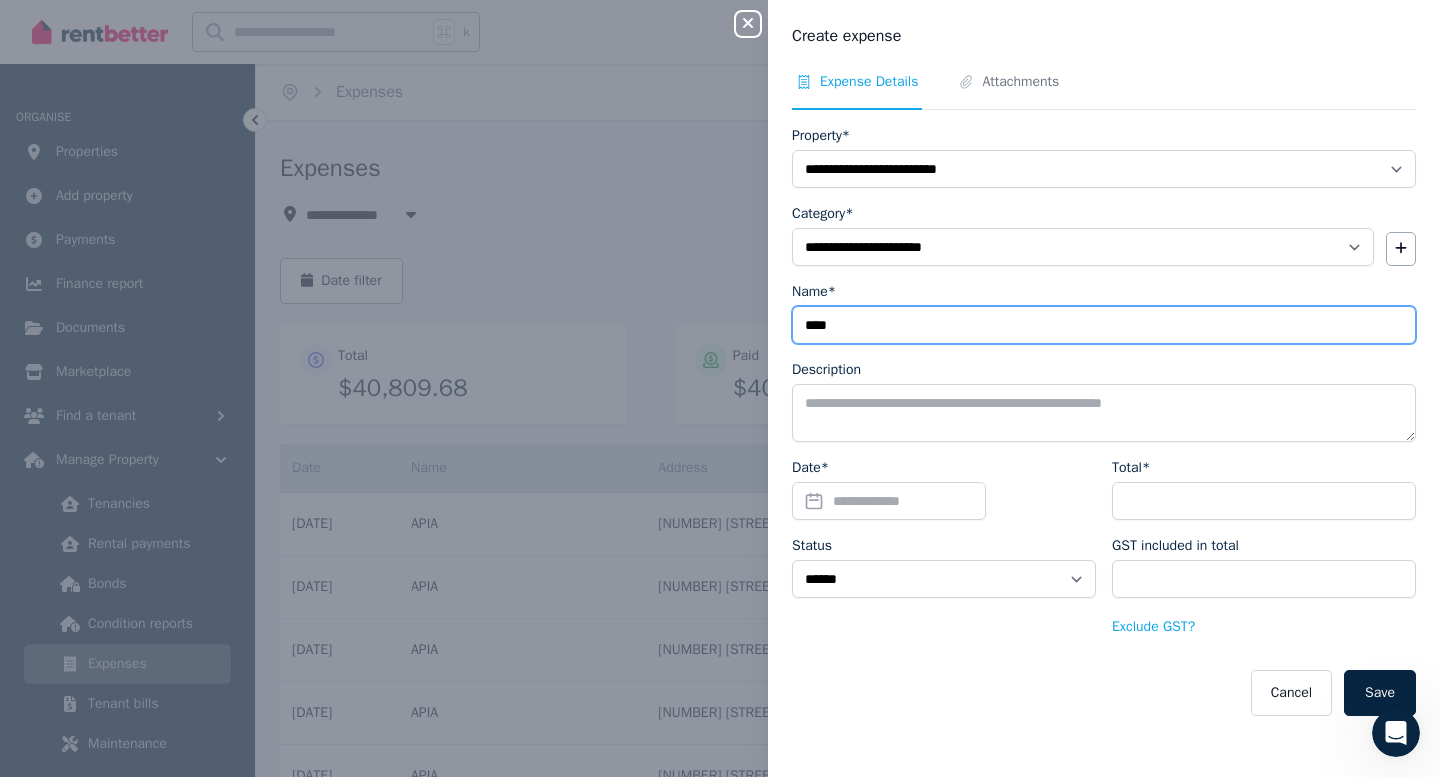 type on "****" 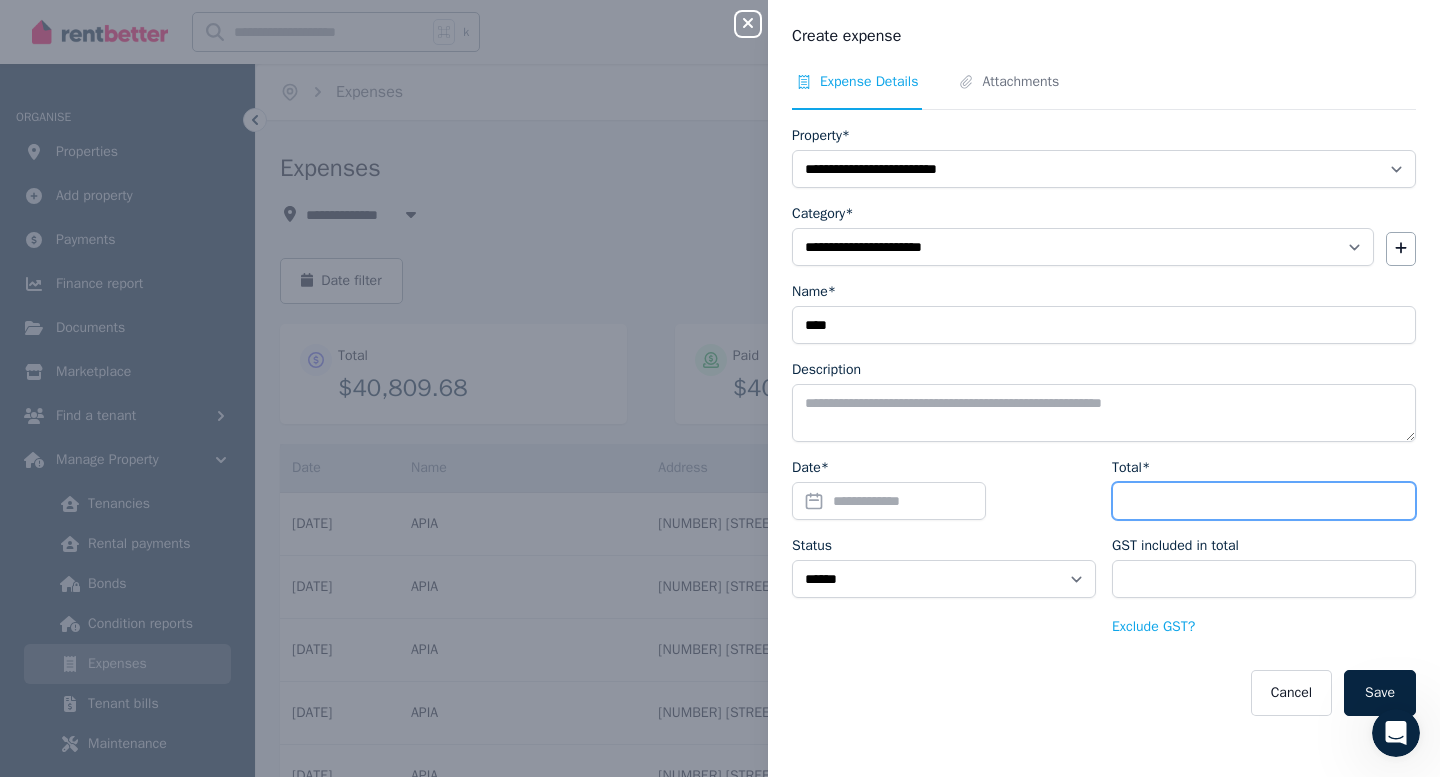click on "Total*" at bounding box center (1264, 501) 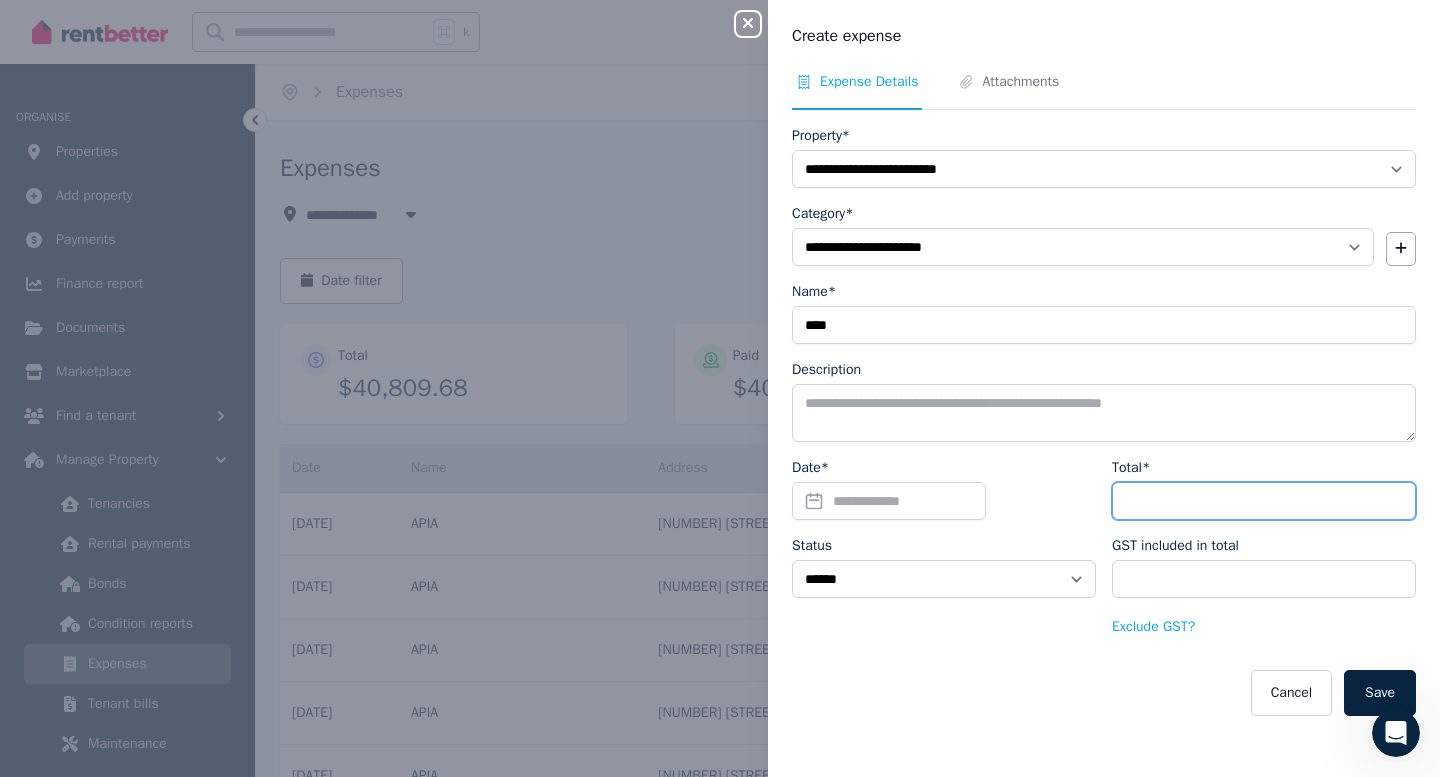 click on "Total*" at bounding box center (1264, 501) 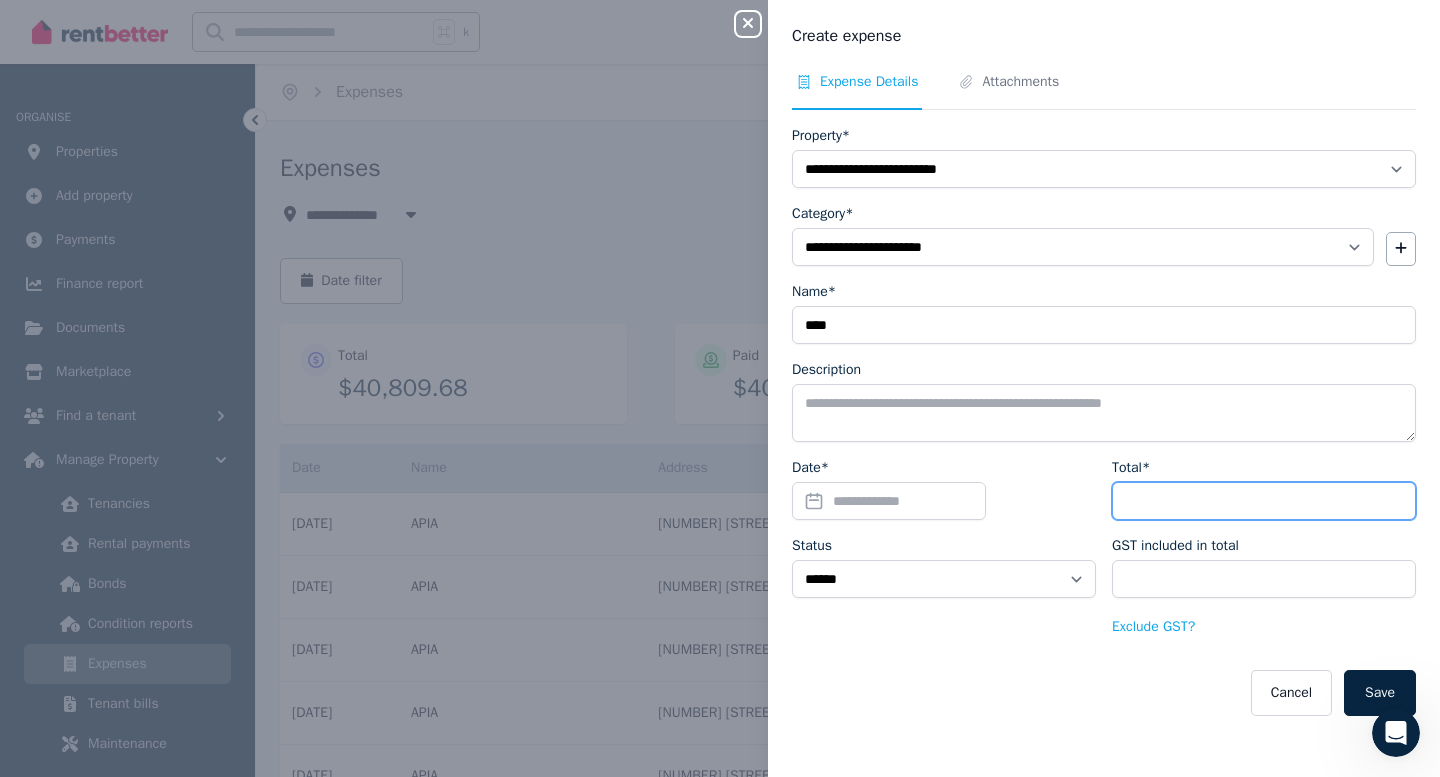 paste on "******" 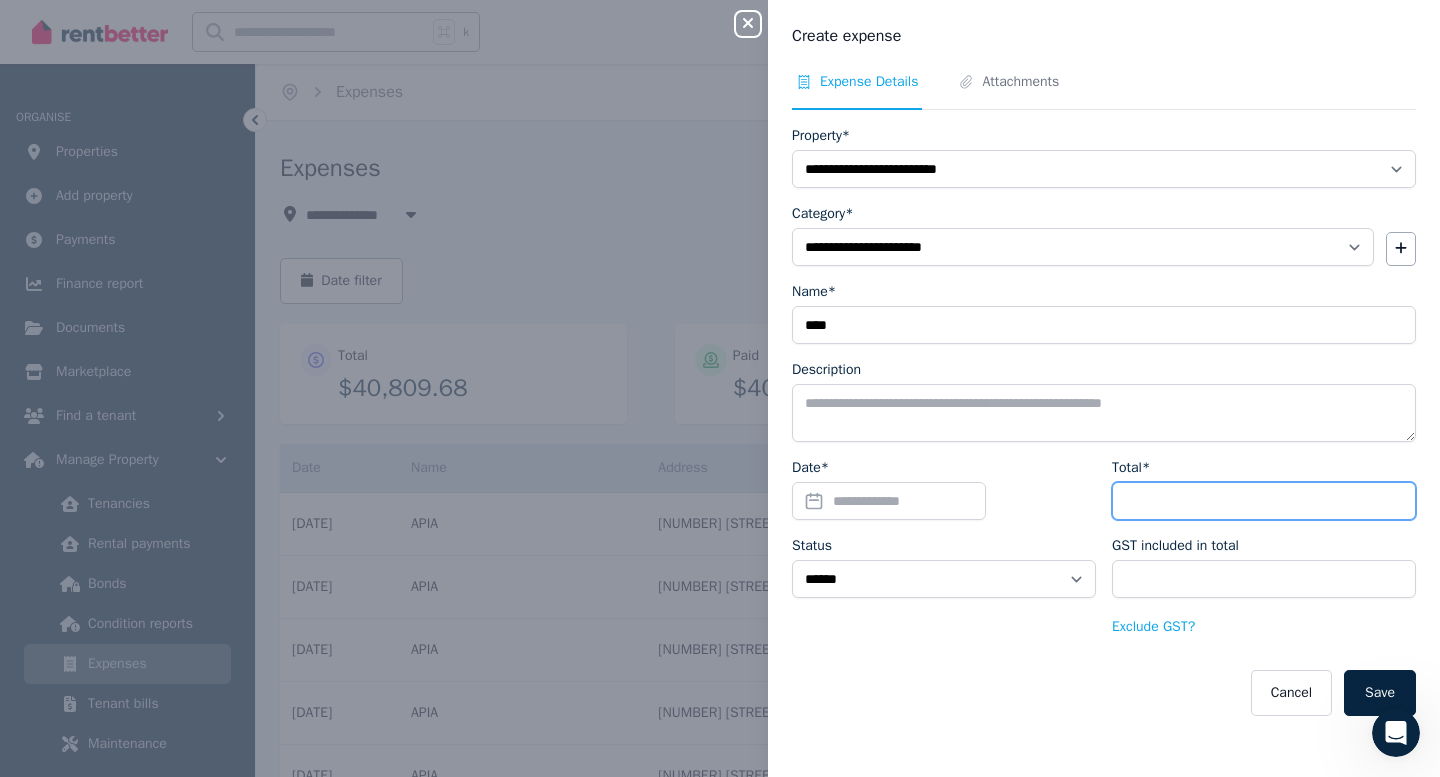 type on "******" 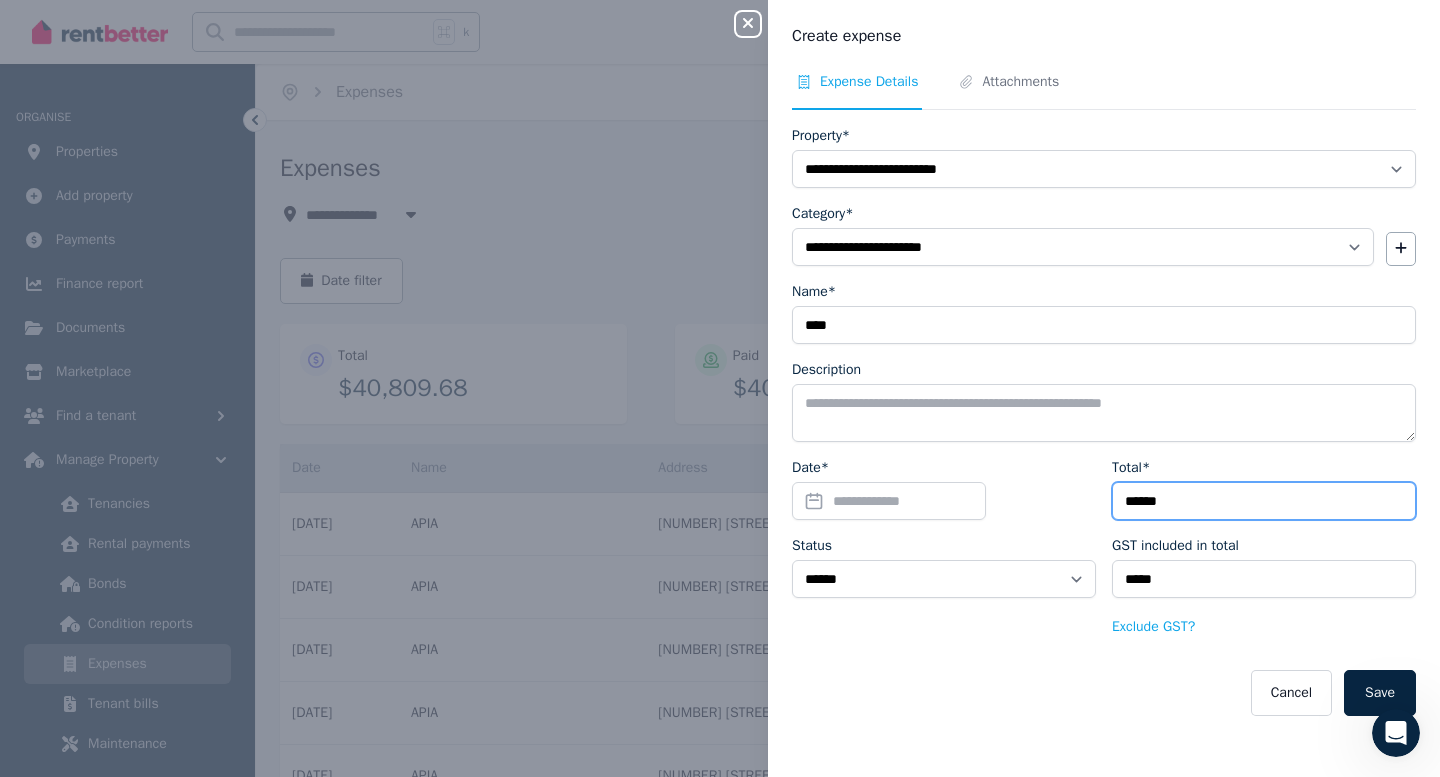 type on "******" 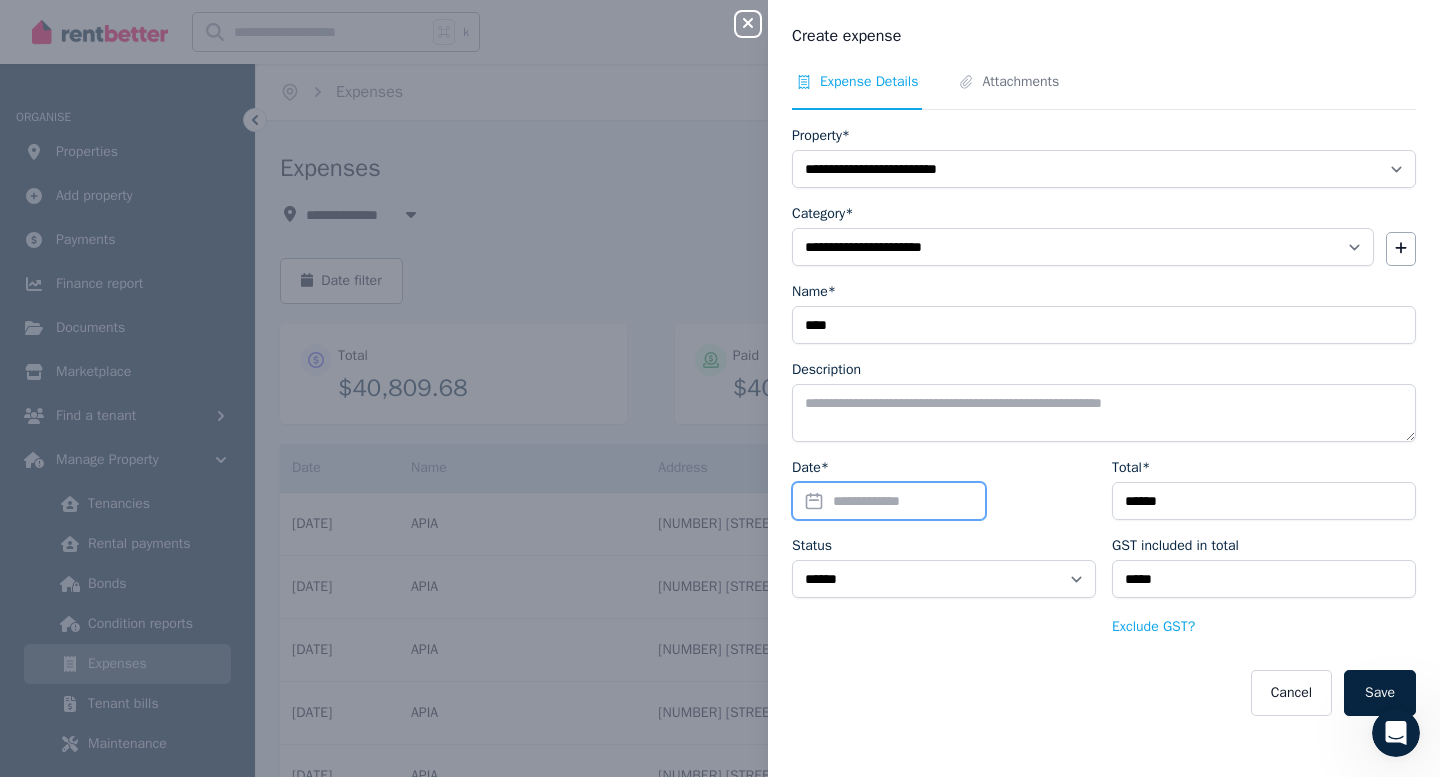 click on "Date*" at bounding box center (889, 501) 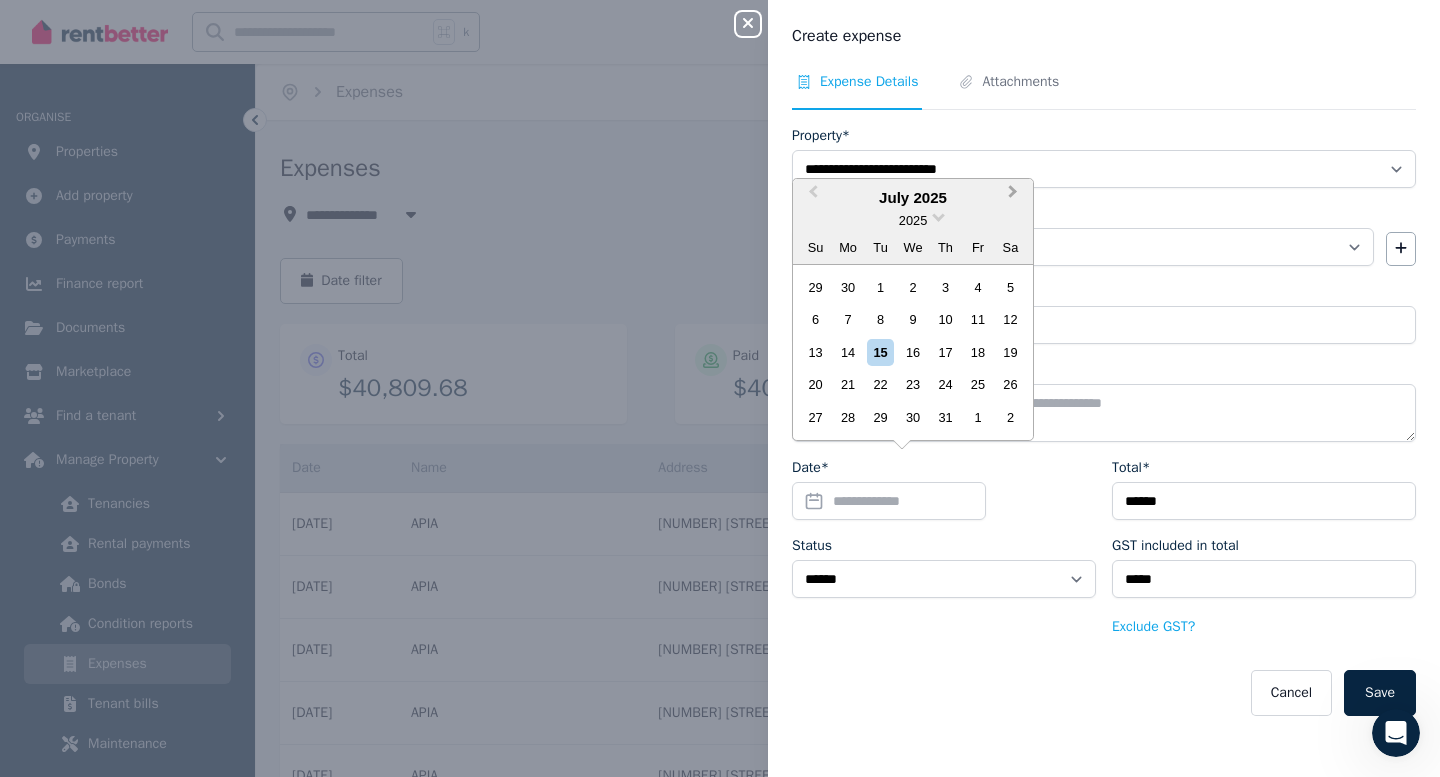 click on "Next Month" at bounding box center [1013, 196] 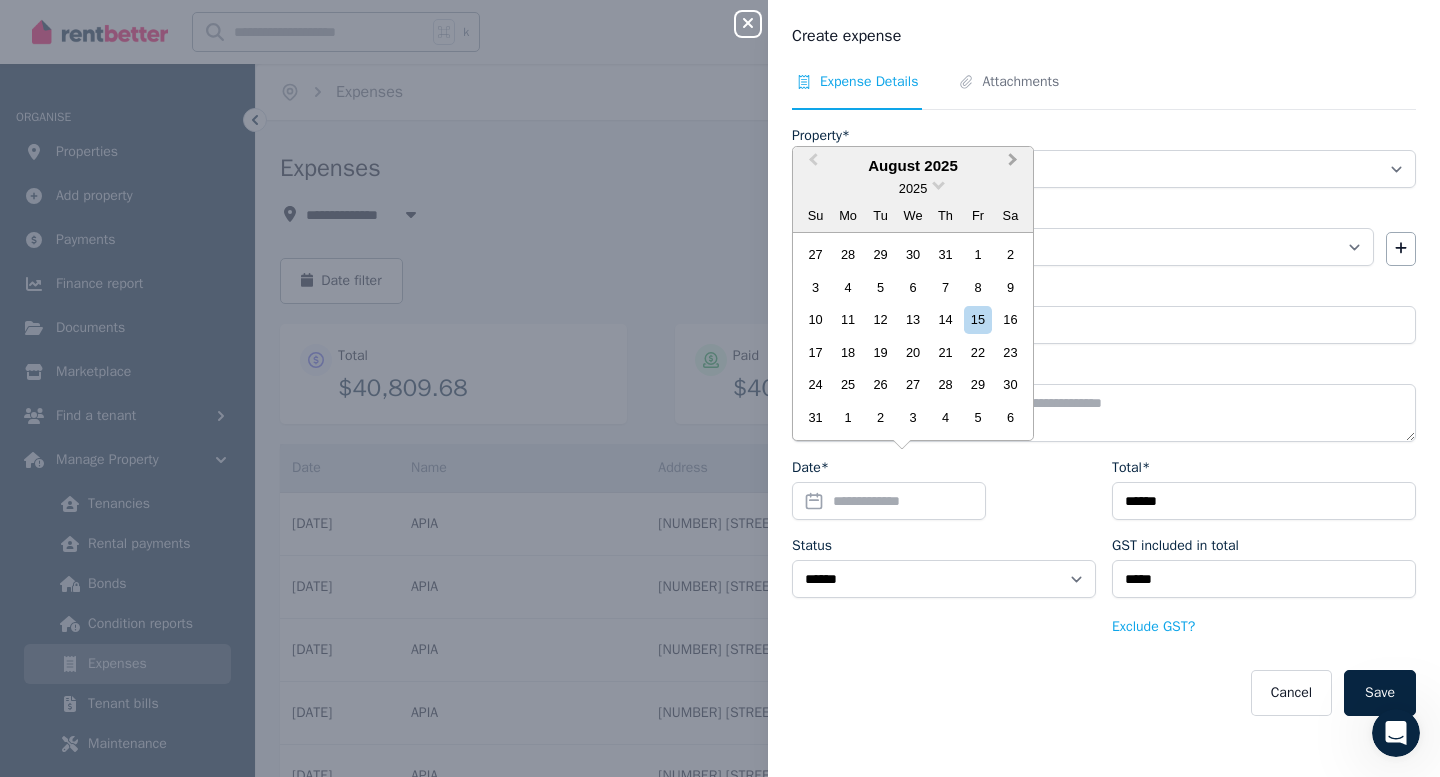 click on "2025" at bounding box center [913, 188] 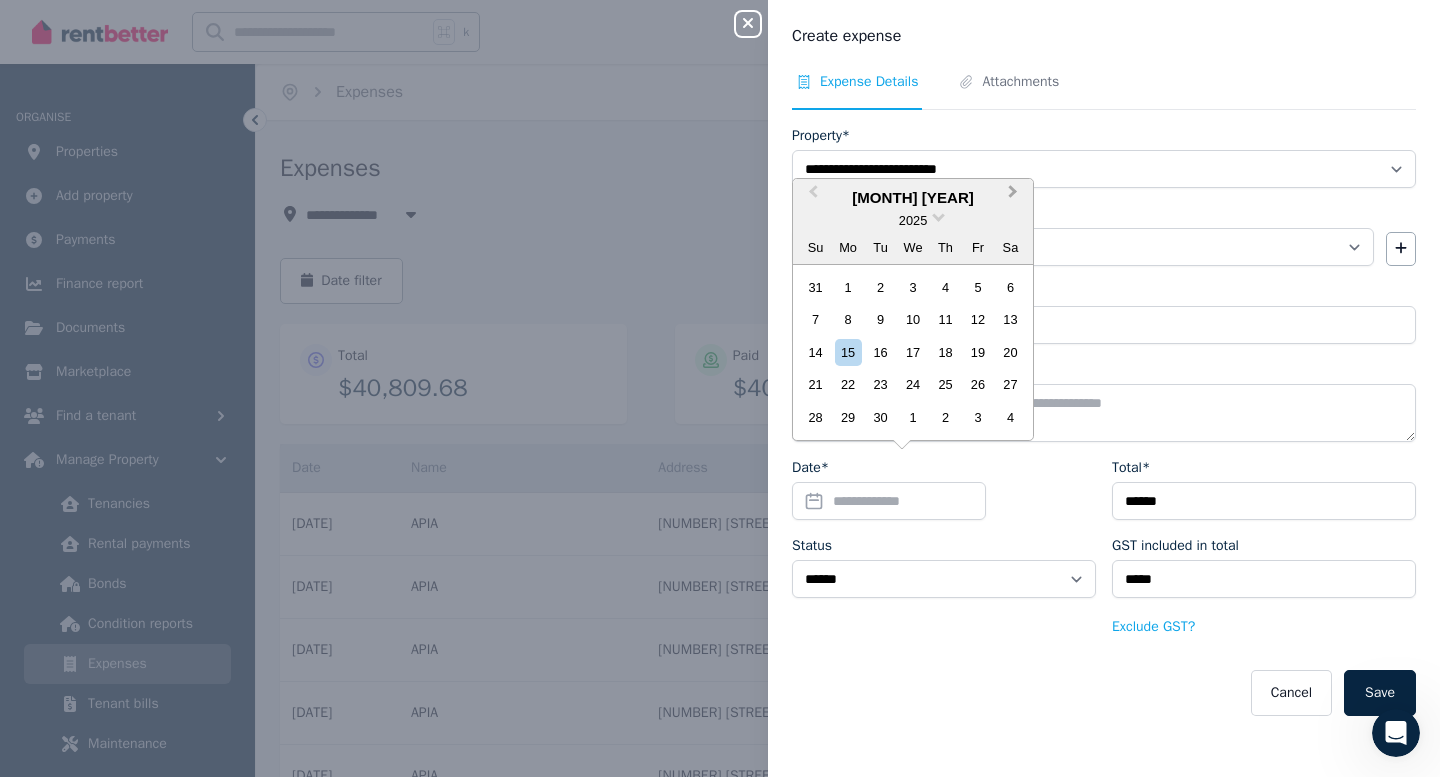 click on "Next Month" at bounding box center (1013, 196) 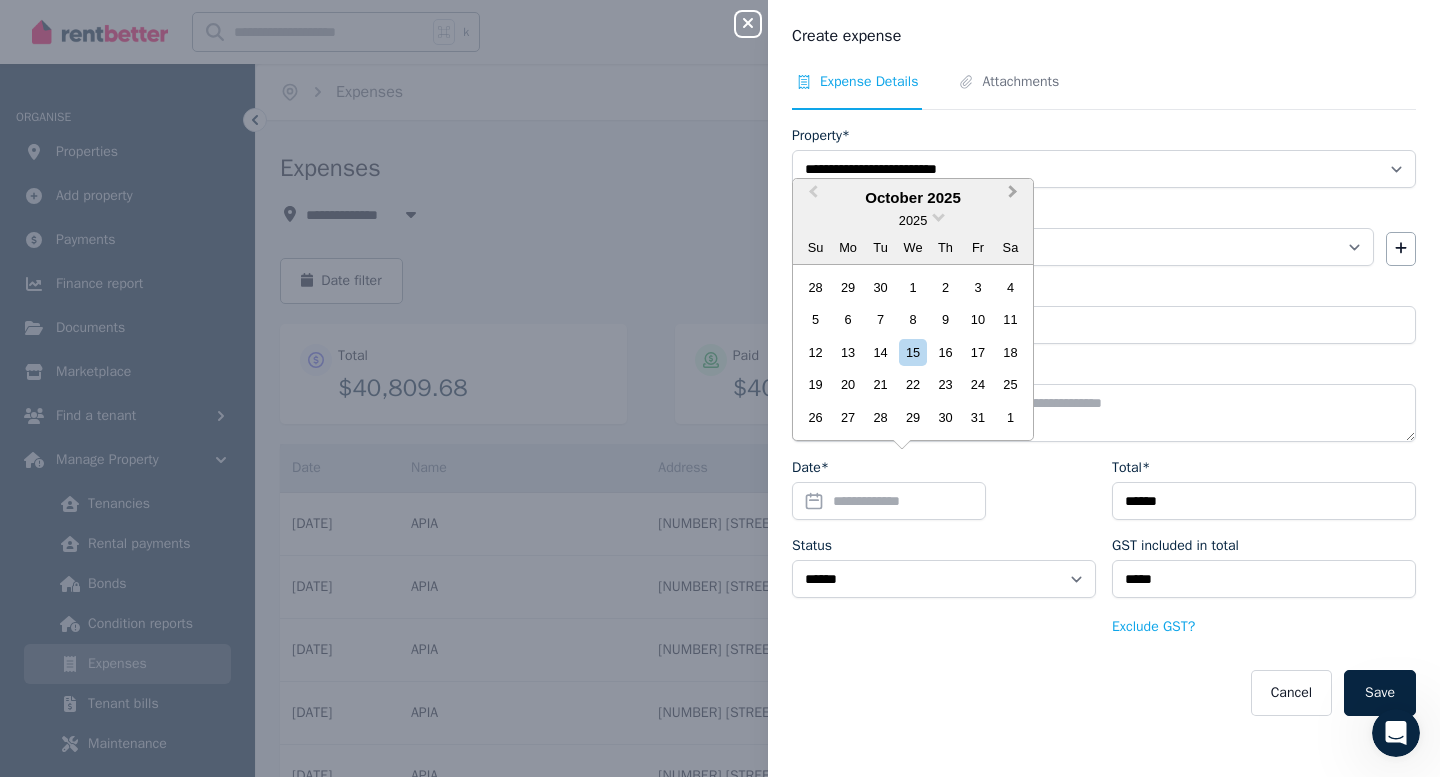 click on "Next Month" at bounding box center [1013, 196] 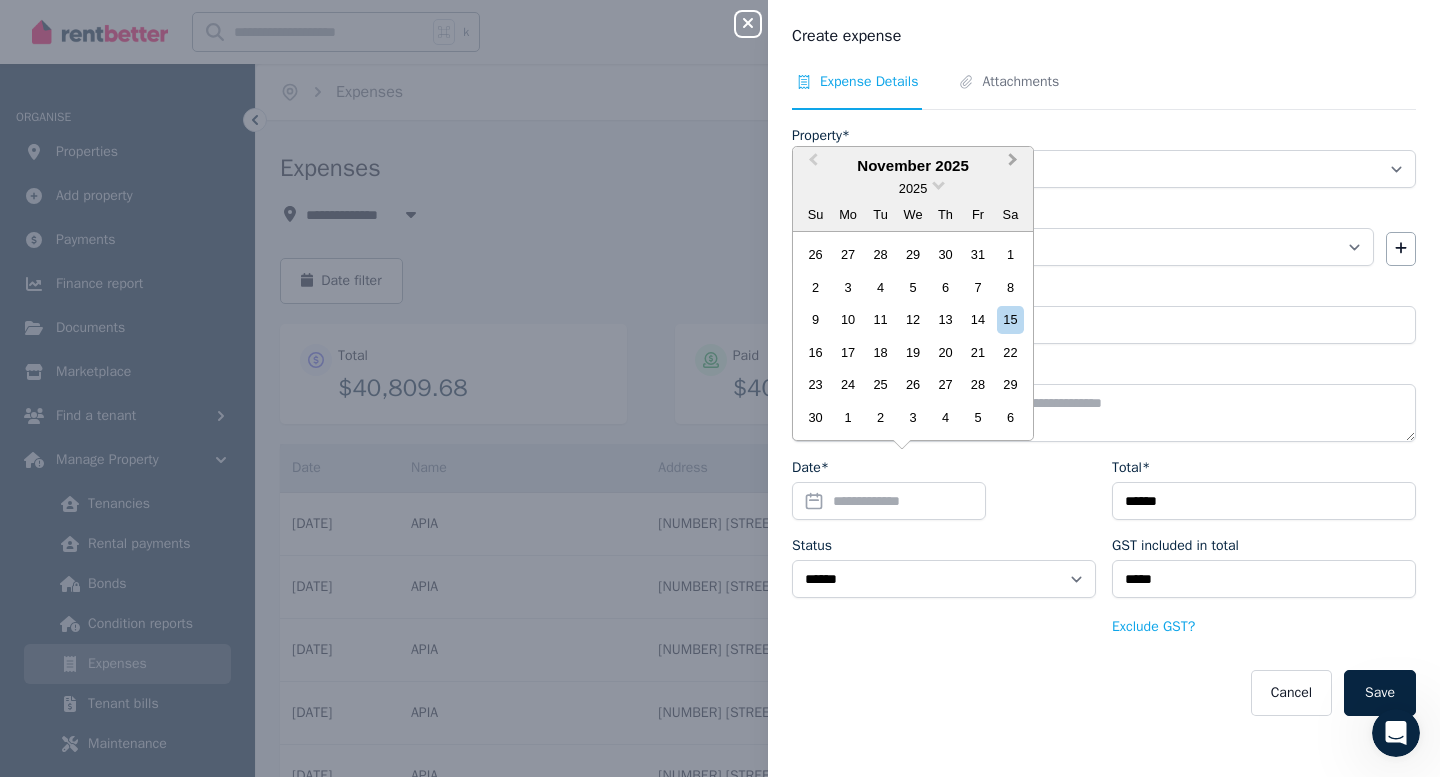 click on "Next Month" at bounding box center [1013, 164] 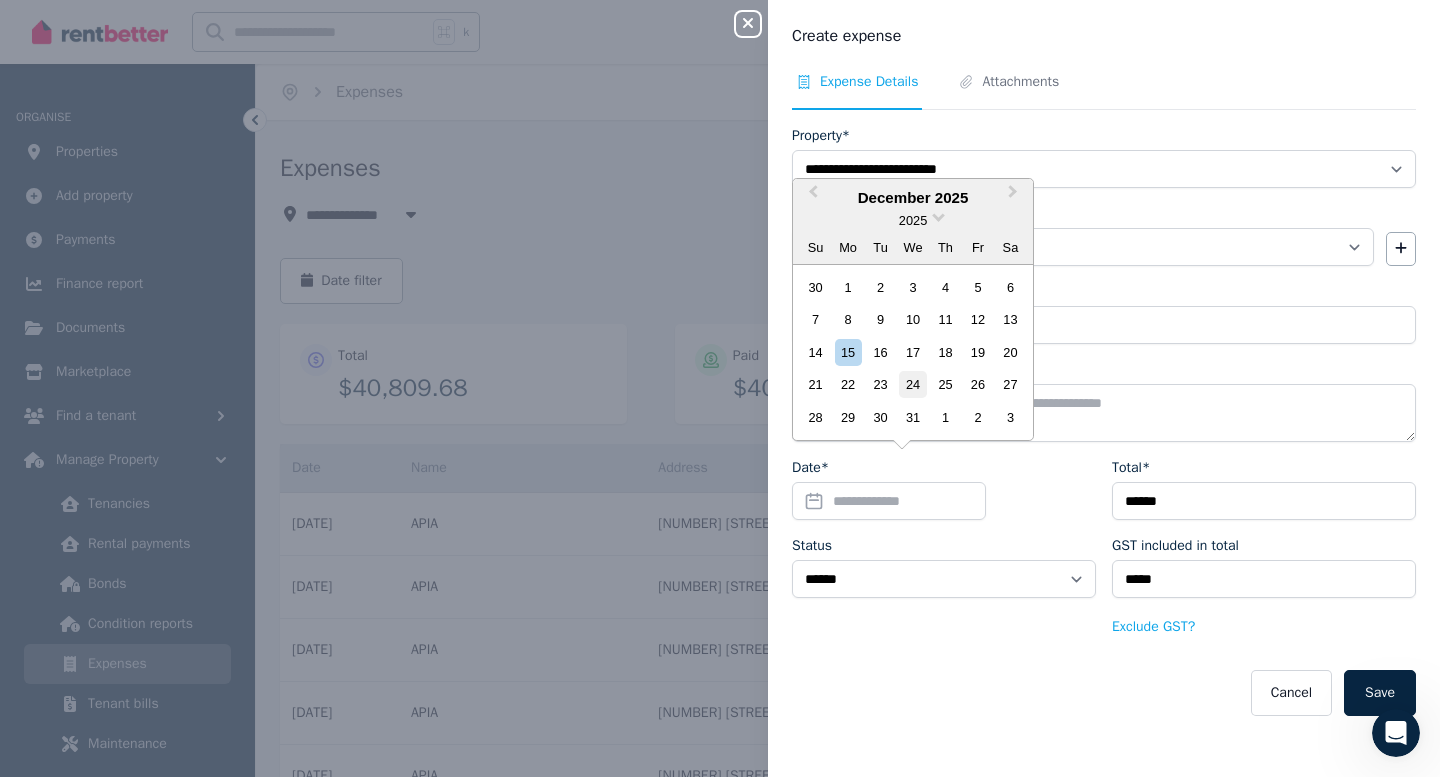 click on "24" at bounding box center [912, 384] 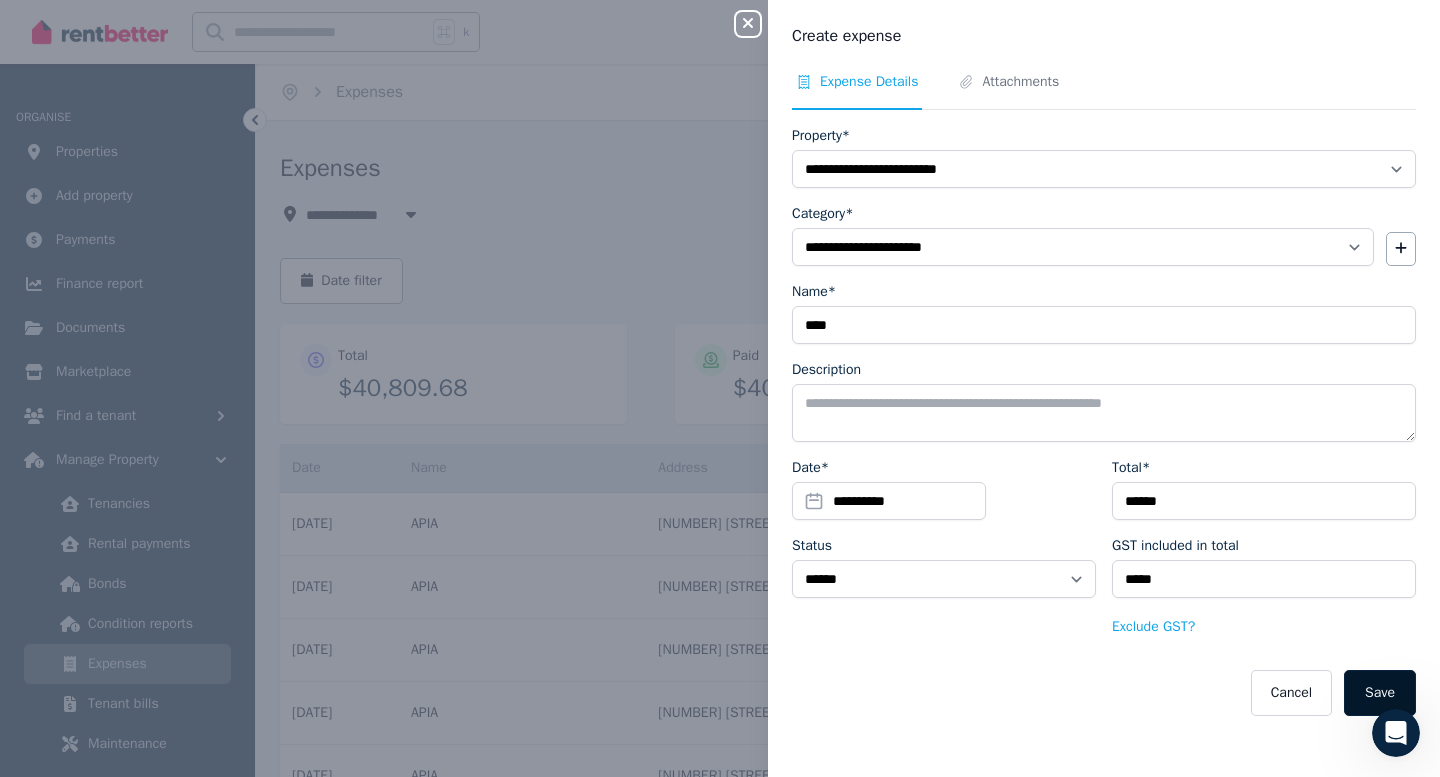 click on "Save" at bounding box center [1380, 693] 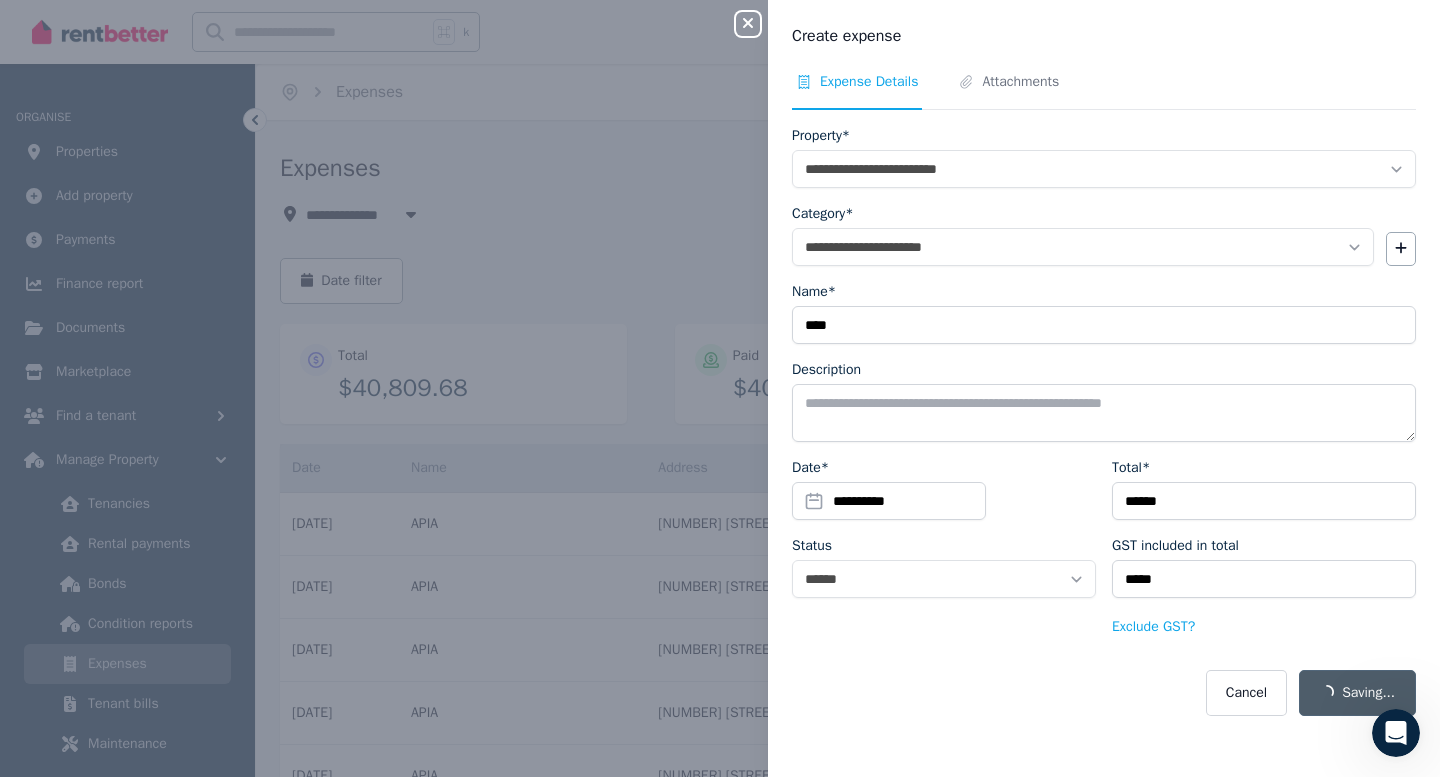 select on "**********" 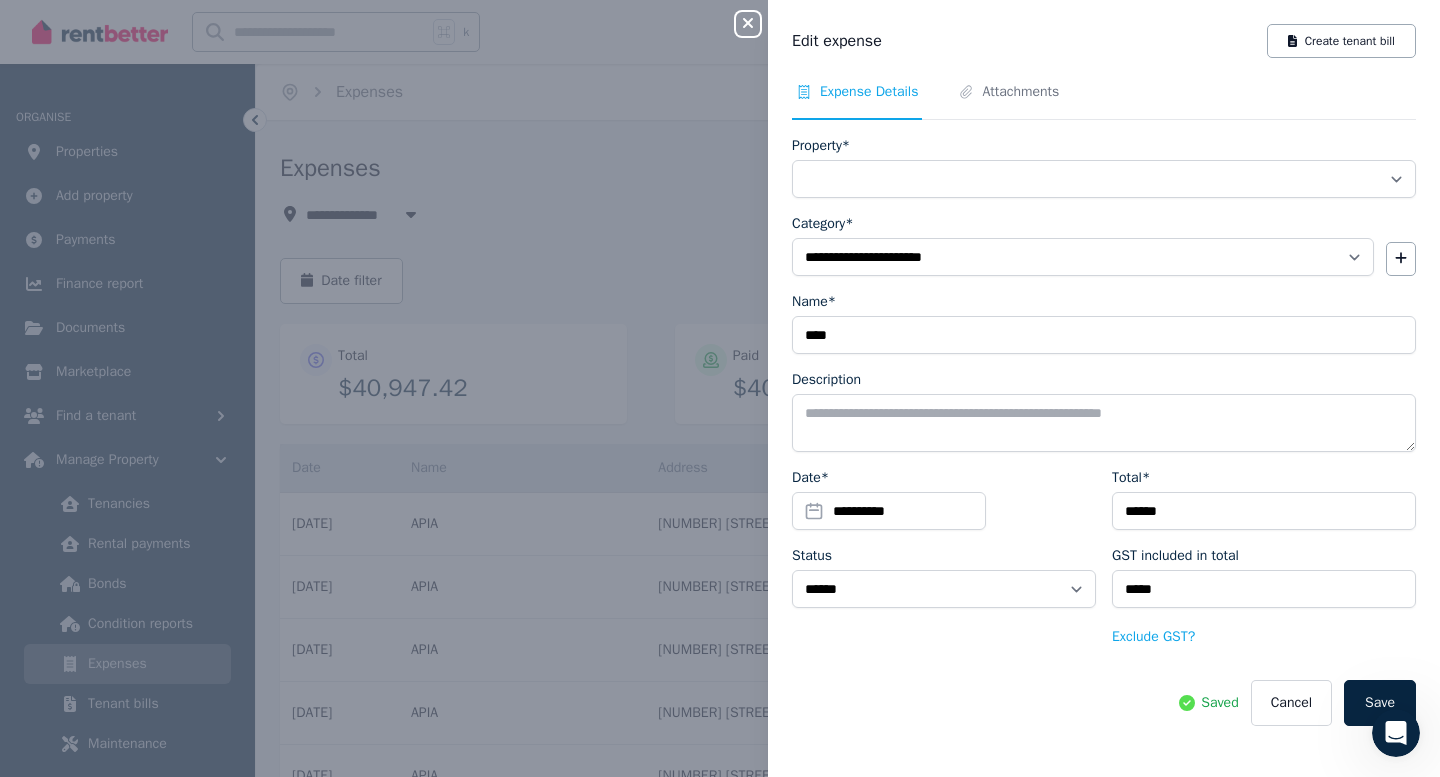 select on "**********" 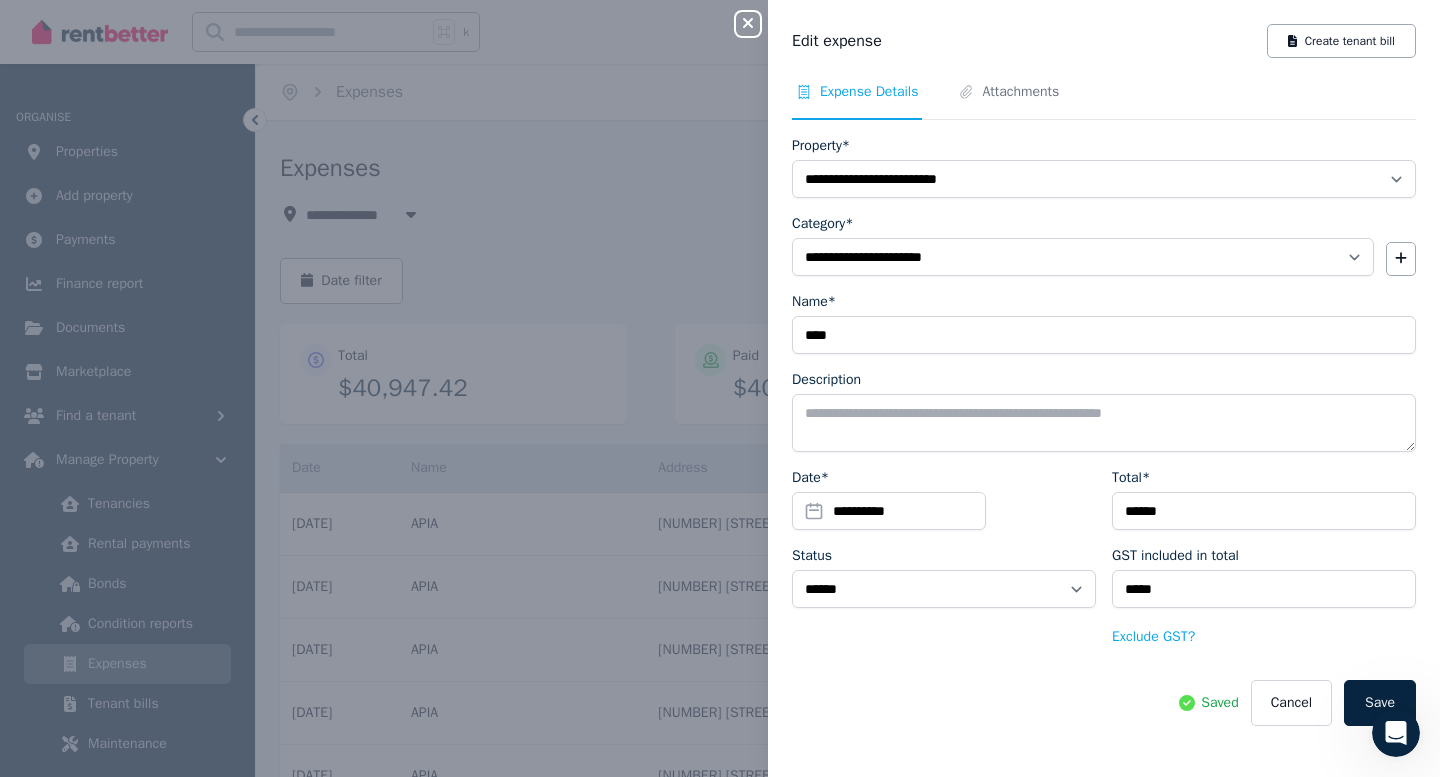 click 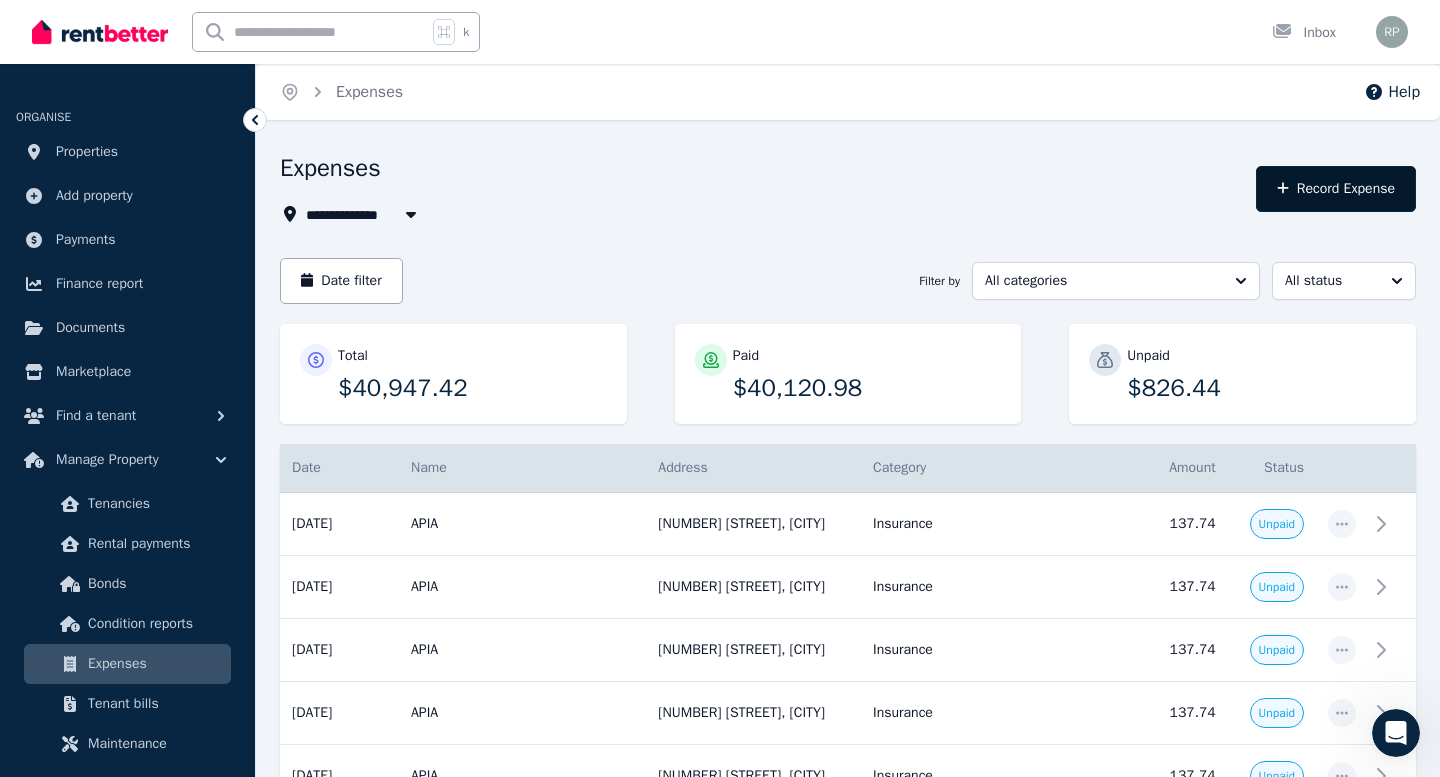 click on "Record Expense" at bounding box center [1336, 189] 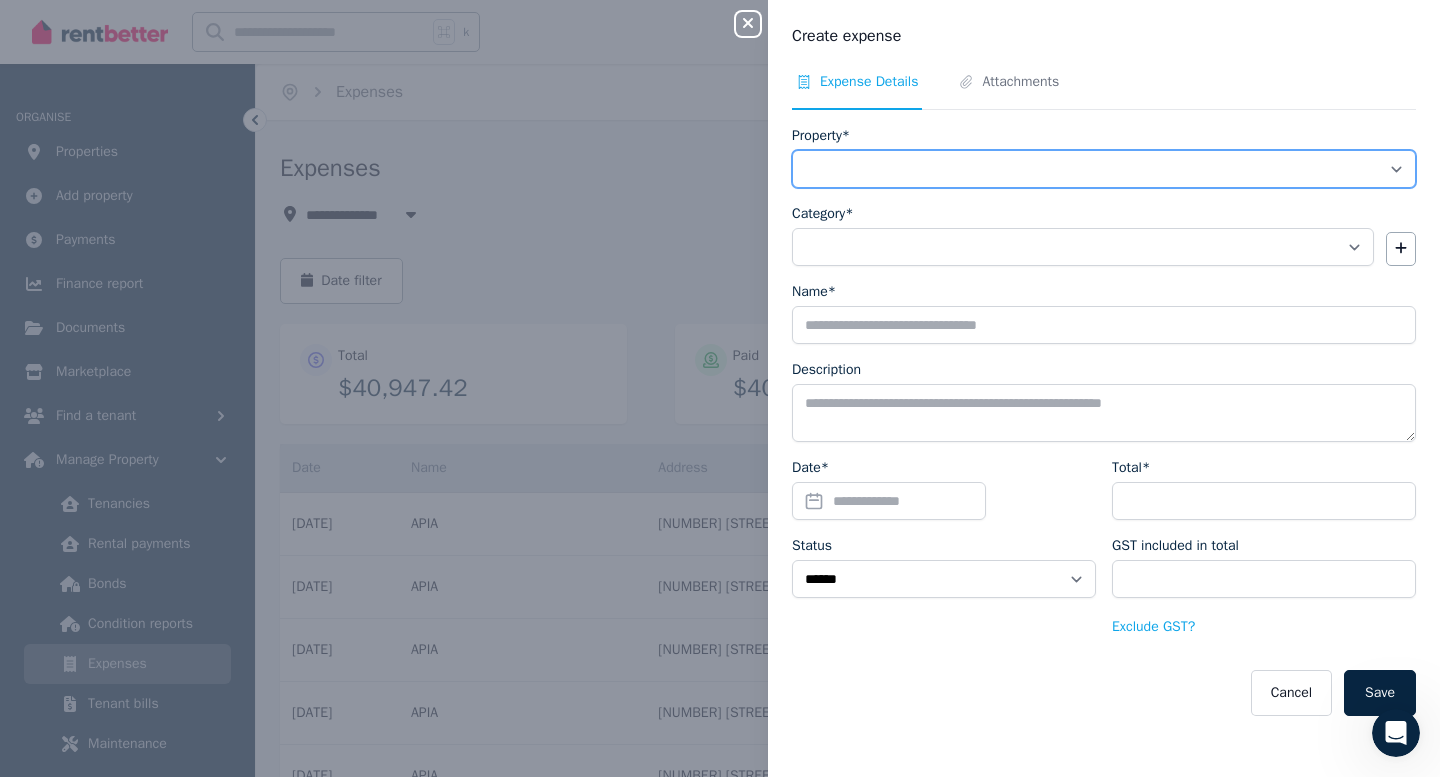 select on "**********" 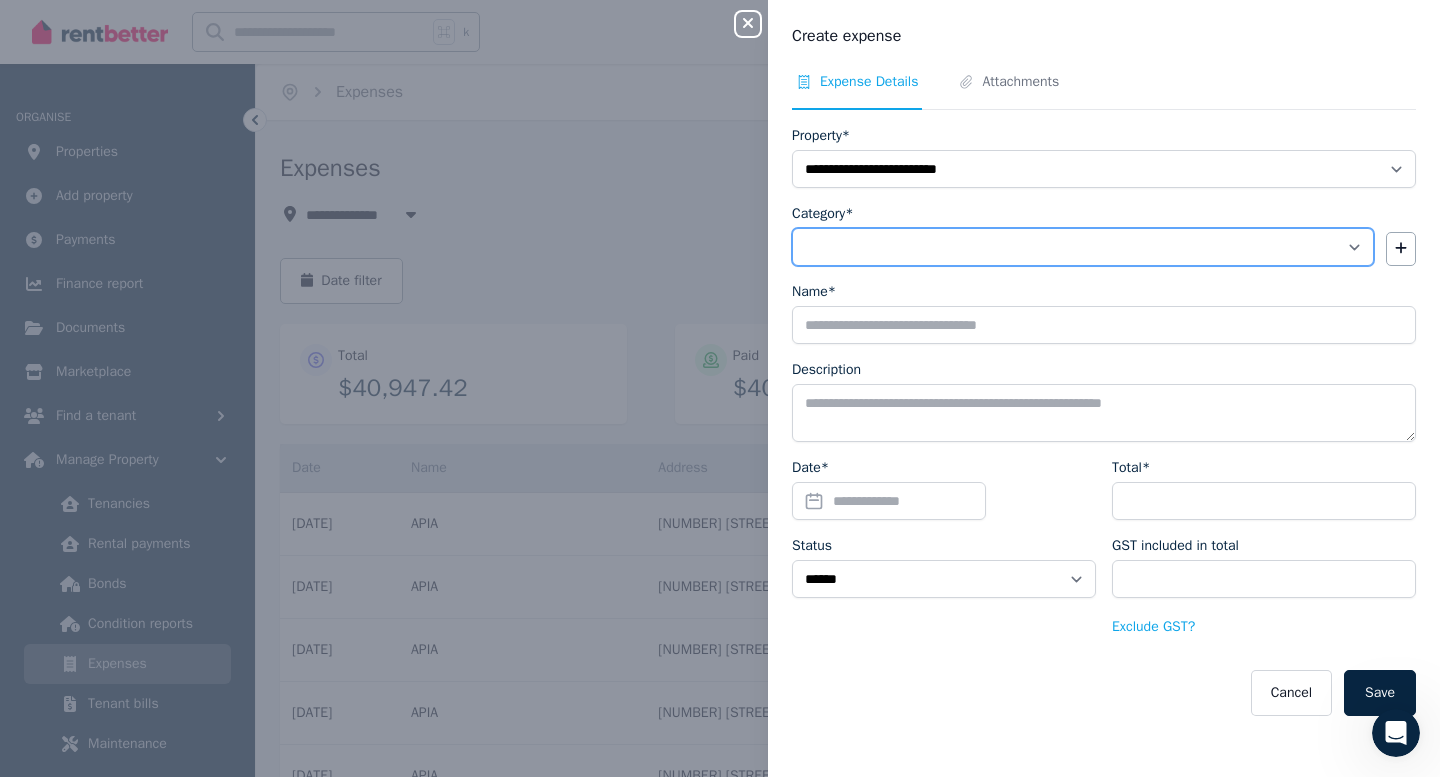 select on "**********" 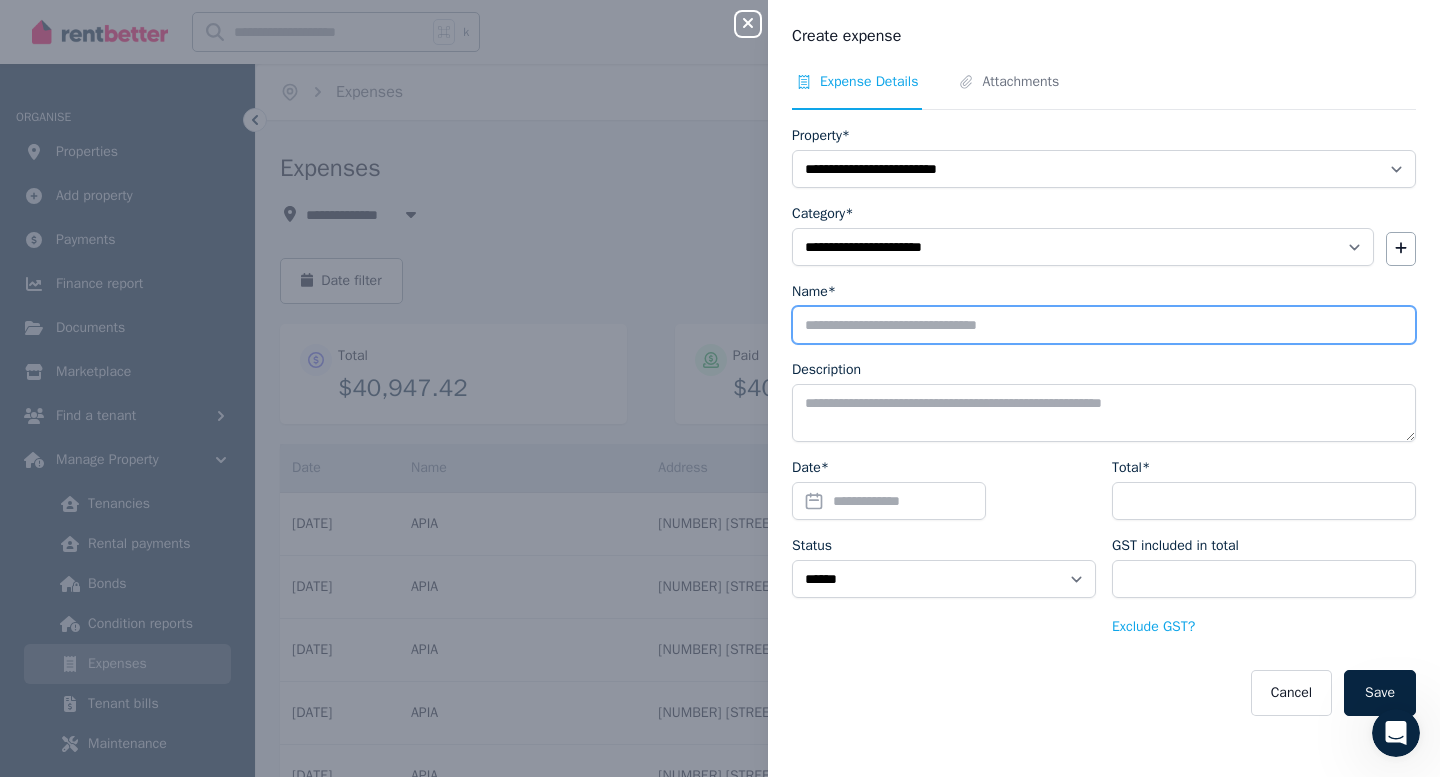 click on "Name*" at bounding box center (1104, 325) 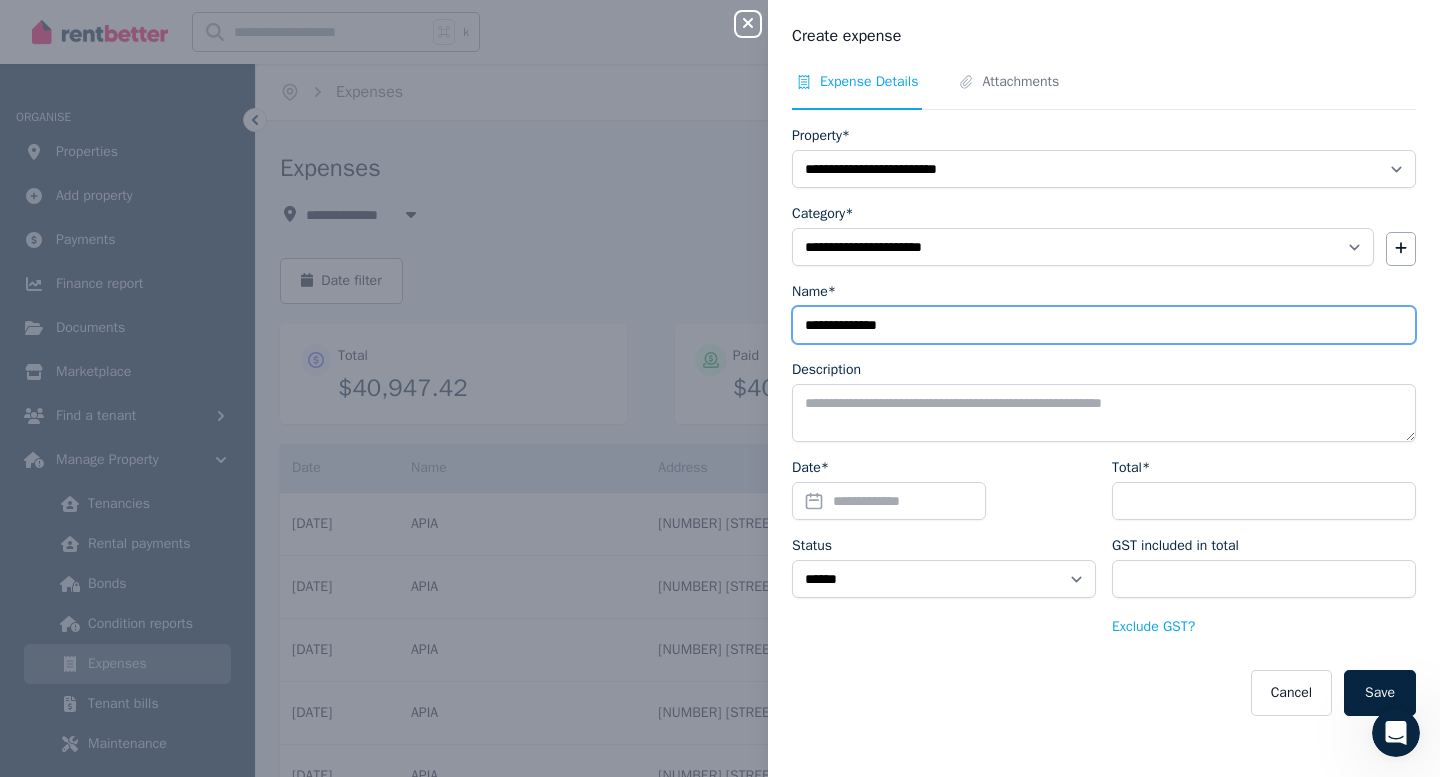 type on "**********" 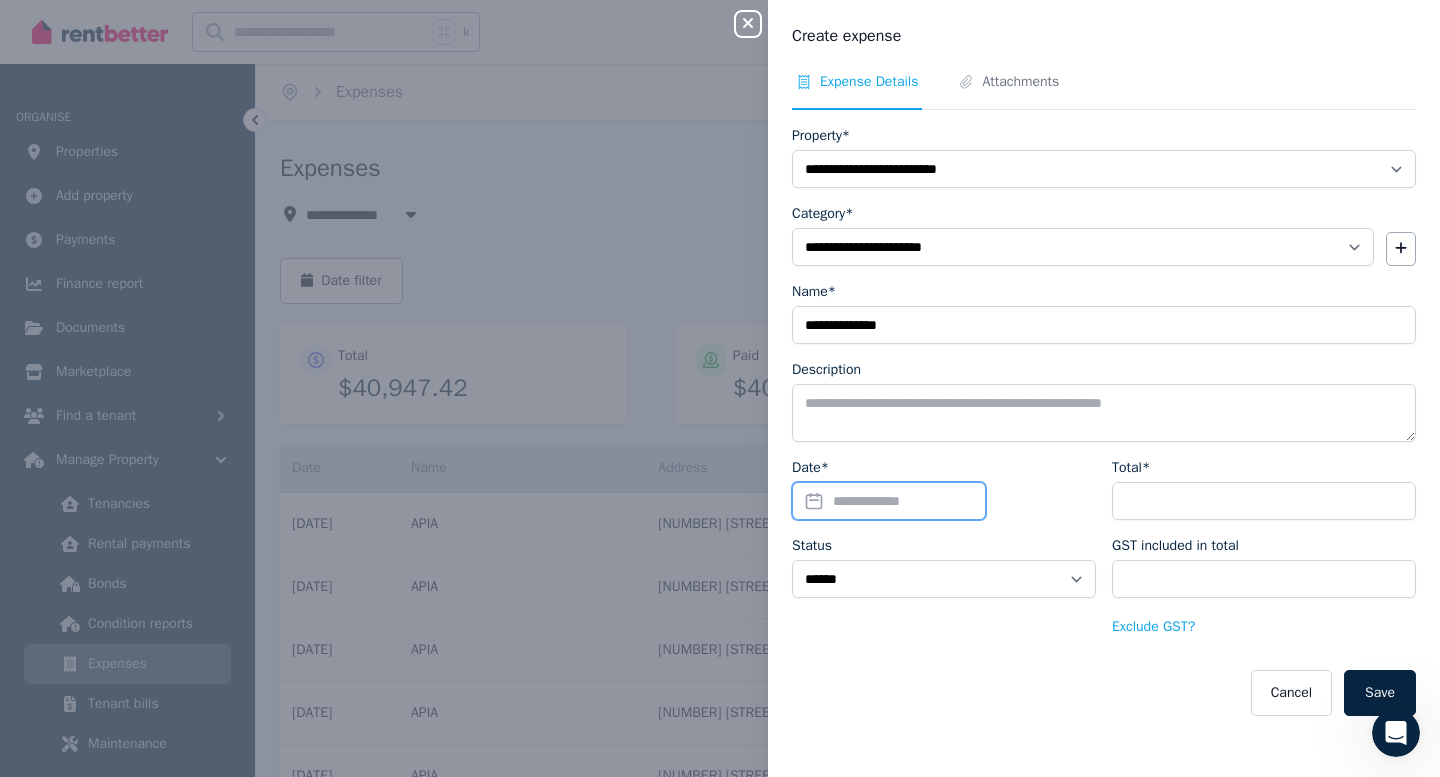 click on "Date*" at bounding box center [889, 501] 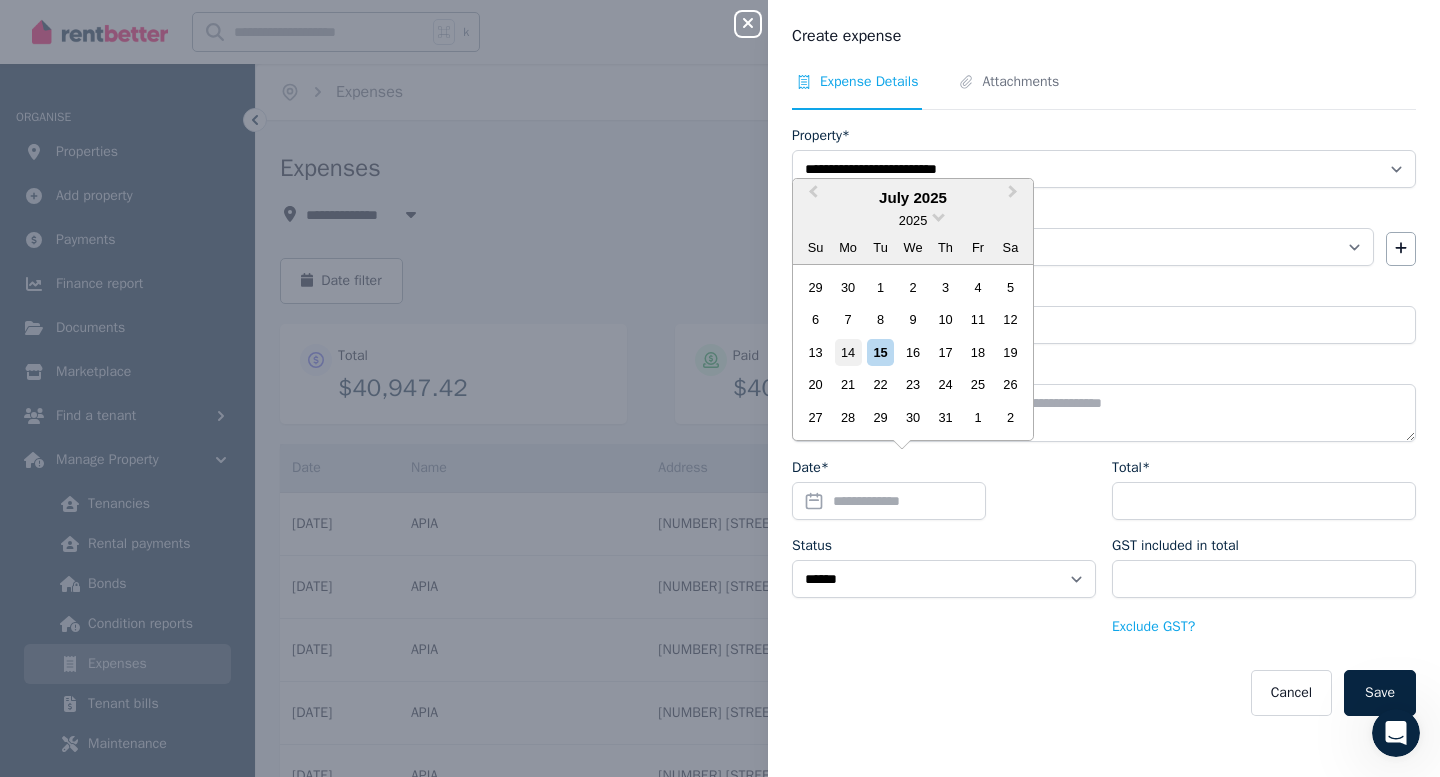 click on "14" at bounding box center (848, 352) 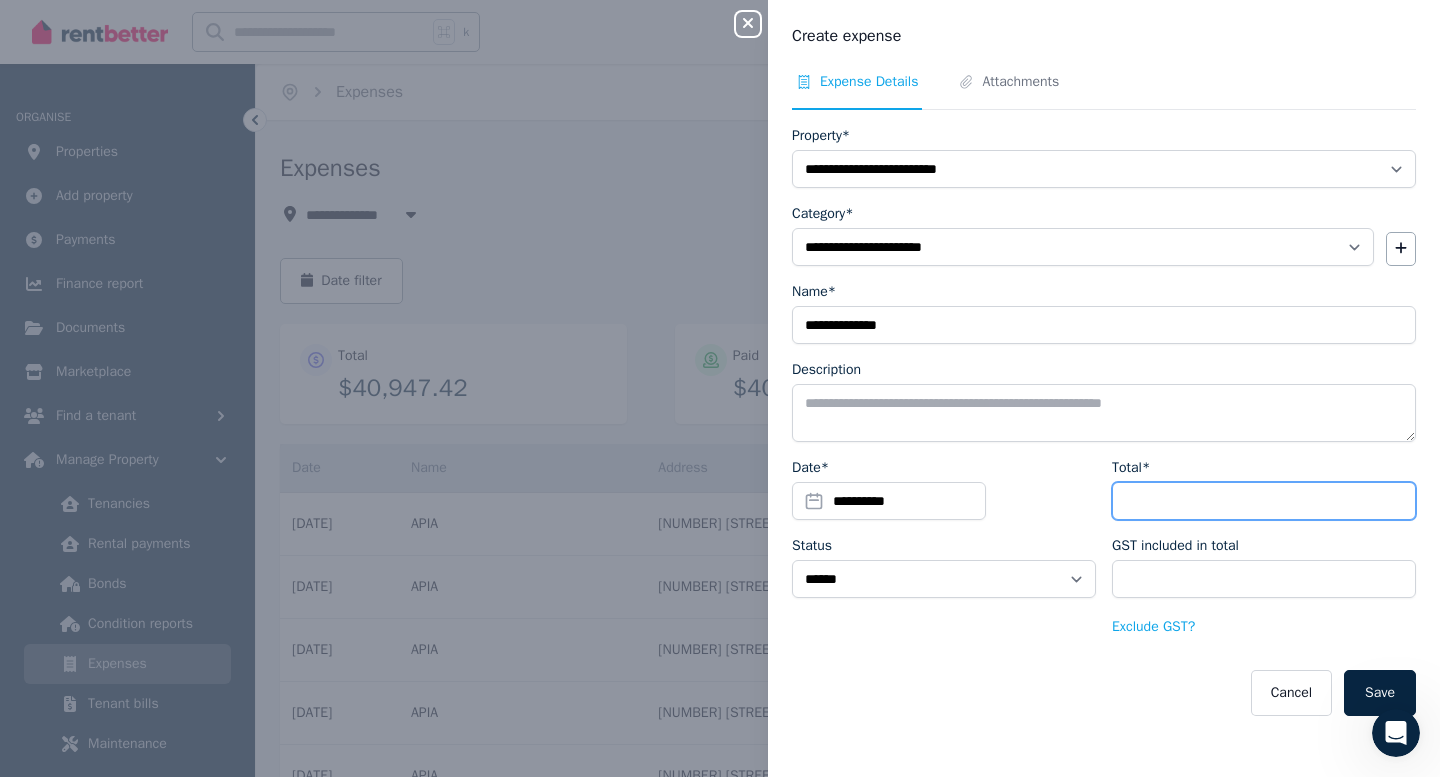 click on "Total*" at bounding box center (1264, 501) 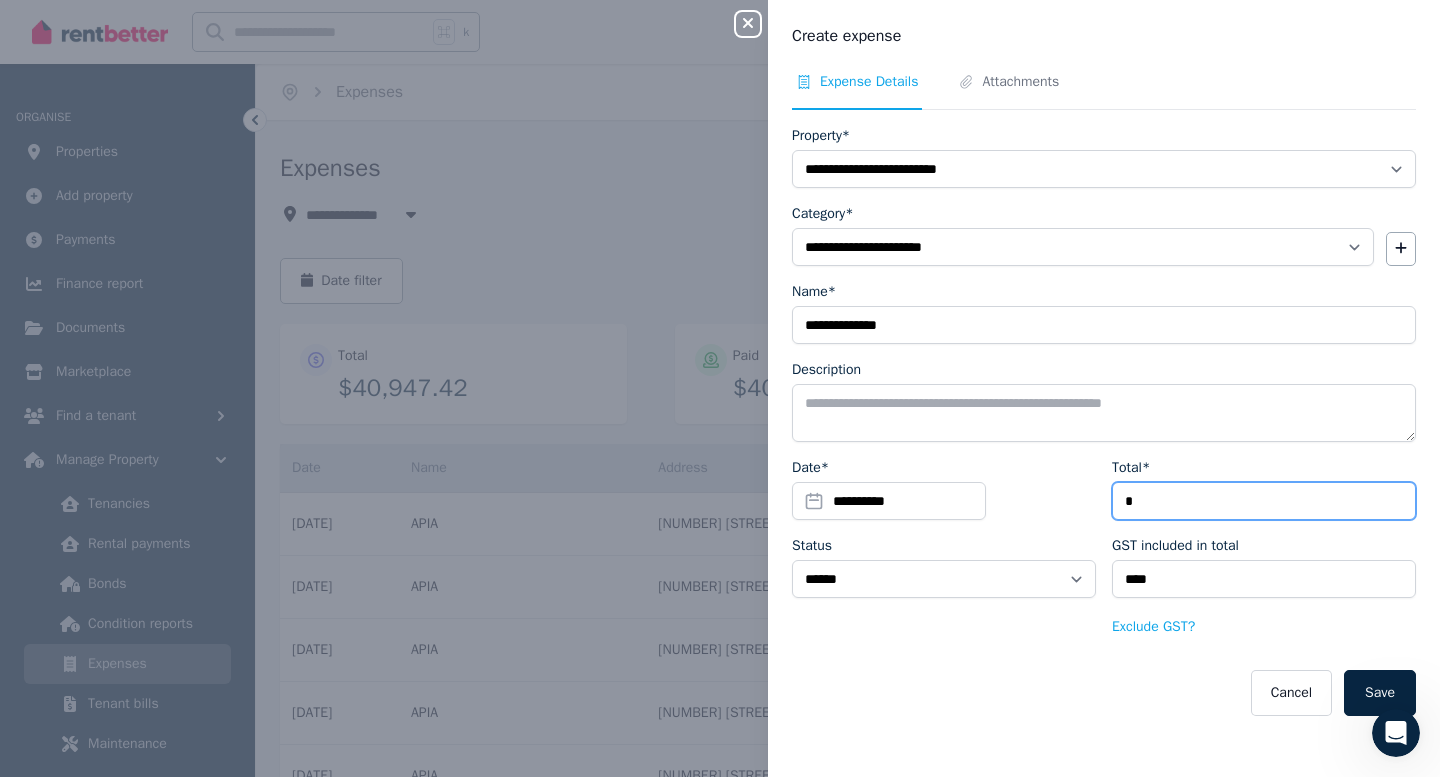 type on "**" 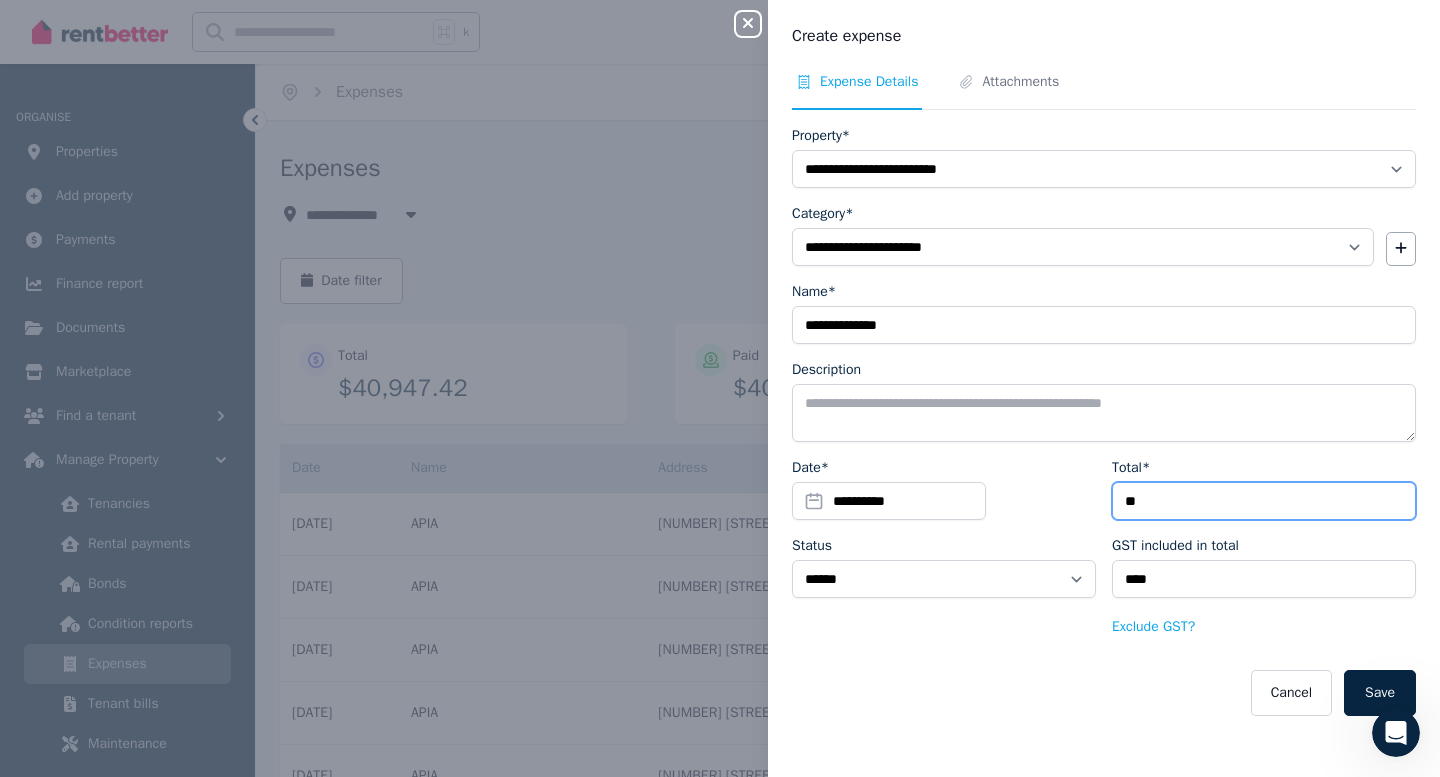 type on "***" 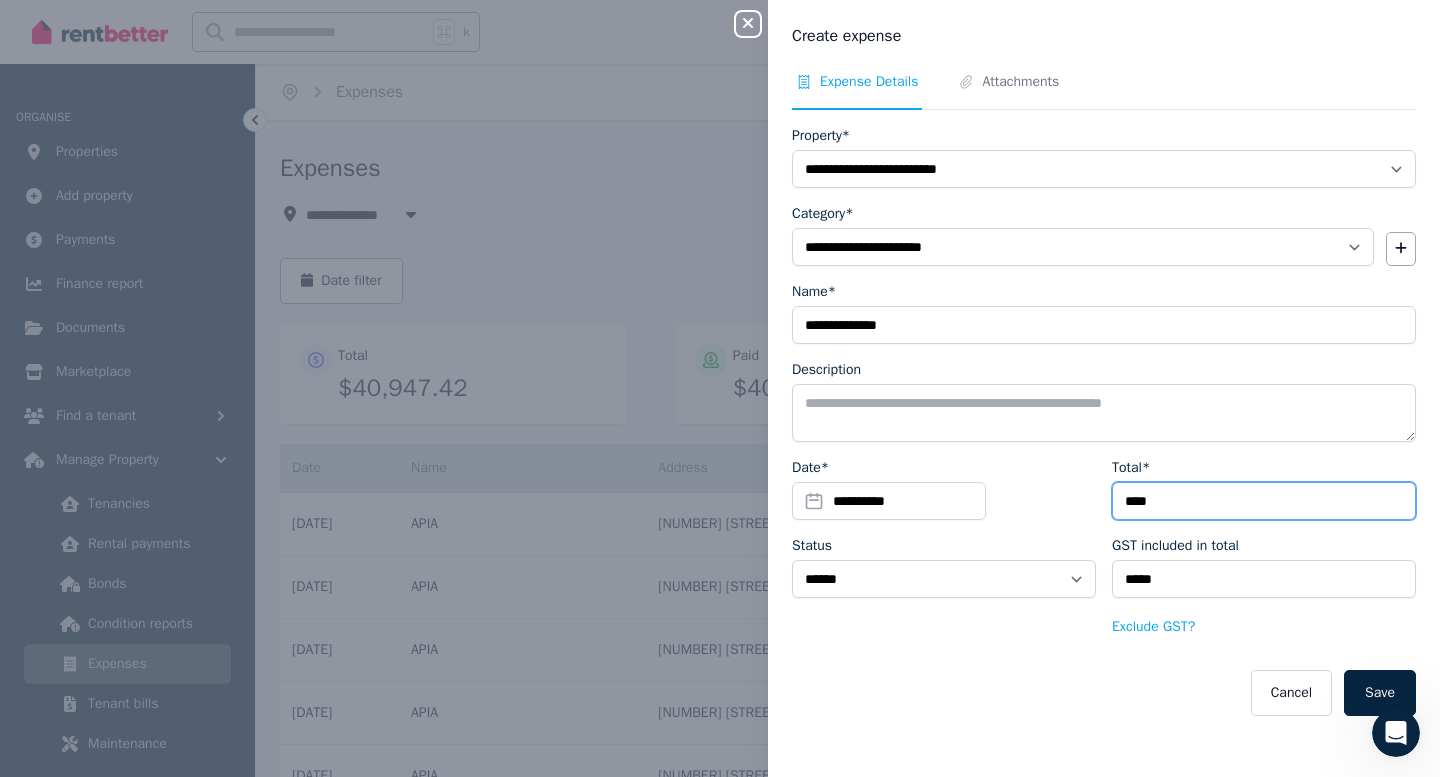 type on "*****" 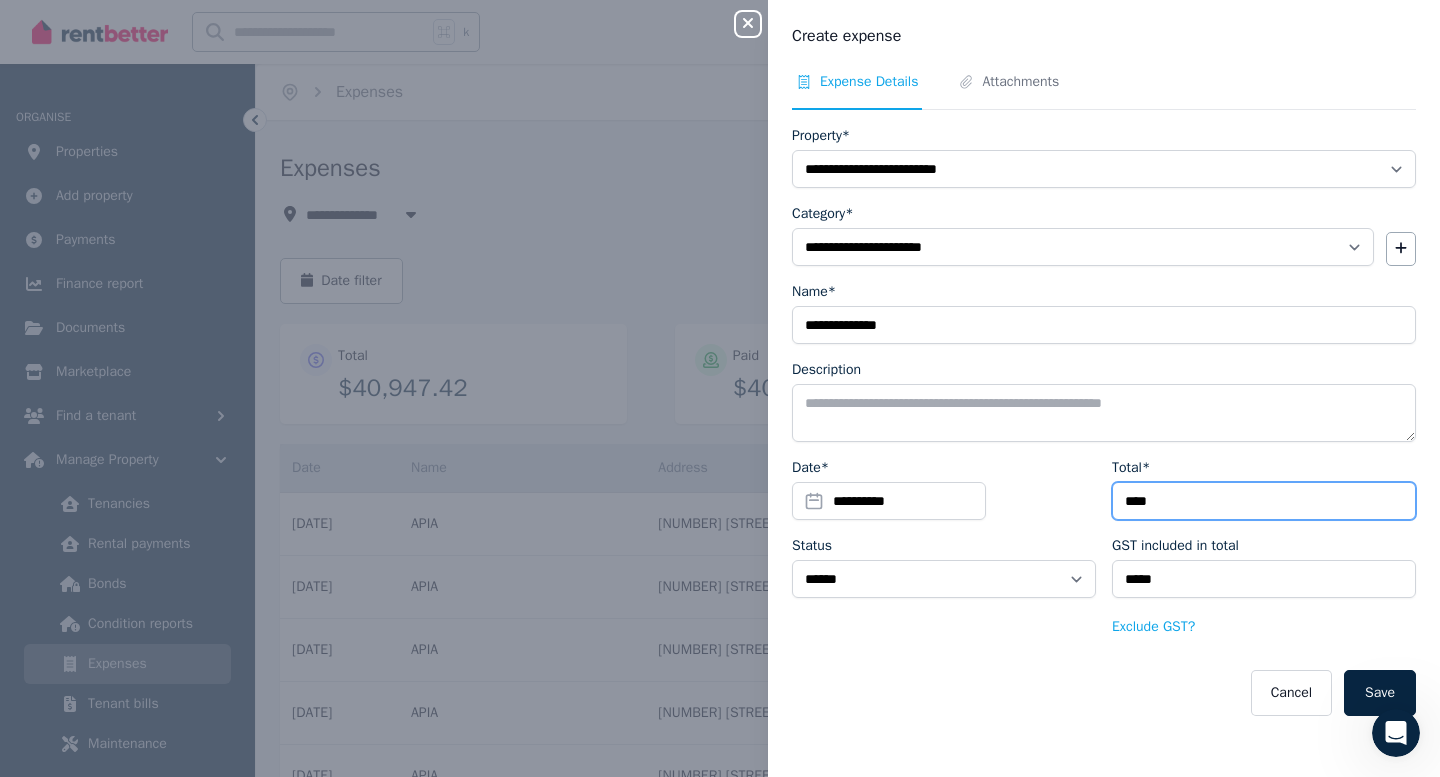 type on "*****" 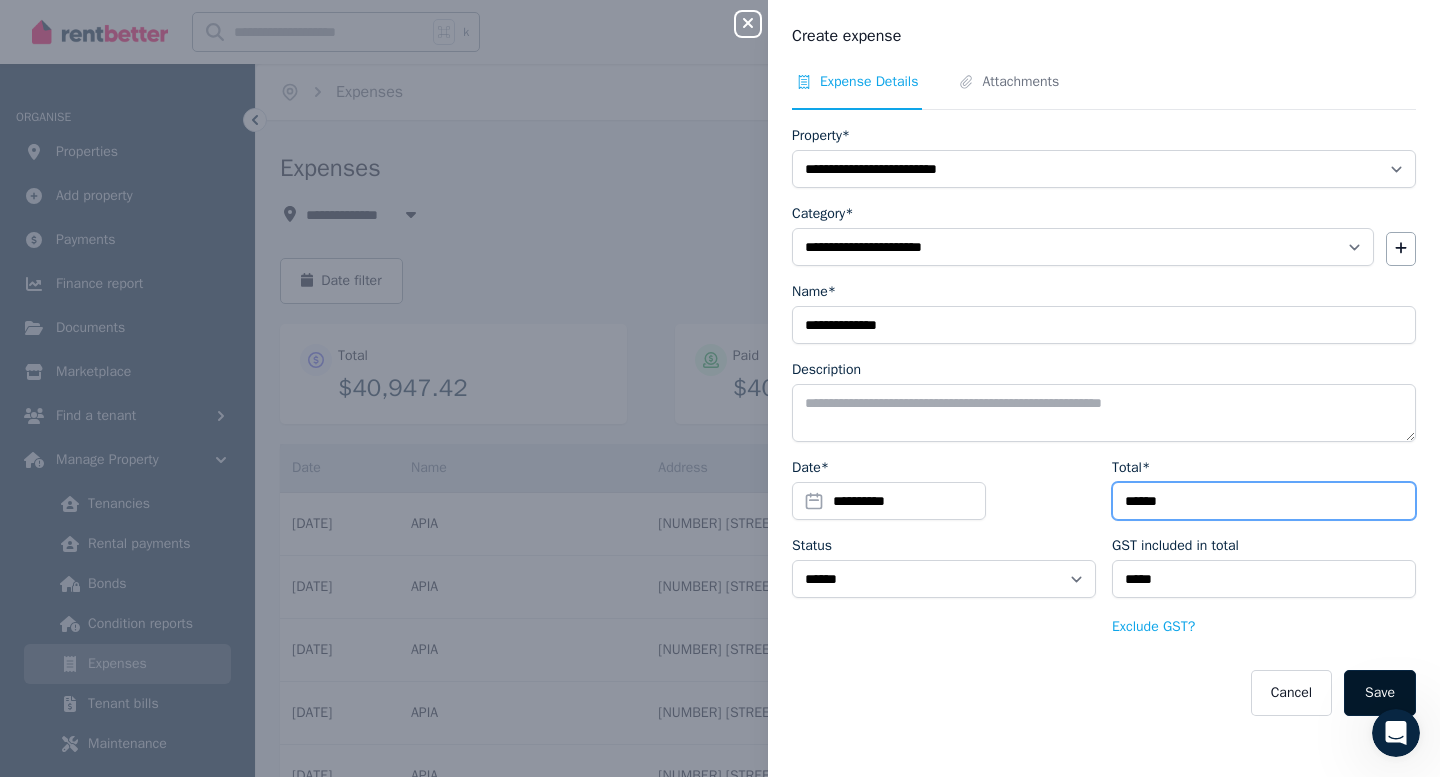 type on "******" 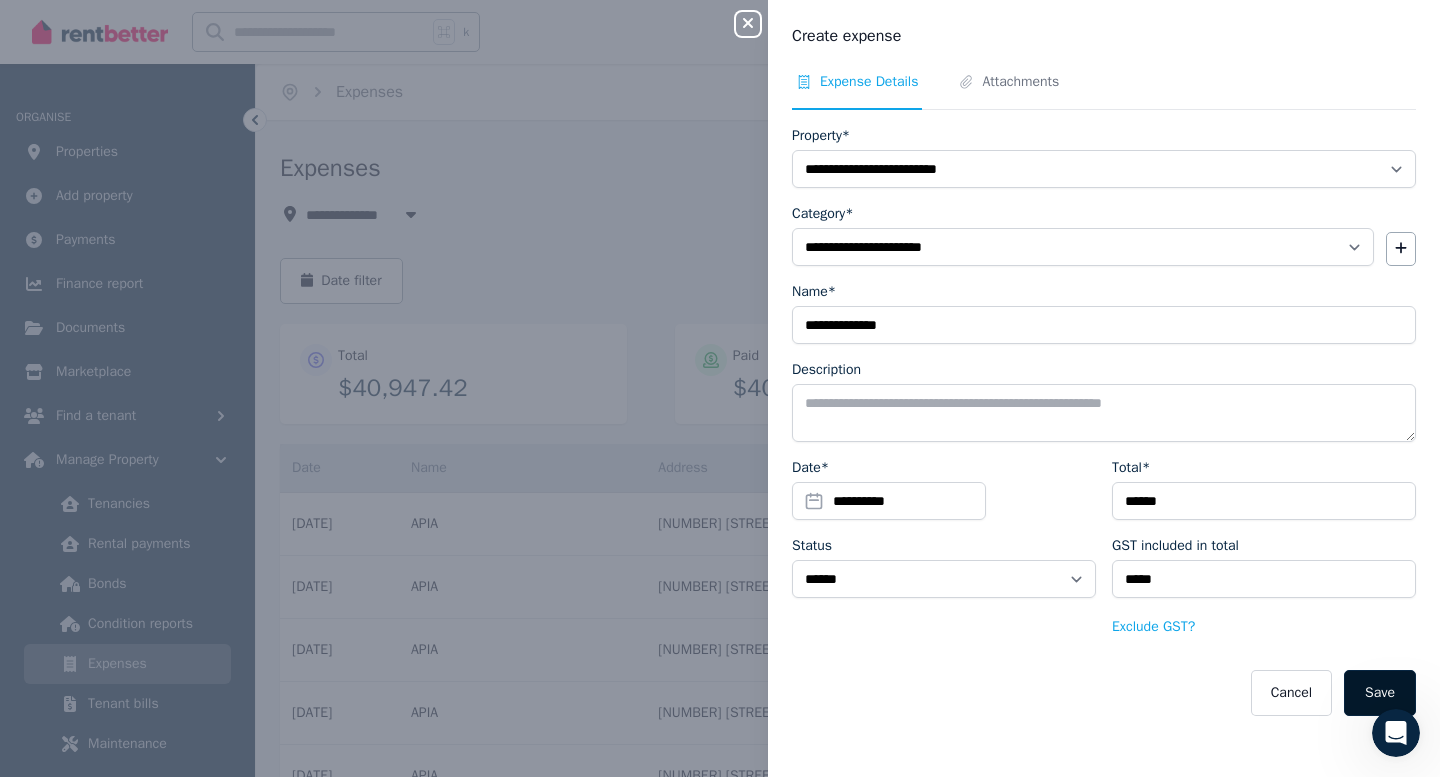 click on "Save" at bounding box center (1380, 693) 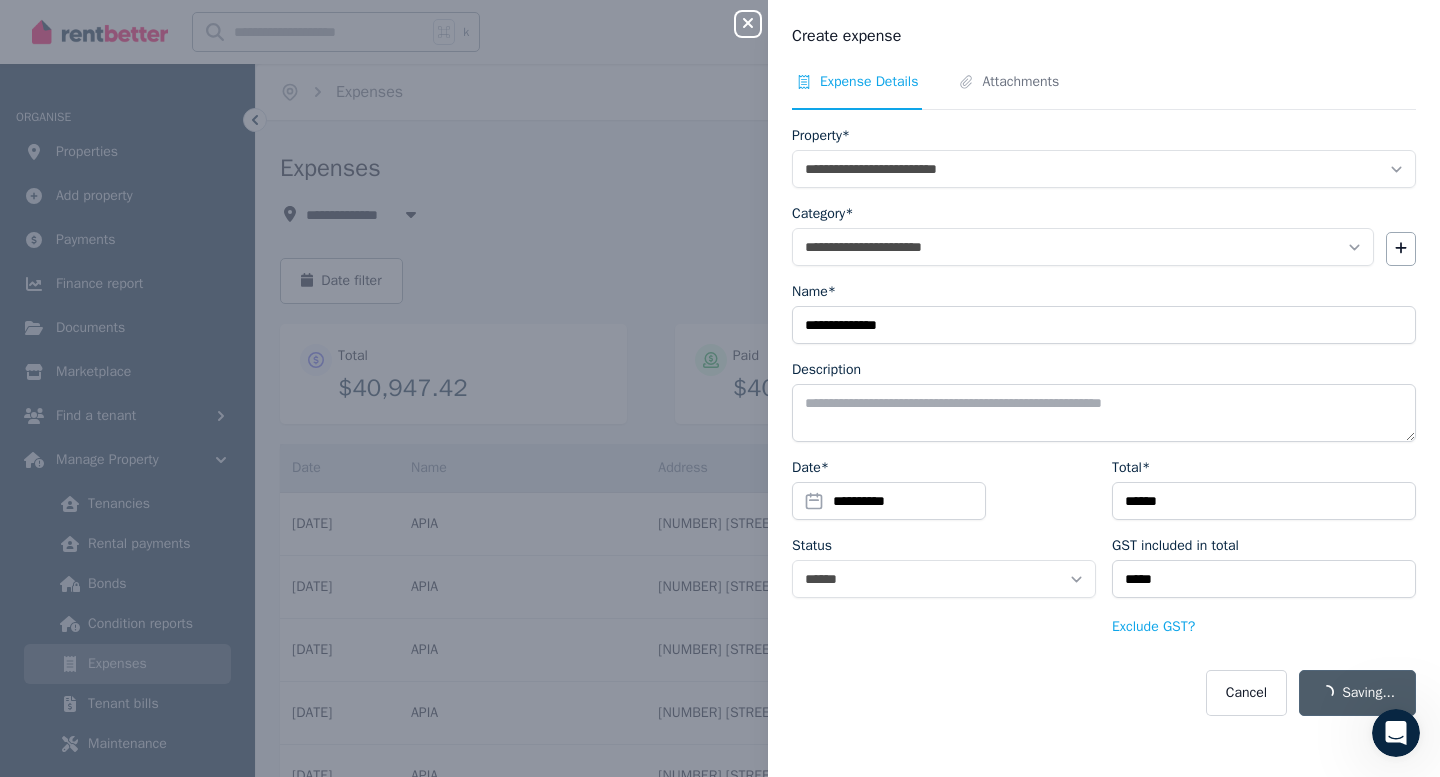 select on "**********" 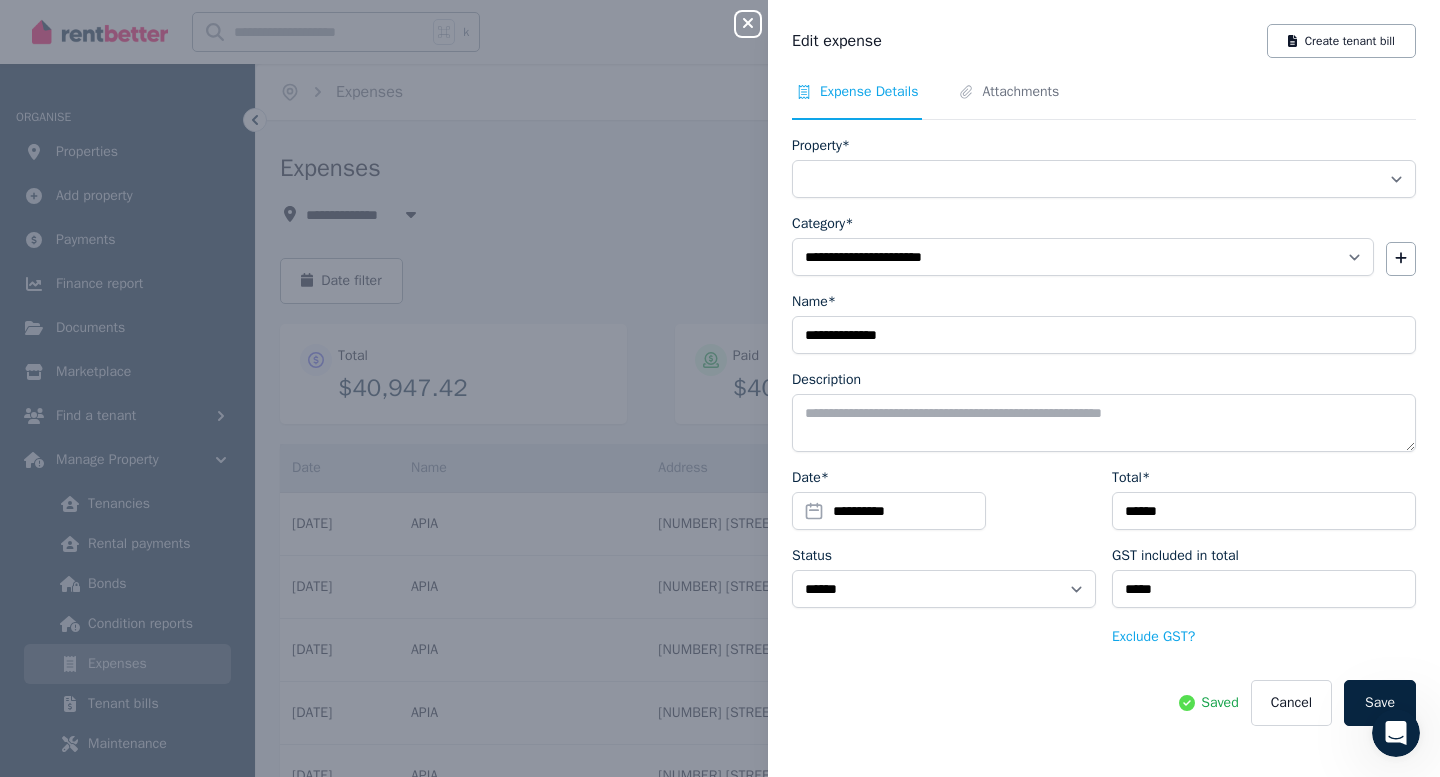 select on "**********" 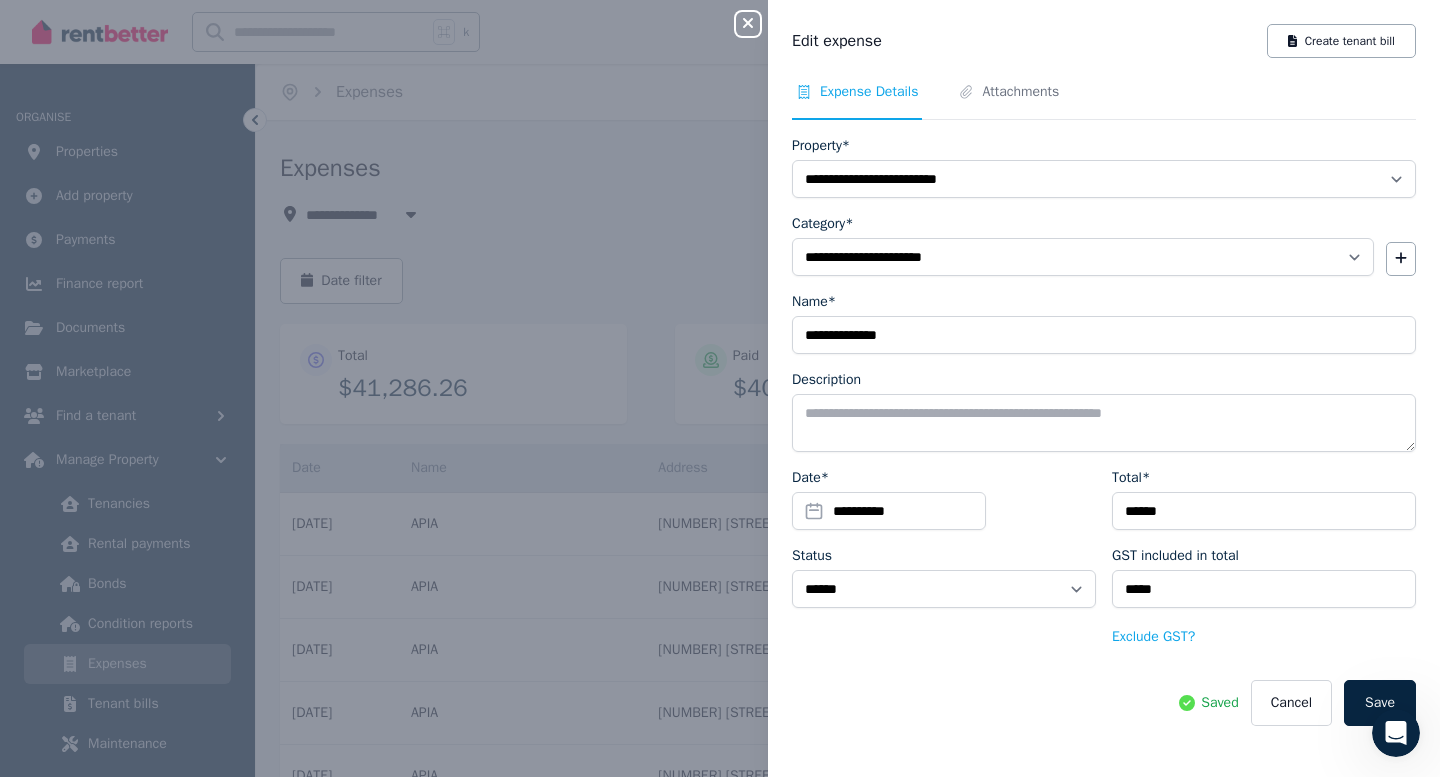click 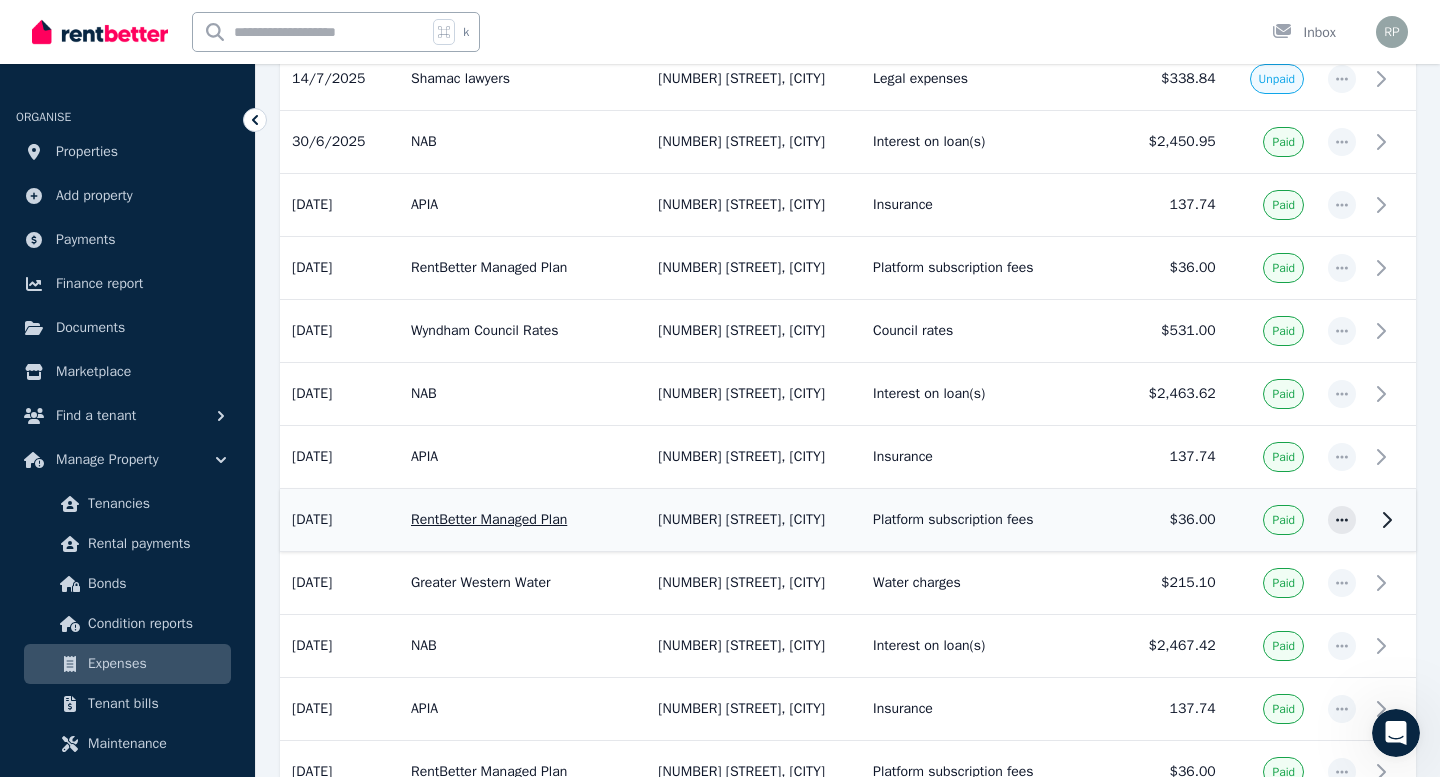 scroll, scrollTop: 738, scrollLeft: 0, axis: vertical 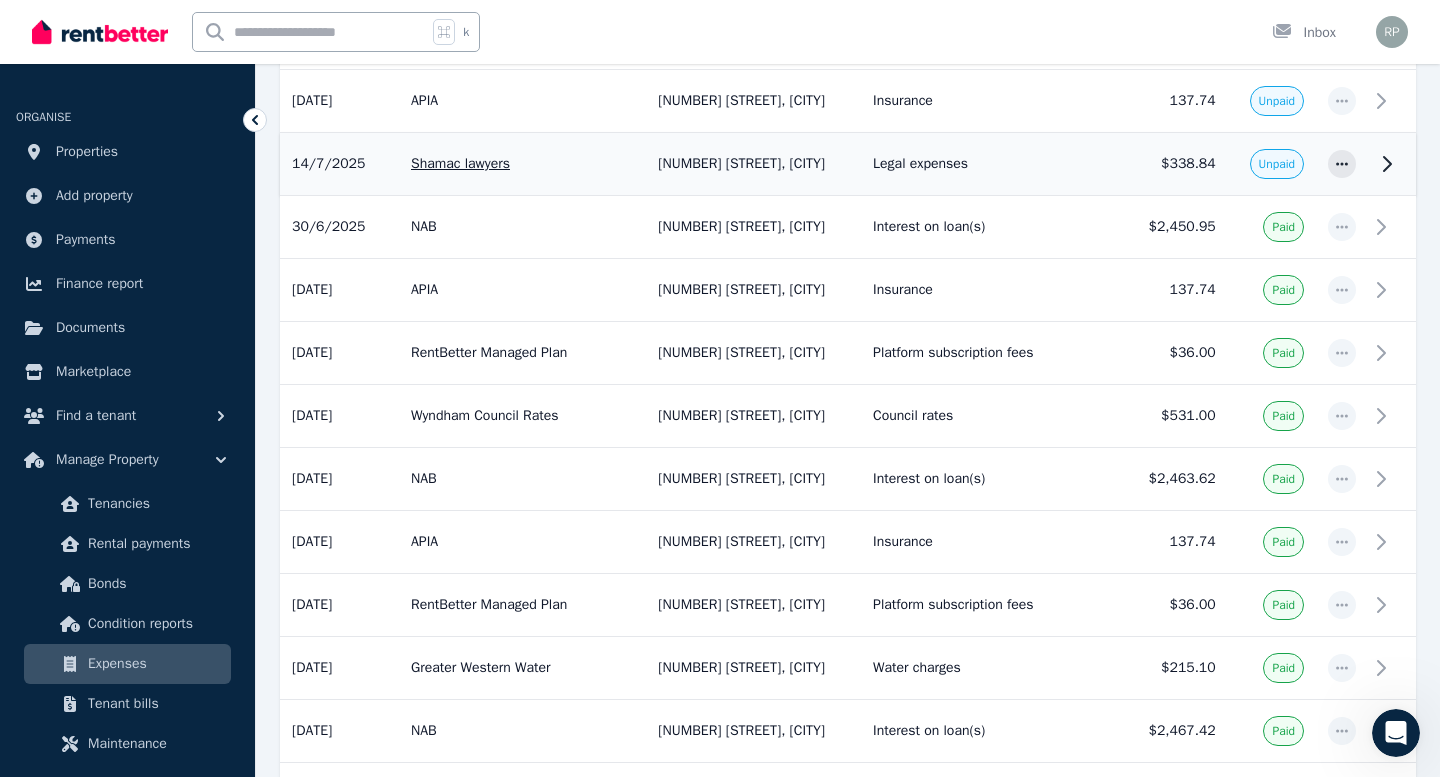click on "Unpaid" at bounding box center (1277, 164) 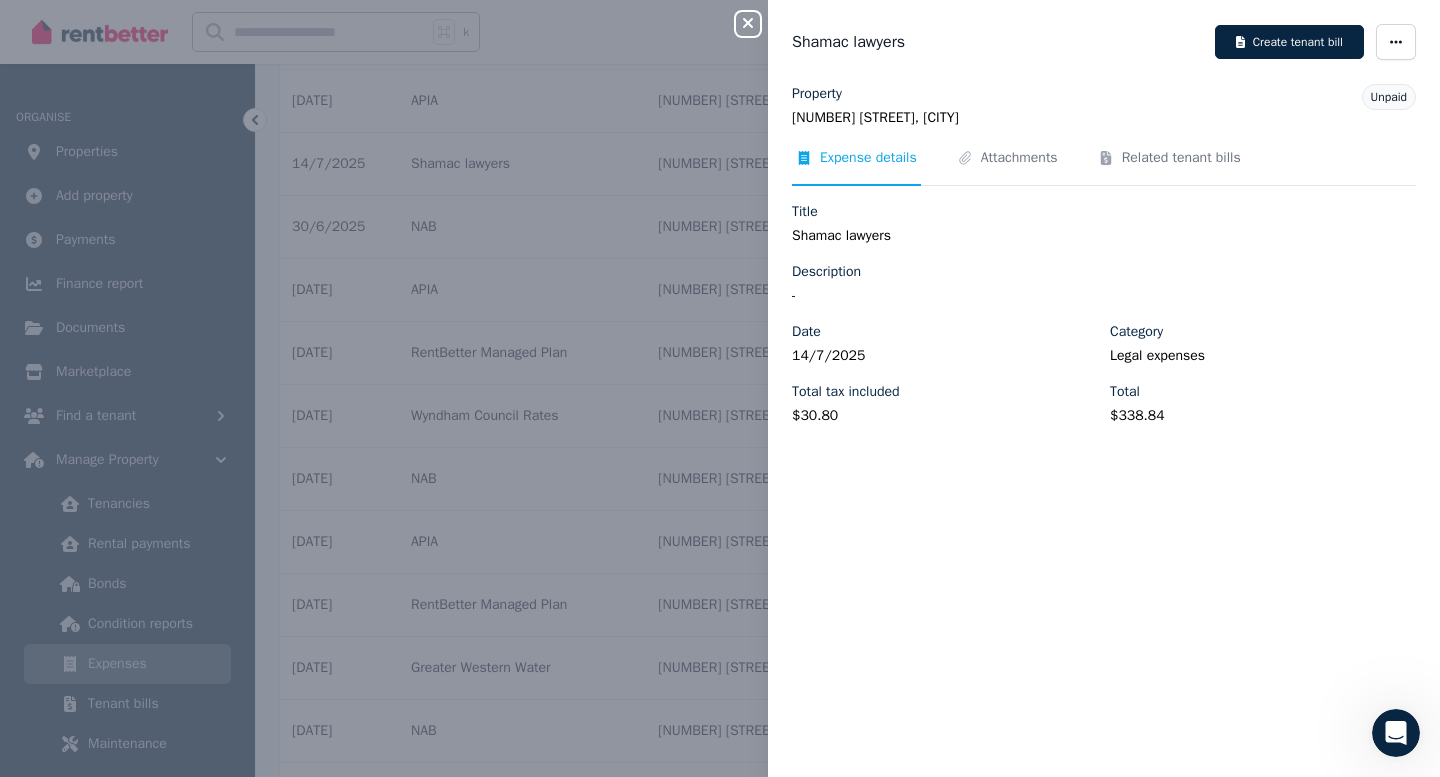 click on "Unpaid" at bounding box center (1389, 97) 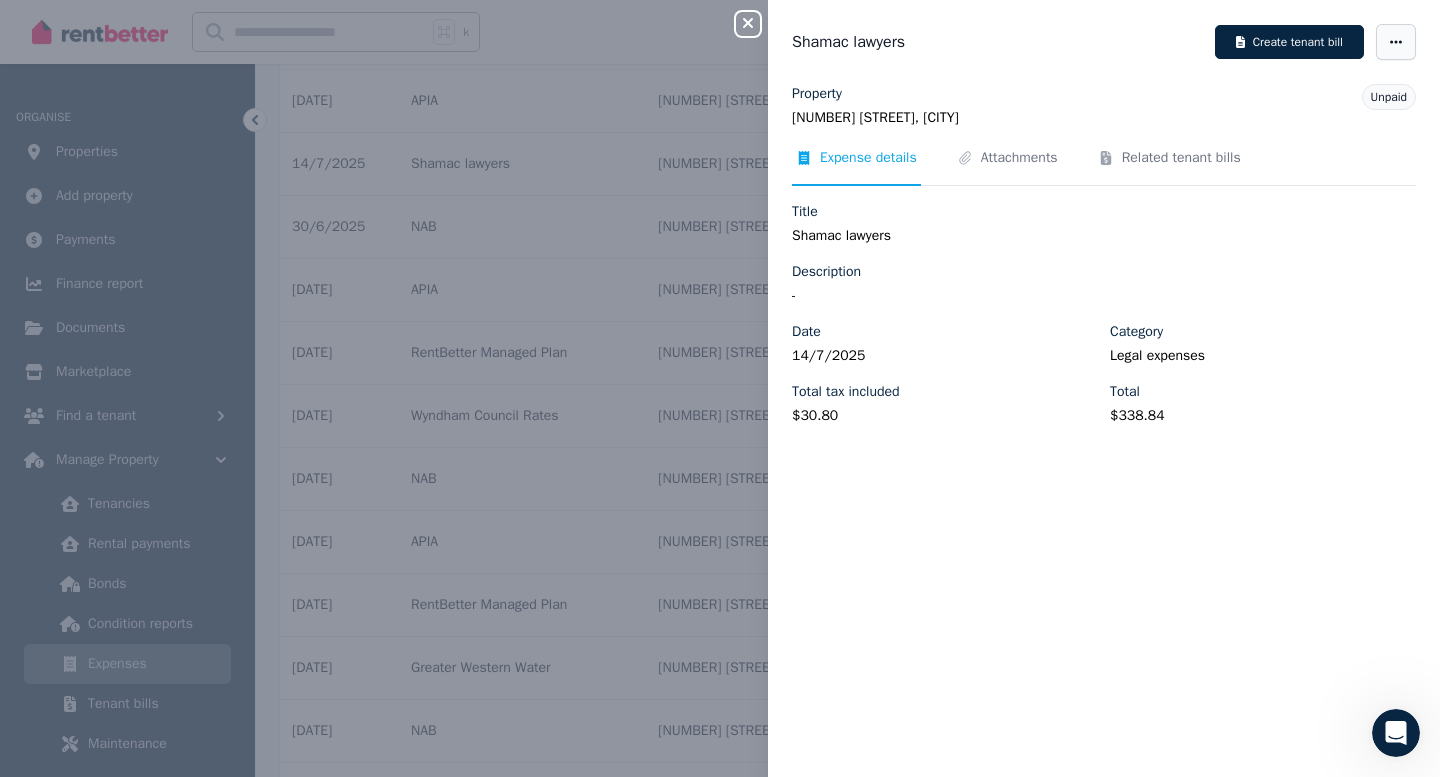 click at bounding box center [1396, 42] 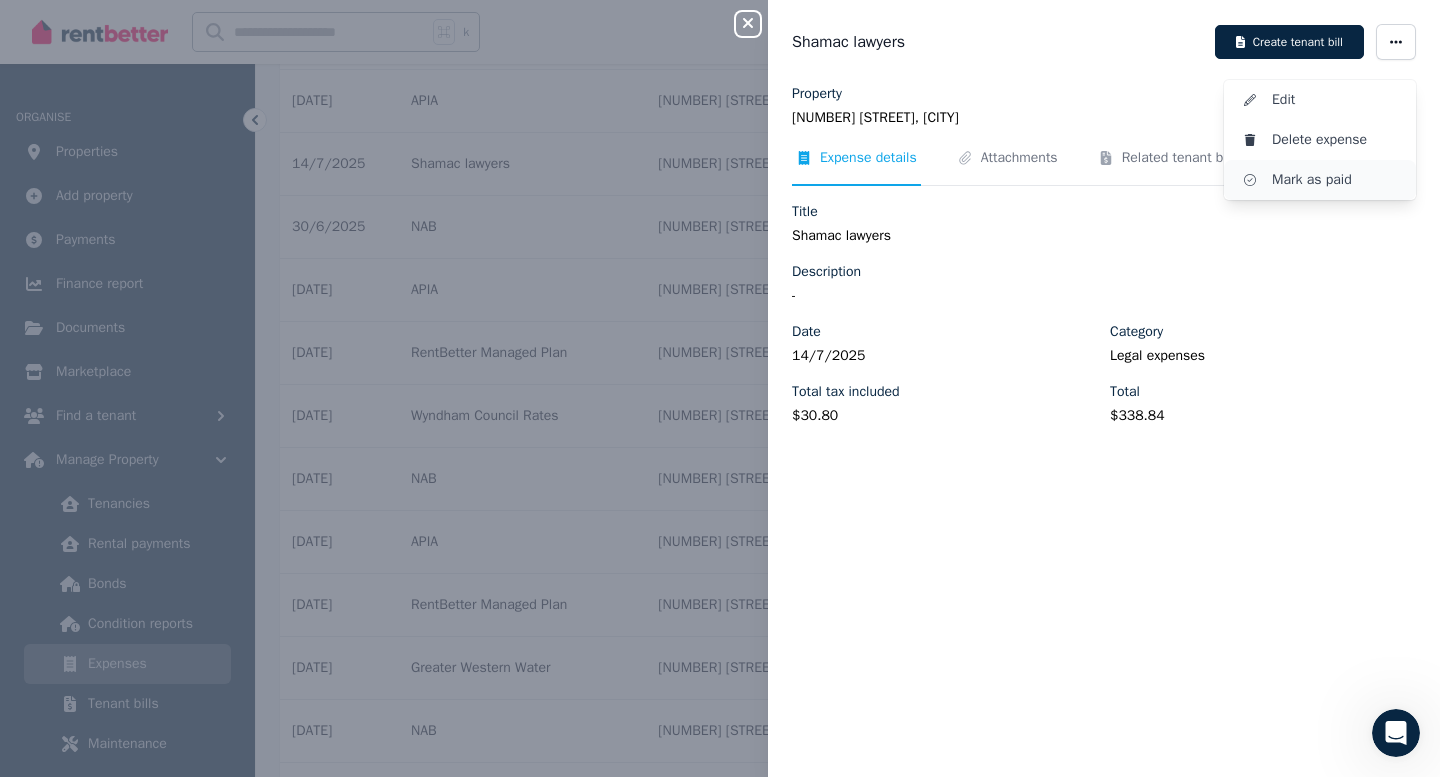 click on "Mark as paid" at bounding box center [1336, 180] 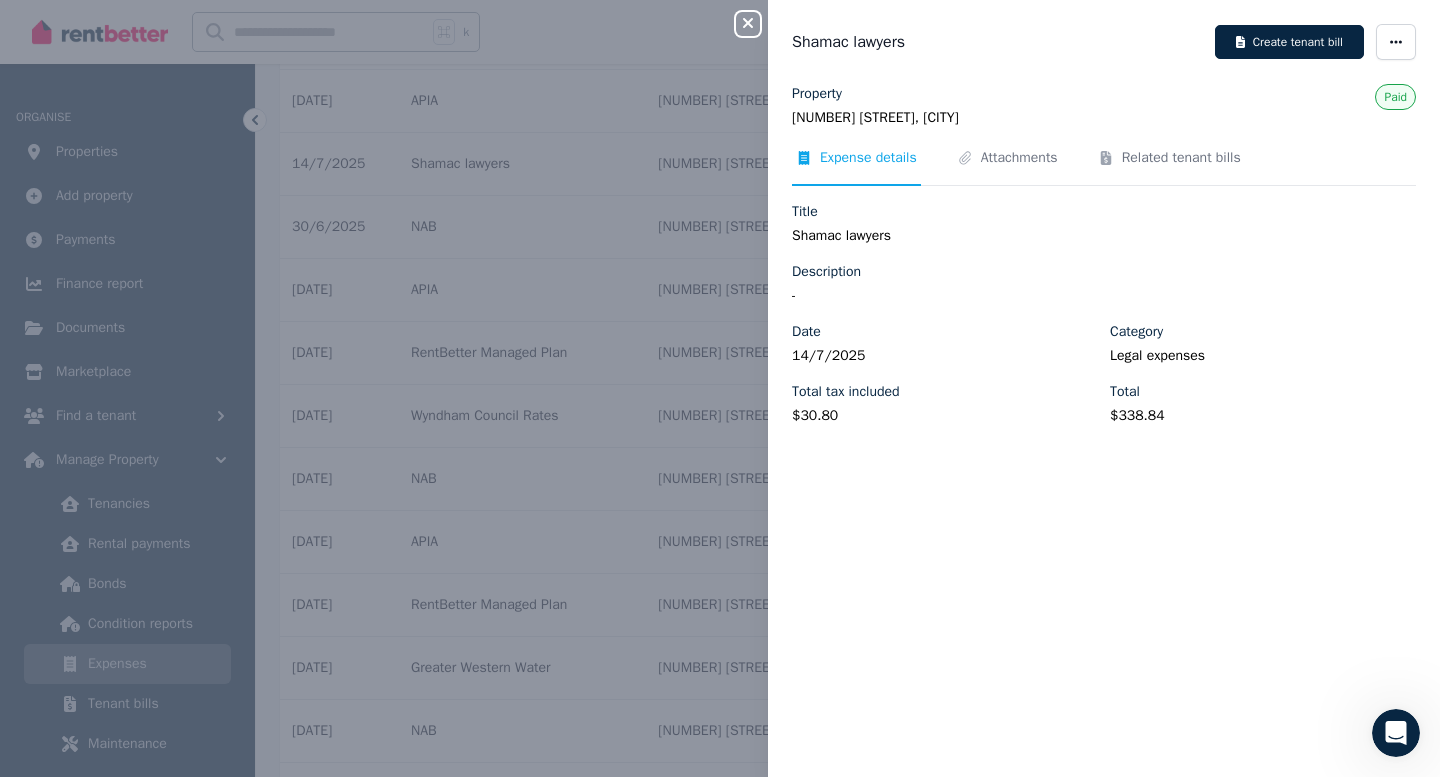 click on "Close panel" at bounding box center [748, 24] 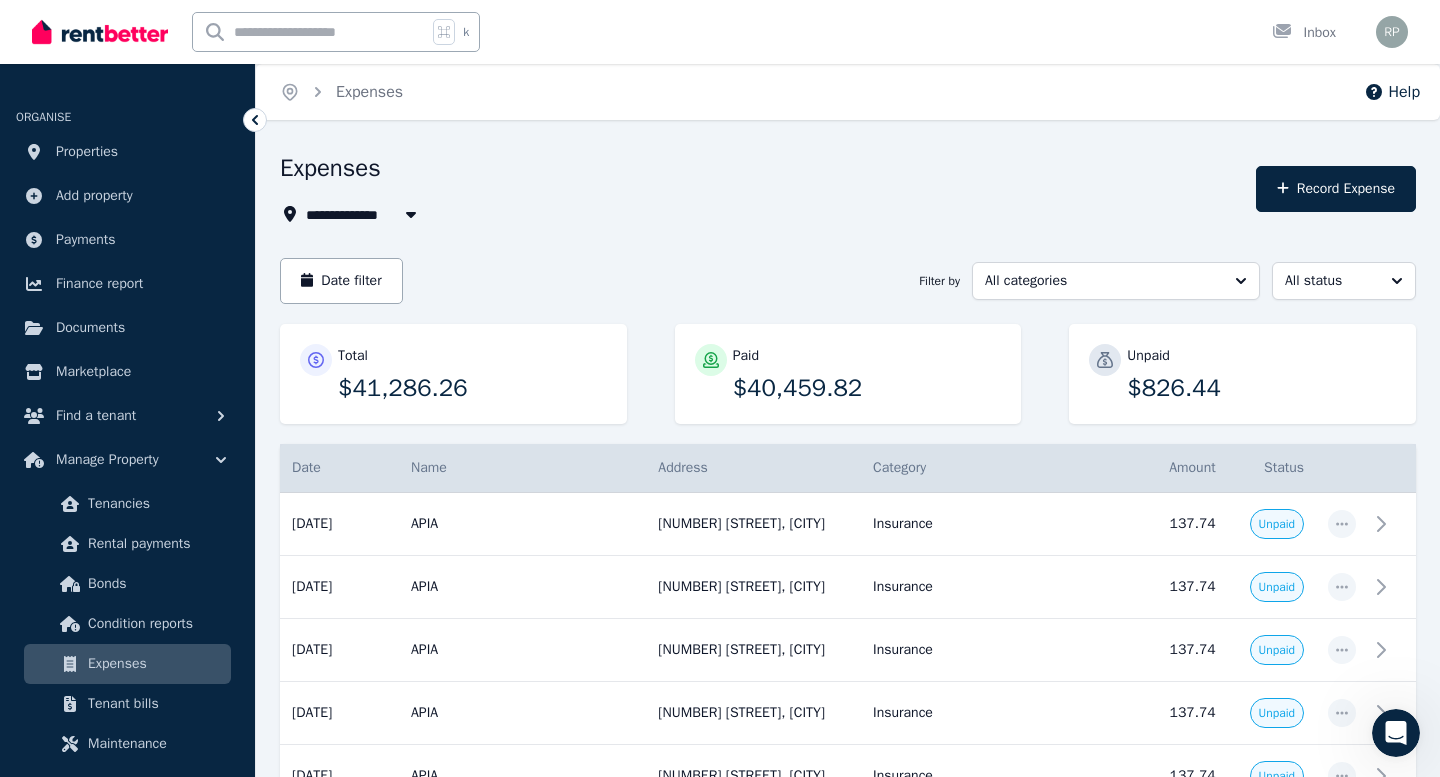 scroll, scrollTop: 0, scrollLeft: 0, axis: both 